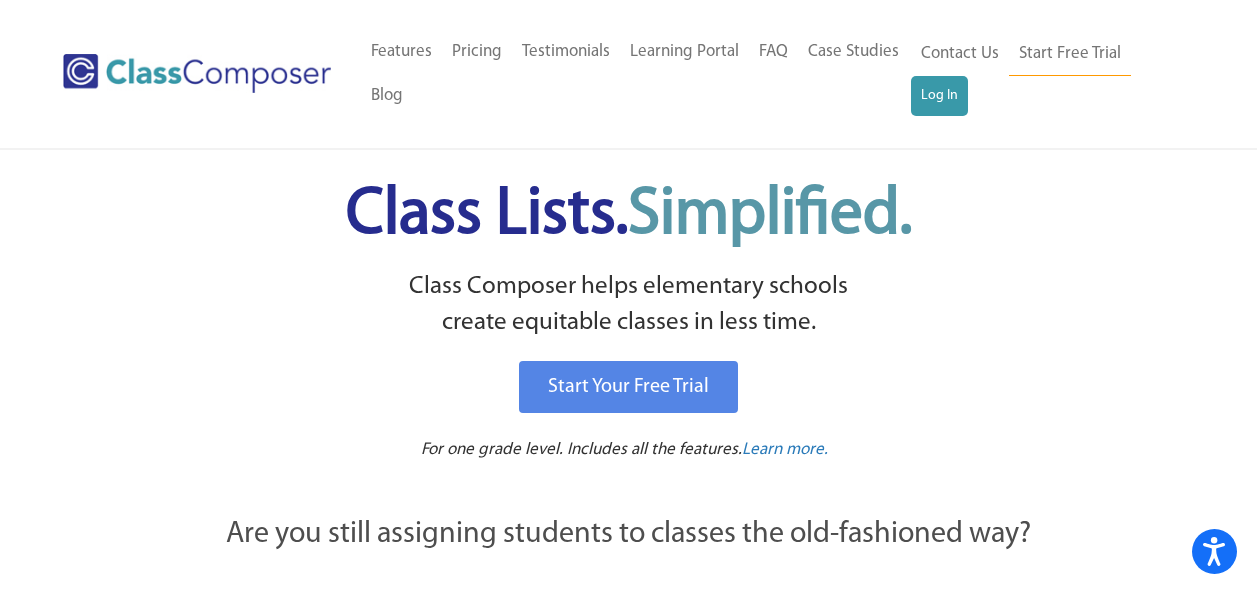 scroll, scrollTop: 0, scrollLeft: 0, axis: both 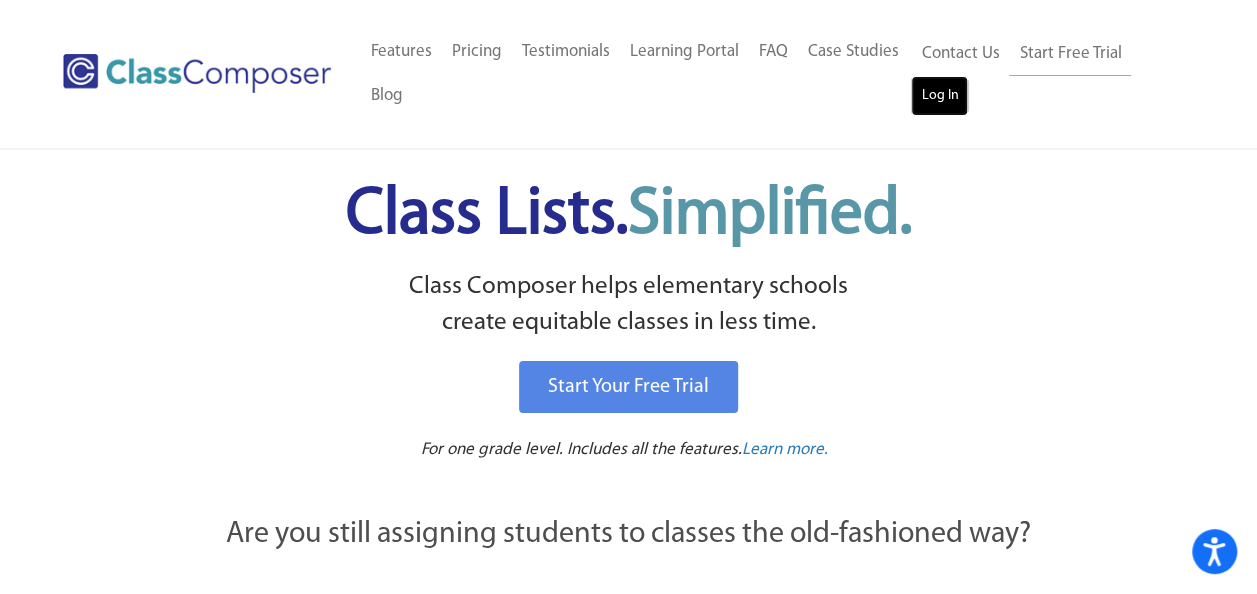 click on "Log In" at bounding box center (939, 96) 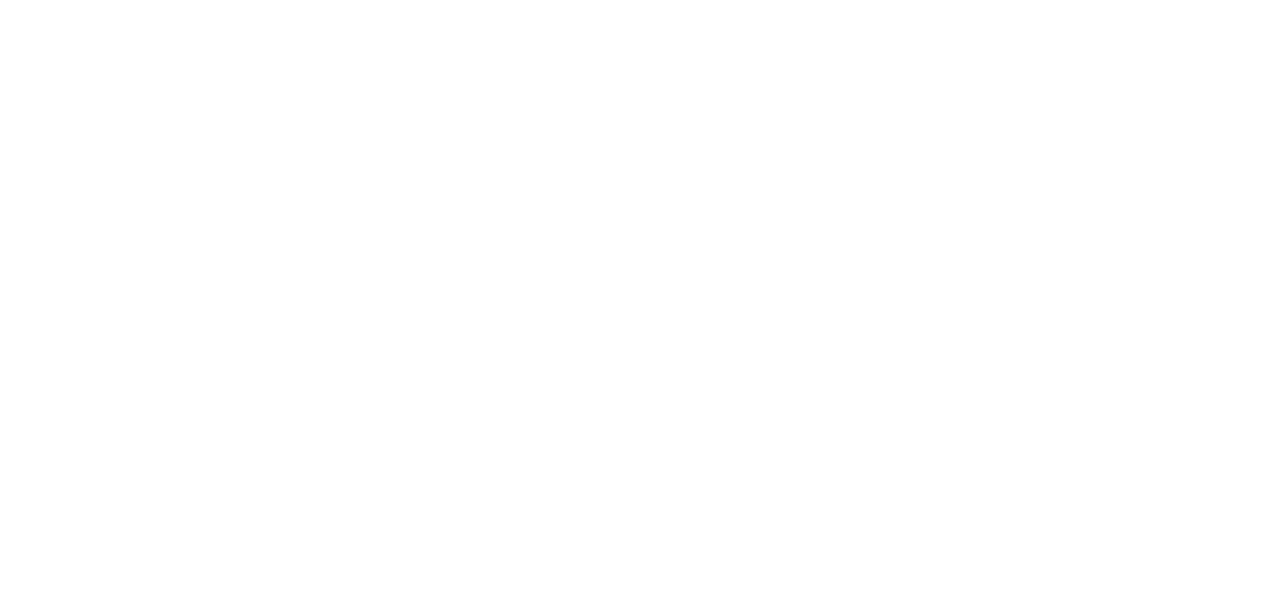 scroll, scrollTop: 0, scrollLeft: 0, axis: both 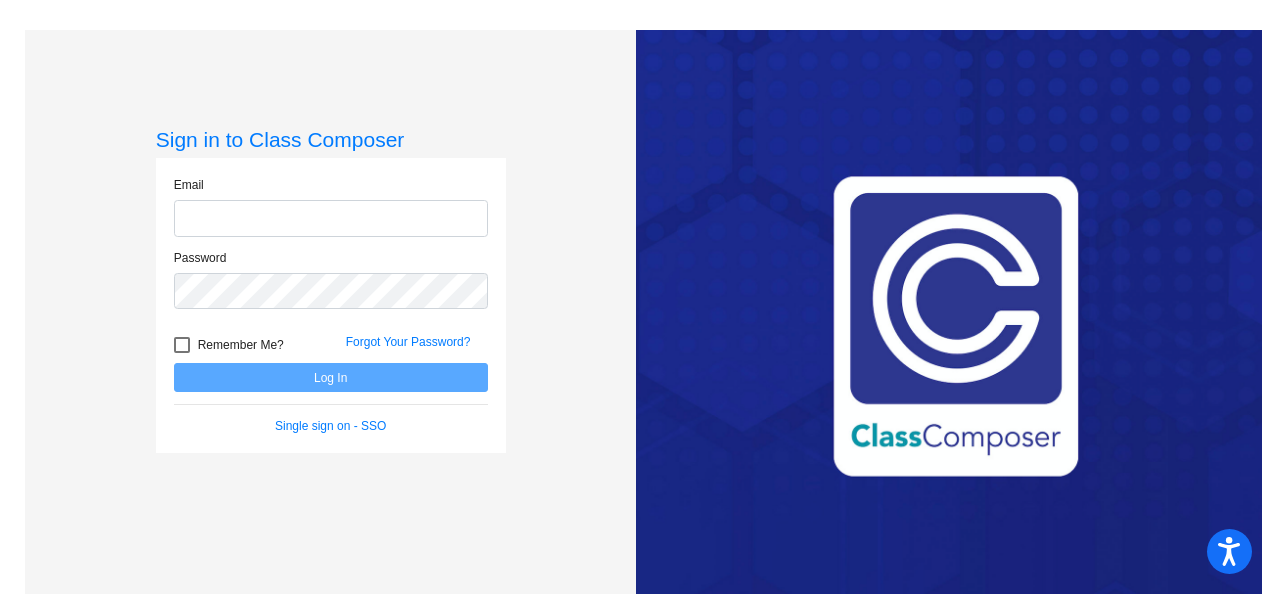 type on "[EMAIL_ADDRESS][DOMAIN_NAME]" 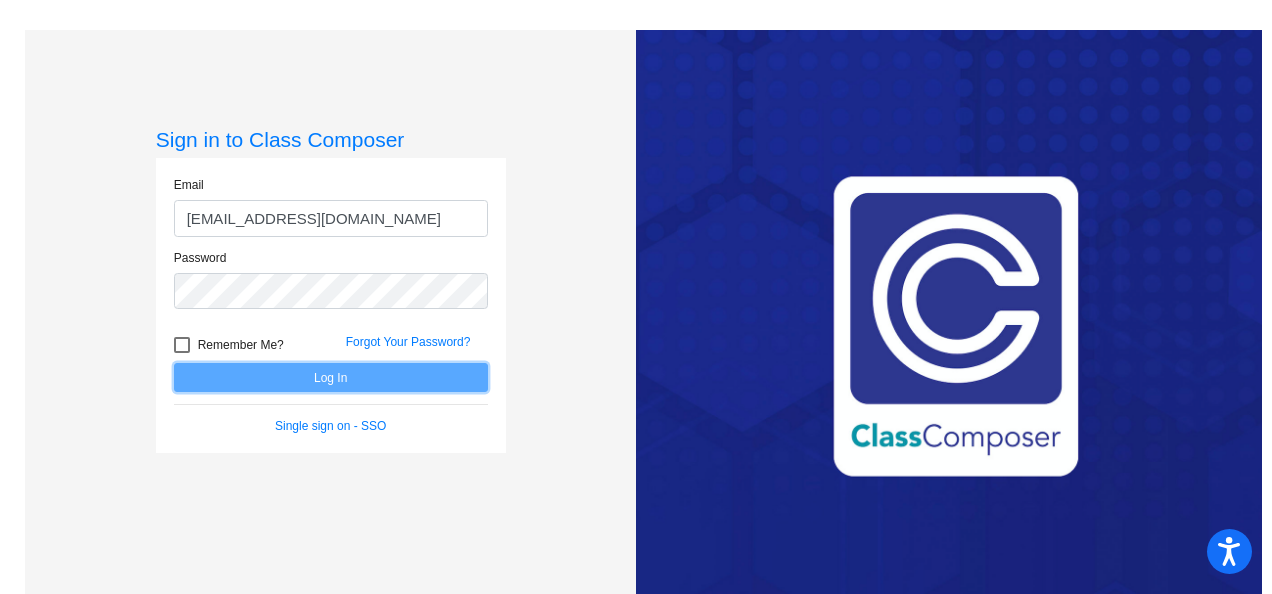 click on "Log In" 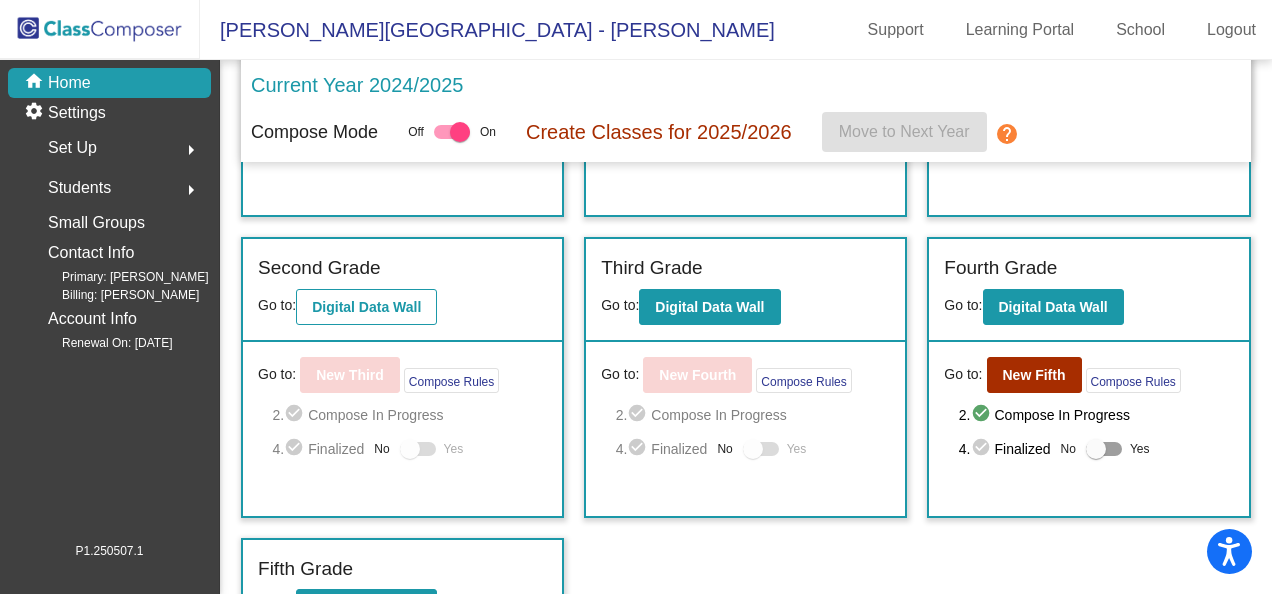 scroll, scrollTop: 313, scrollLeft: 0, axis: vertical 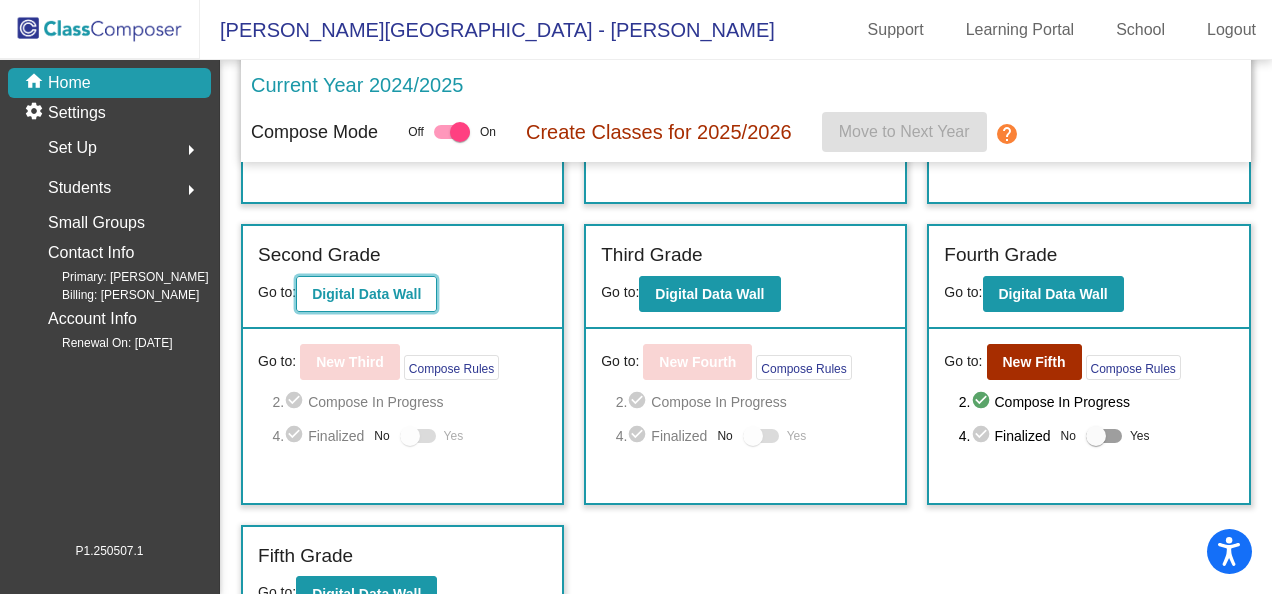 click on "Digital Data Wall" 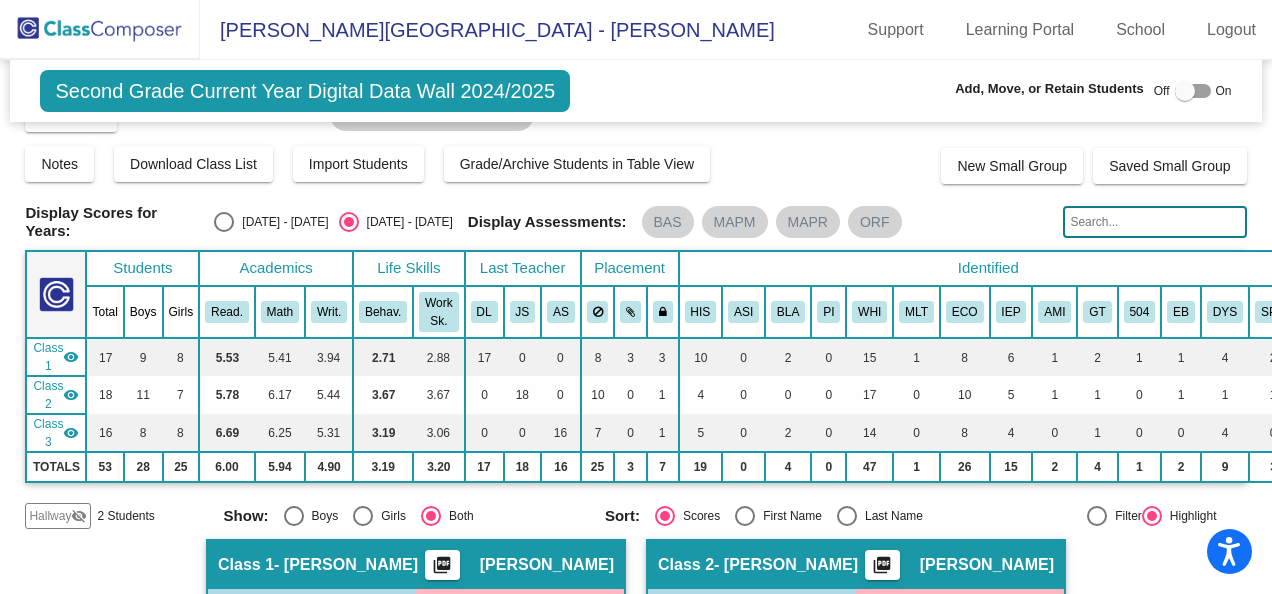 scroll, scrollTop: 0, scrollLeft: 0, axis: both 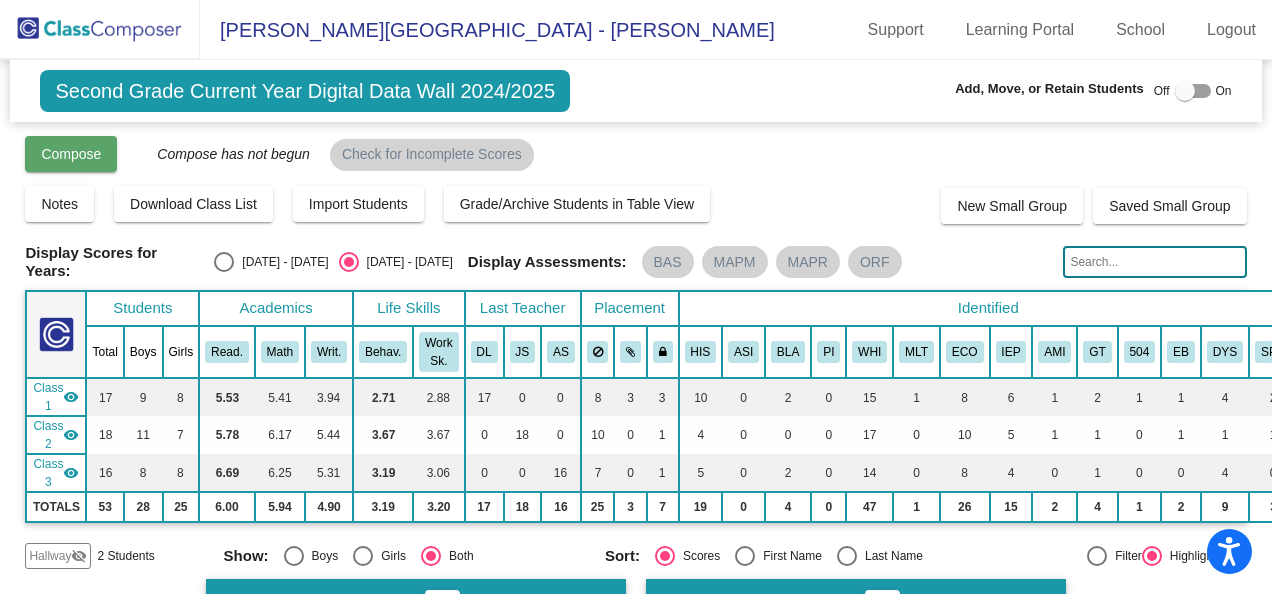 click on "Compose" 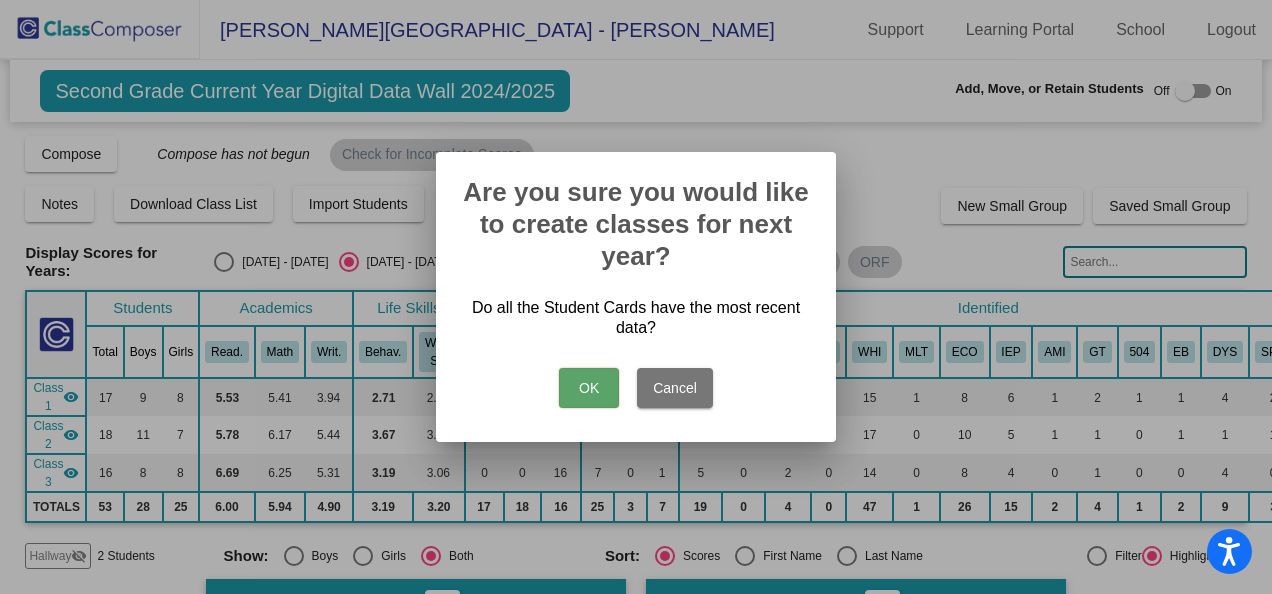 click on "OK" at bounding box center (589, 388) 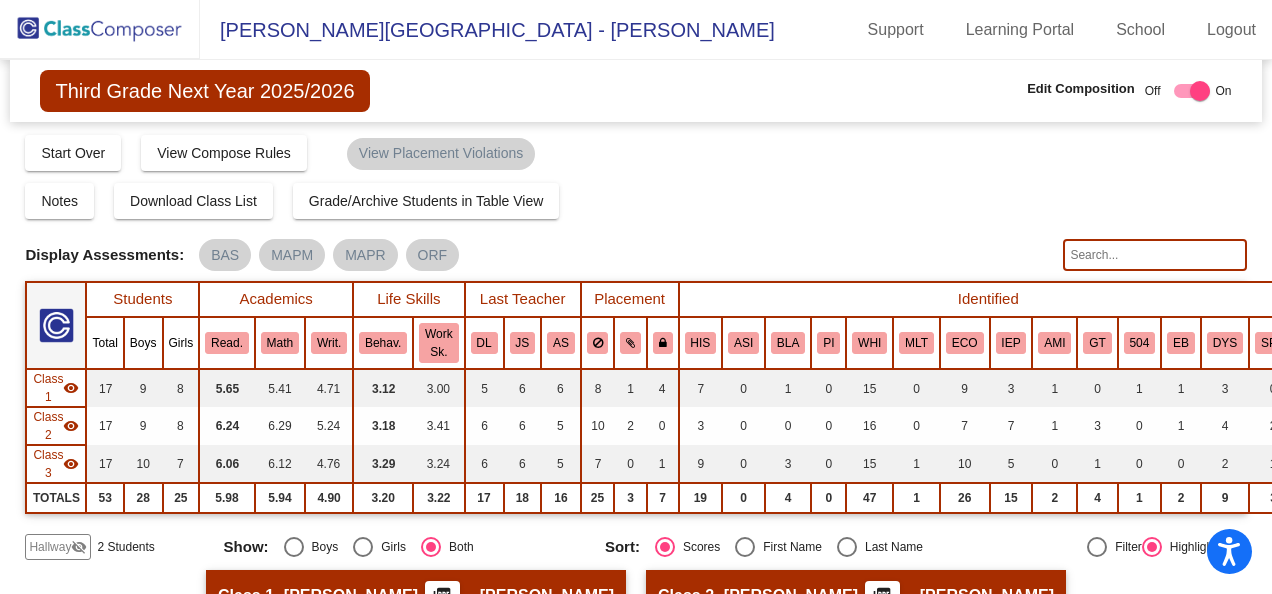 scroll, scrollTop: 0, scrollLeft: 0, axis: both 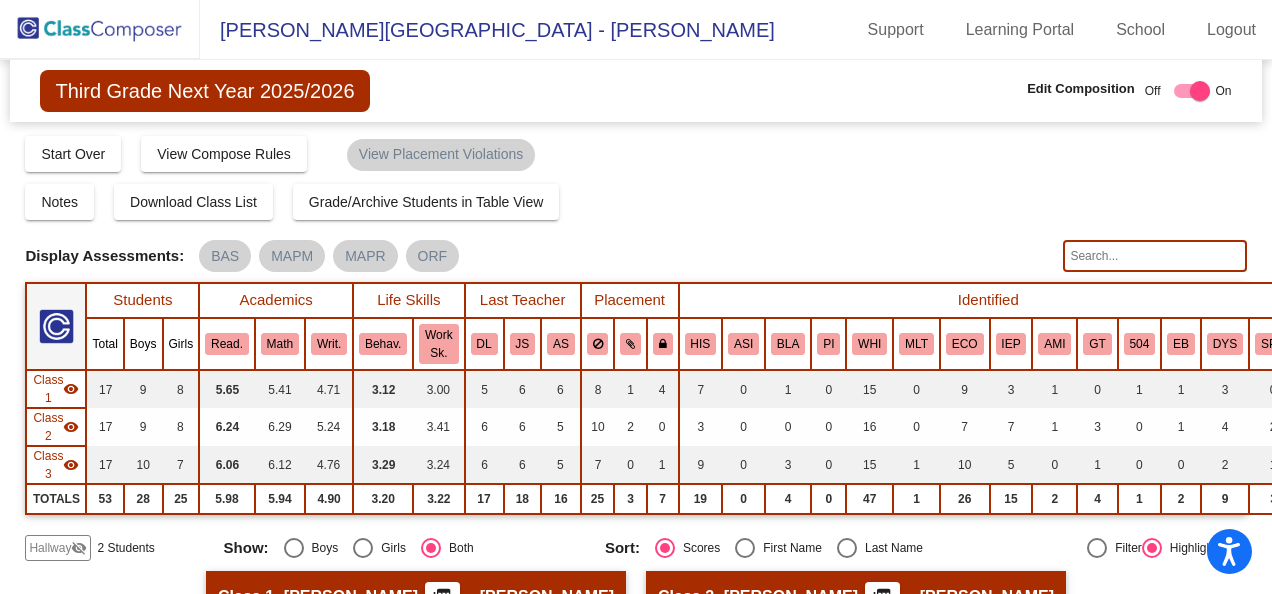 click 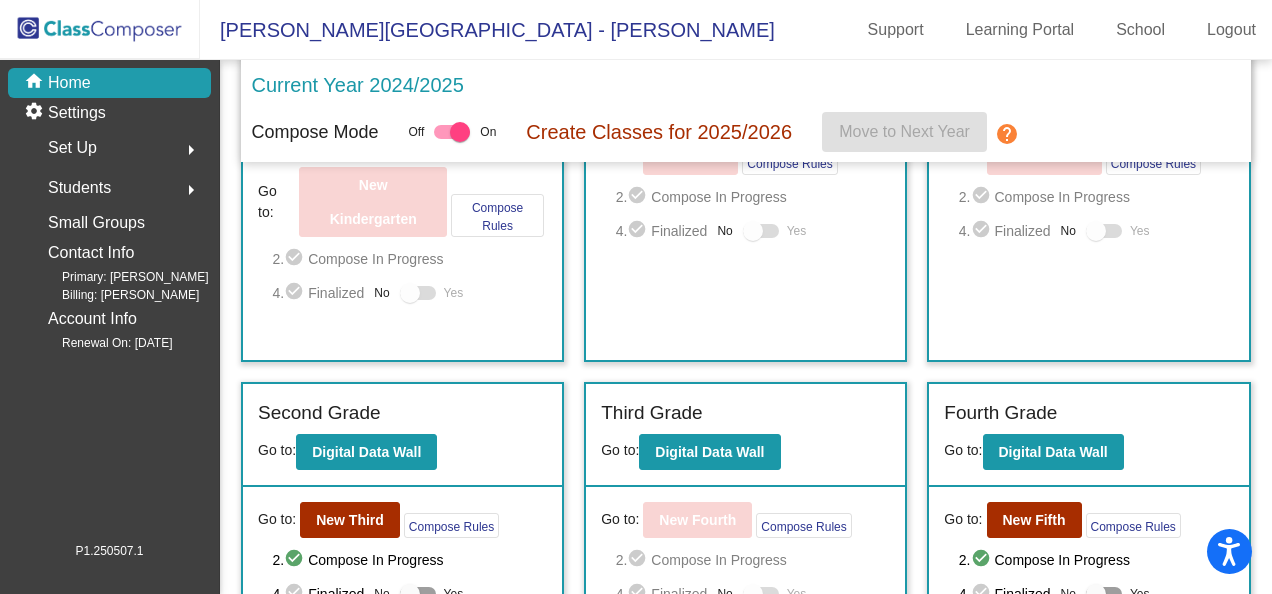 scroll, scrollTop: 13, scrollLeft: 0, axis: vertical 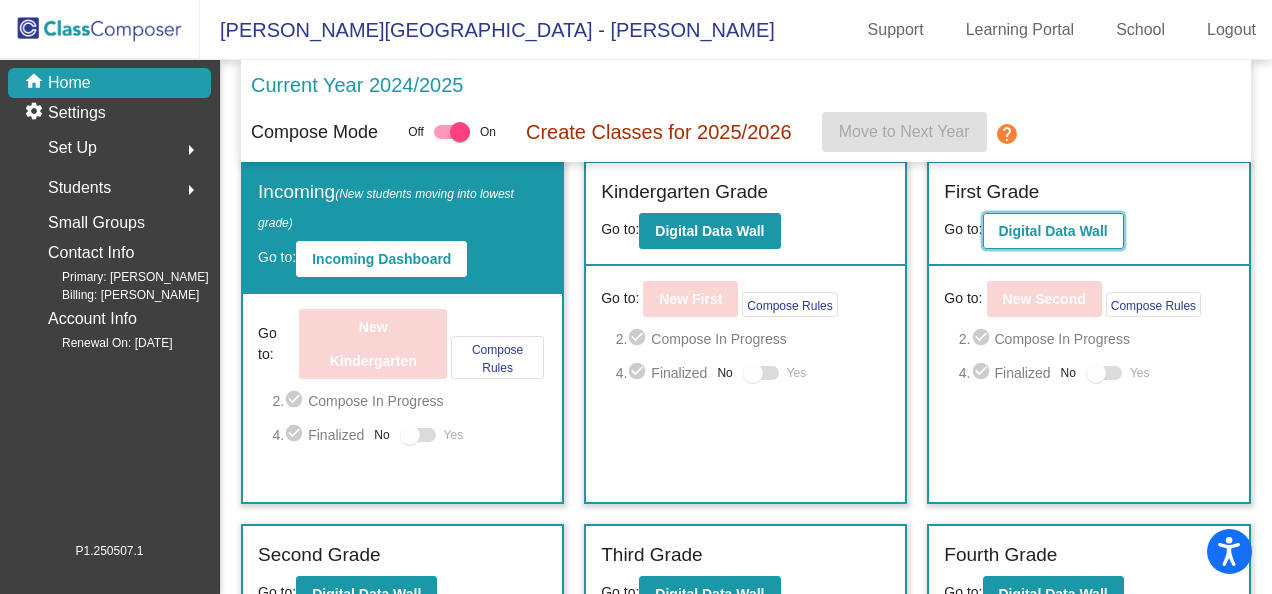 click on "Digital Data Wall" 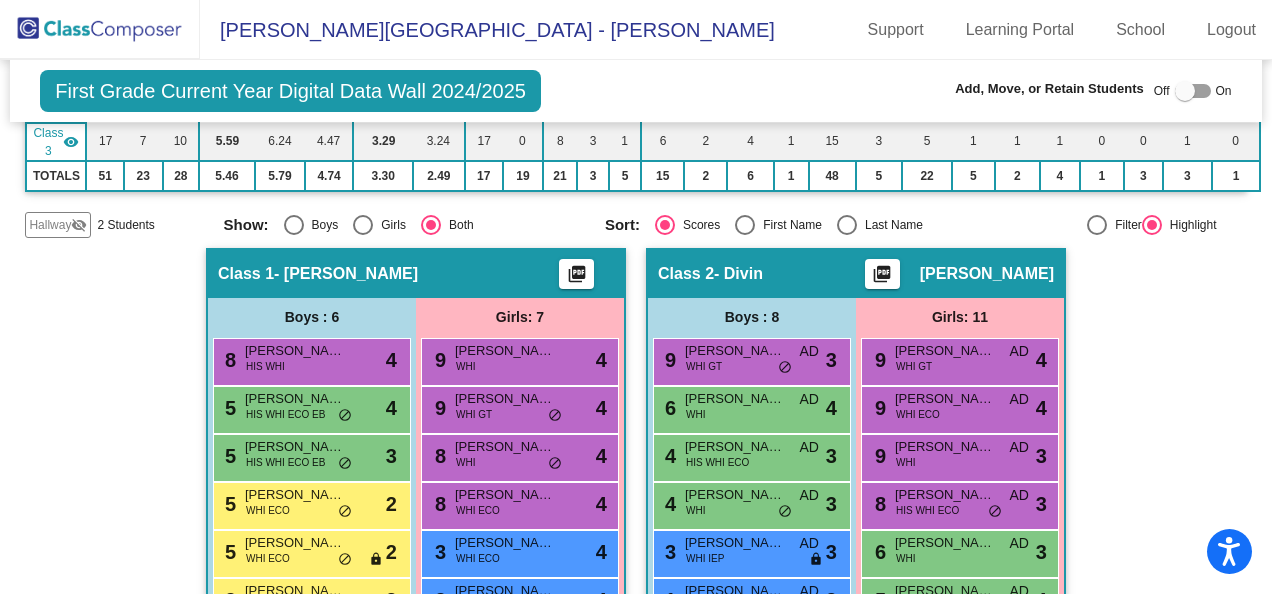 scroll, scrollTop: 0, scrollLeft: 0, axis: both 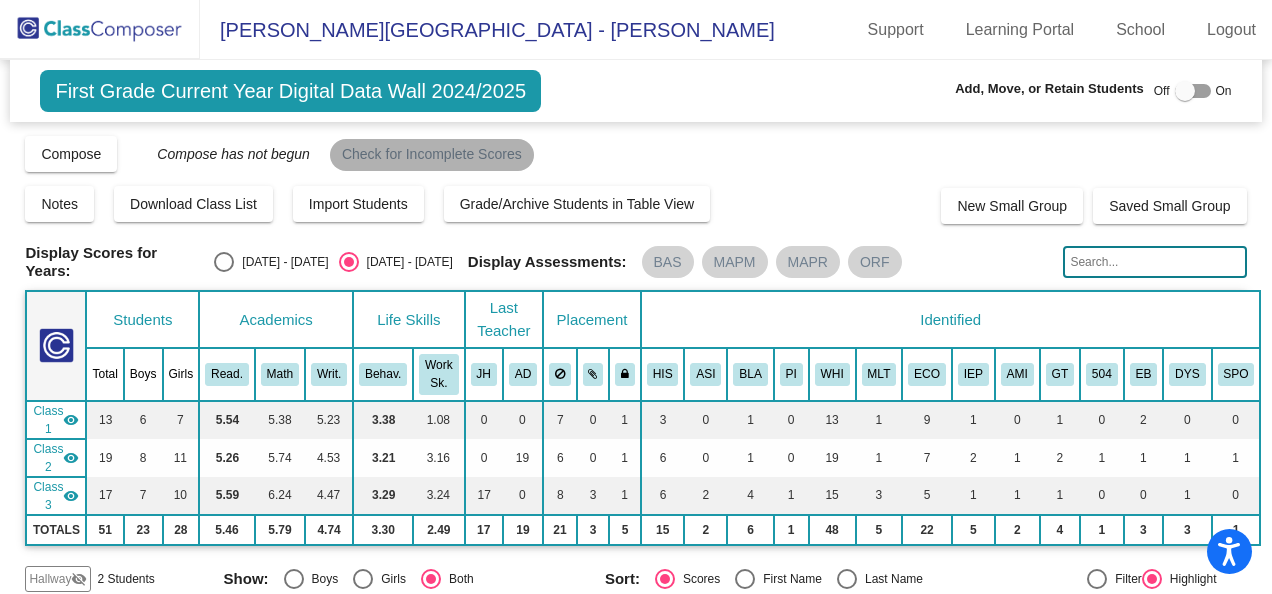 click on "Check for Incomplete Scores" 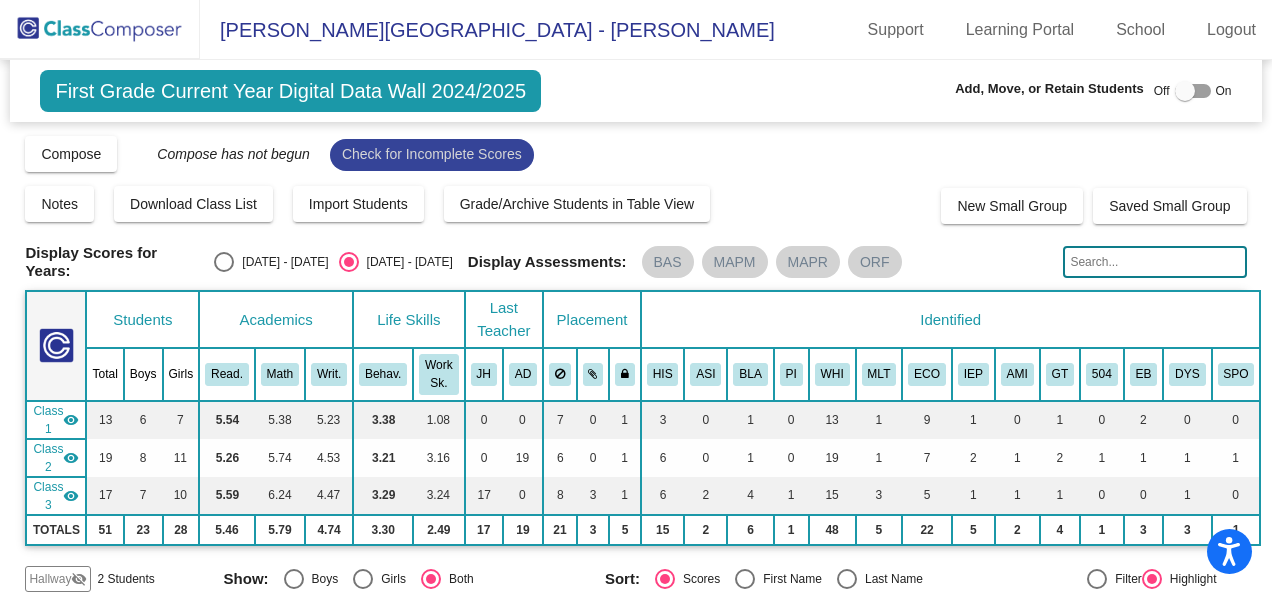 click on "Check for Incomplete Scores" 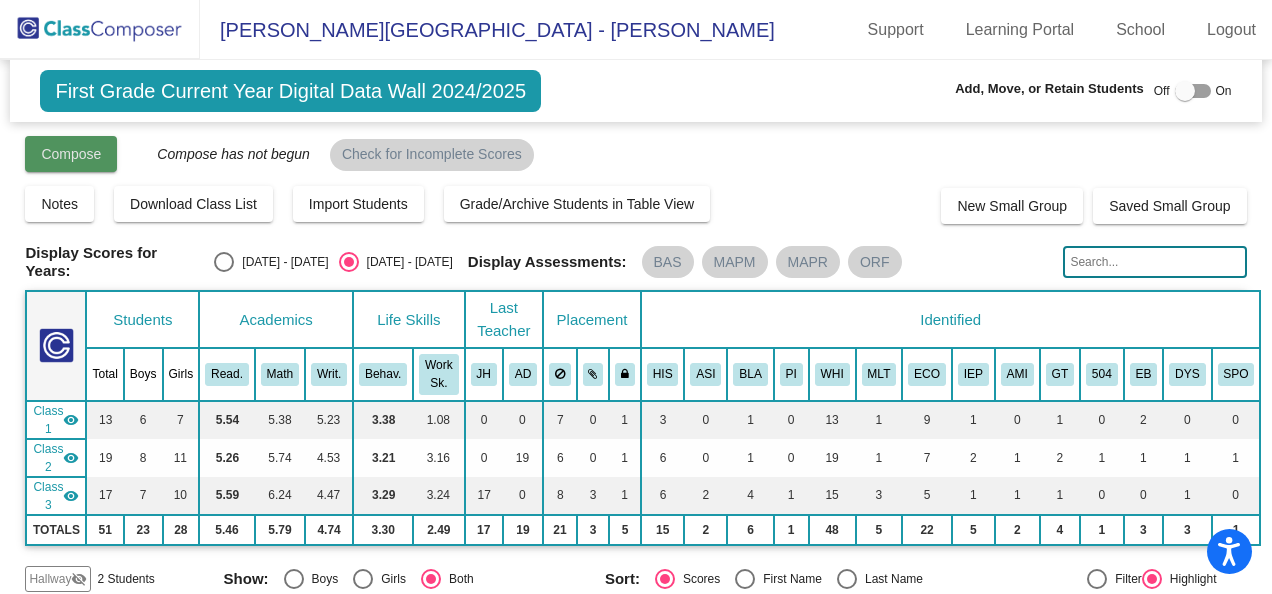 click on "Compose" 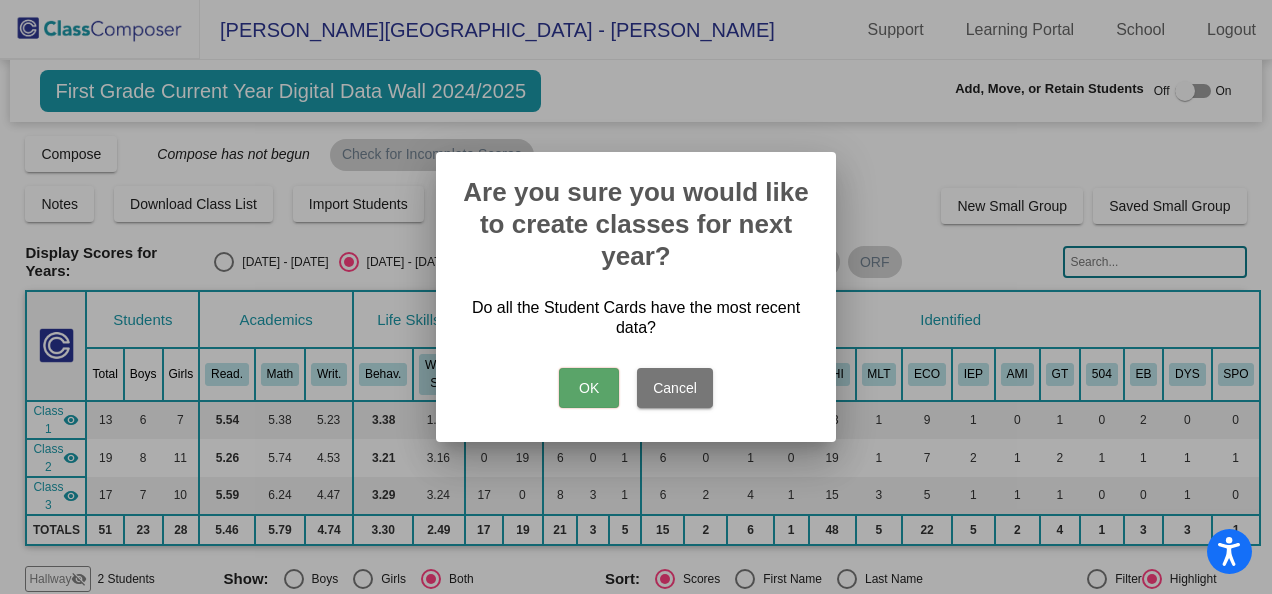 click on "OK" at bounding box center (589, 388) 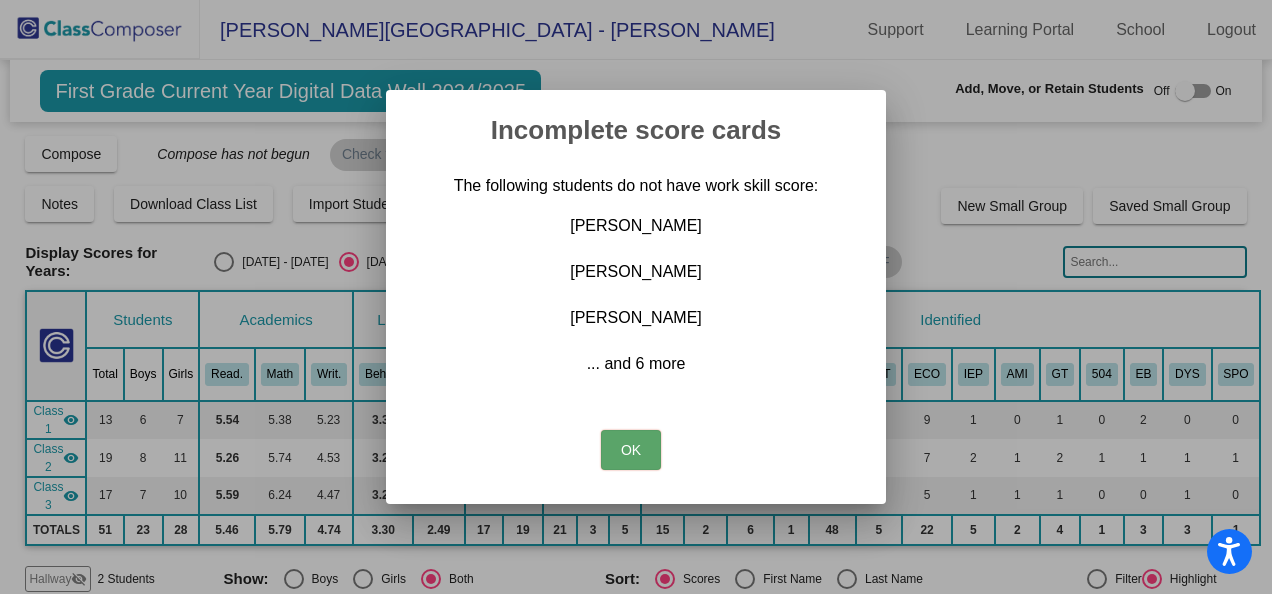 click on "OK" at bounding box center (631, 450) 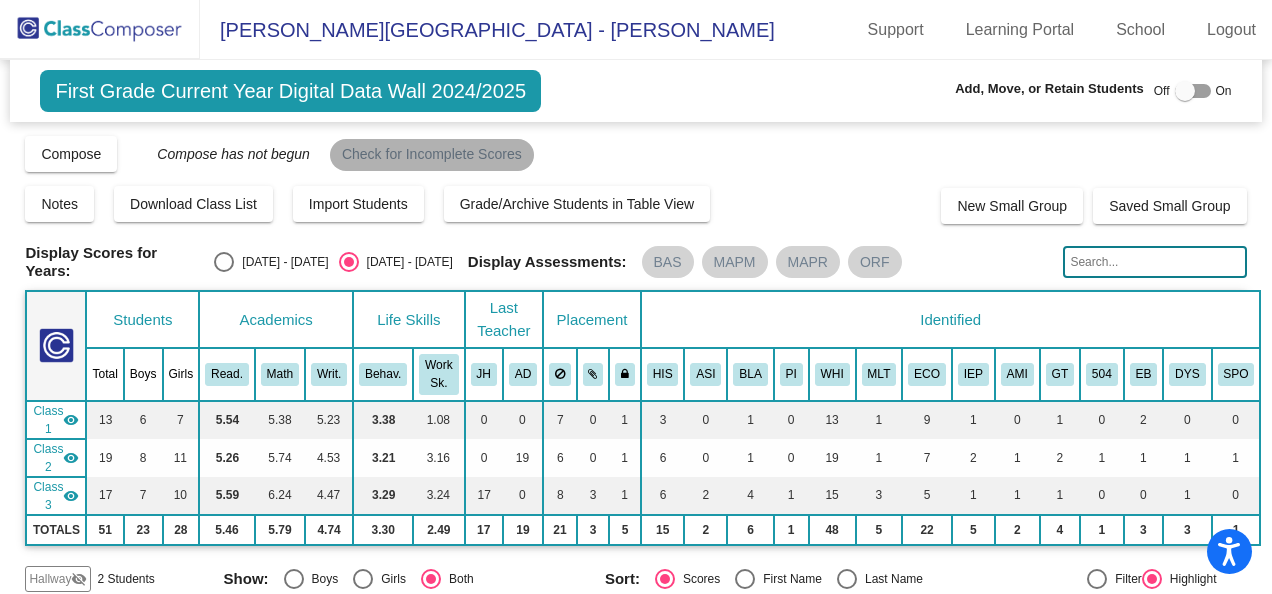 click on "Check for Incomplete Scores" 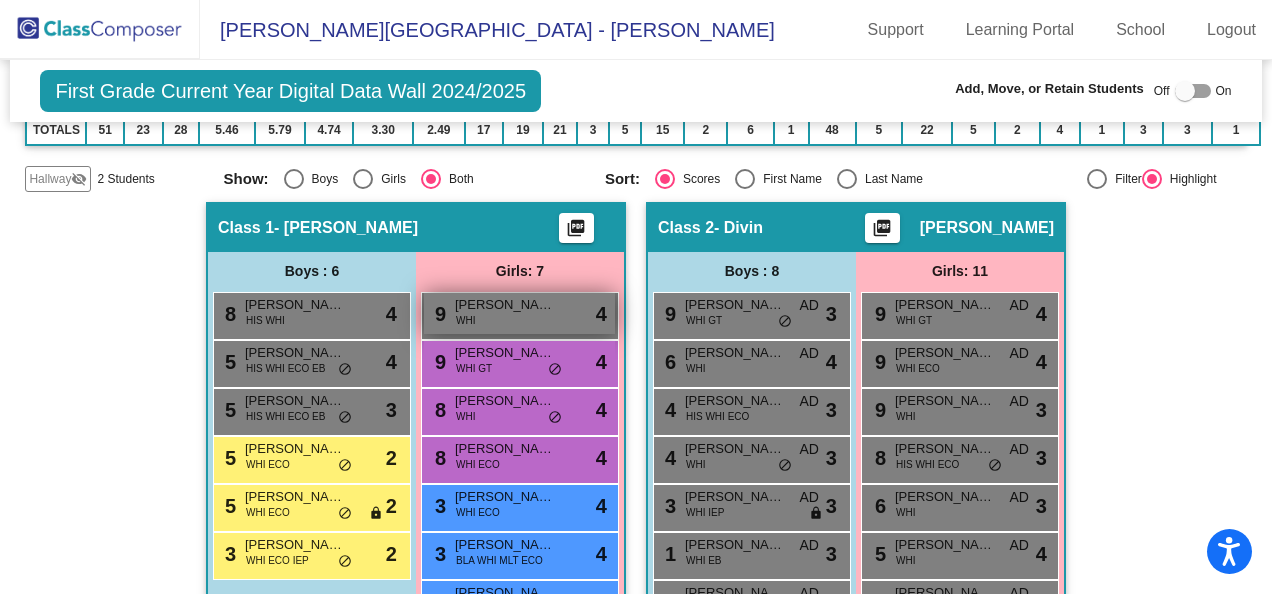 scroll, scrollTop: 500, scrollLeft: 0, axis: vertical 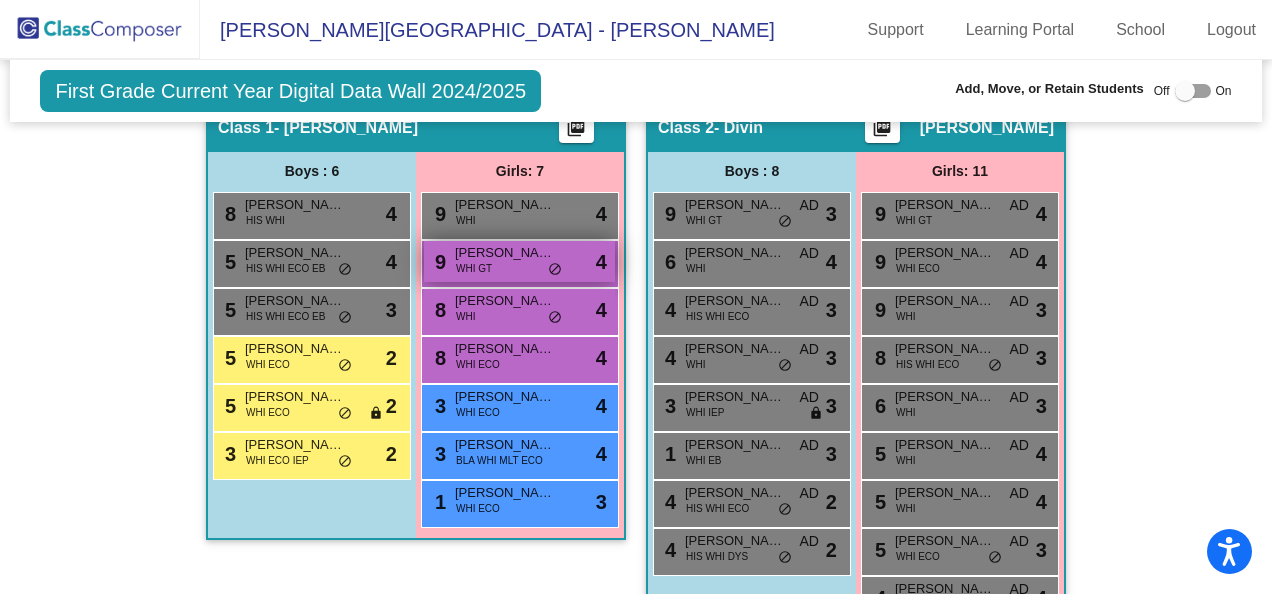 click on "9 [PERSON_NAME] WHI GT lock do_not_disturb_alt 4" at bounding box center [519, 261] 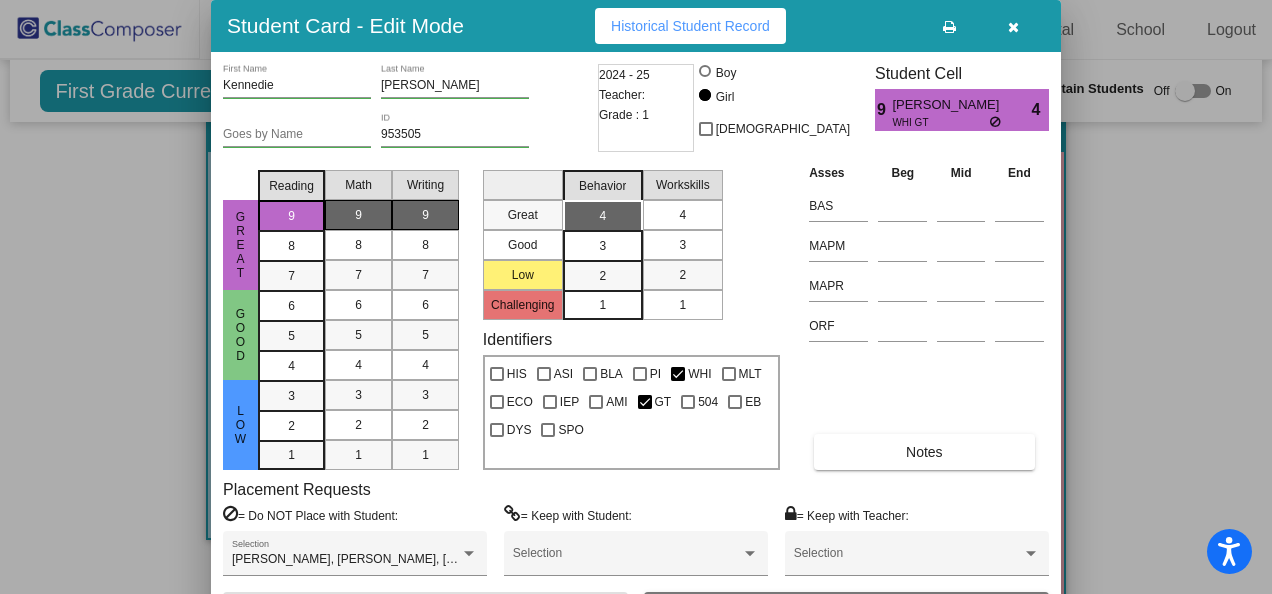 click on "4" at bounding box center [682, 215] 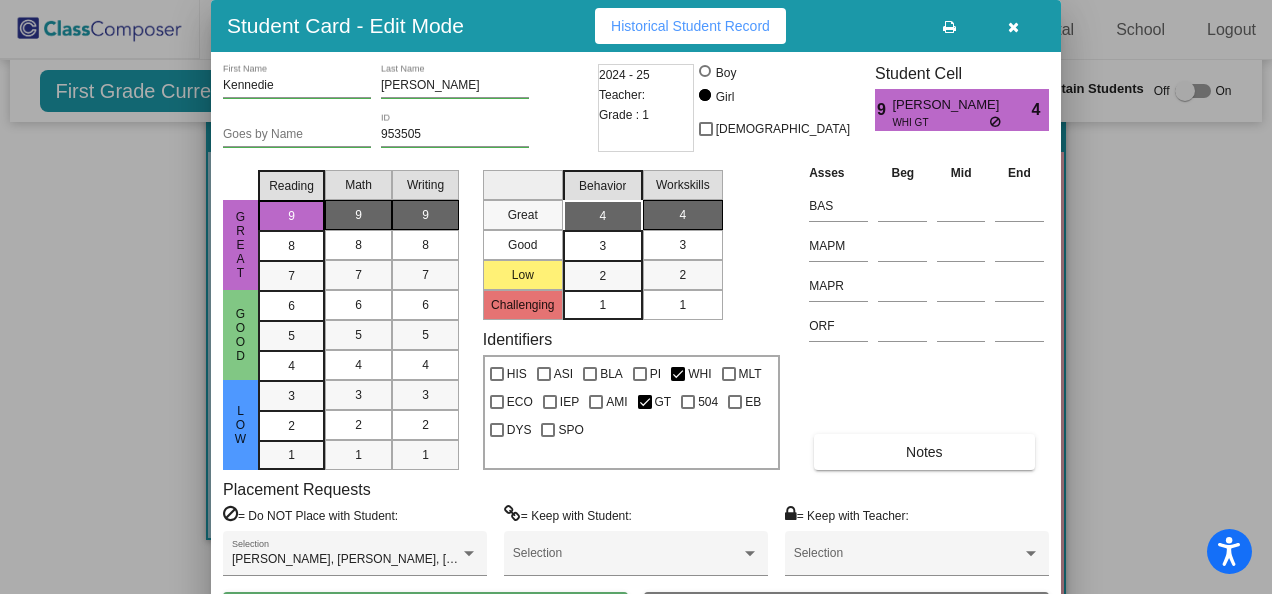 click on "3" at bounding box center (682, 245) 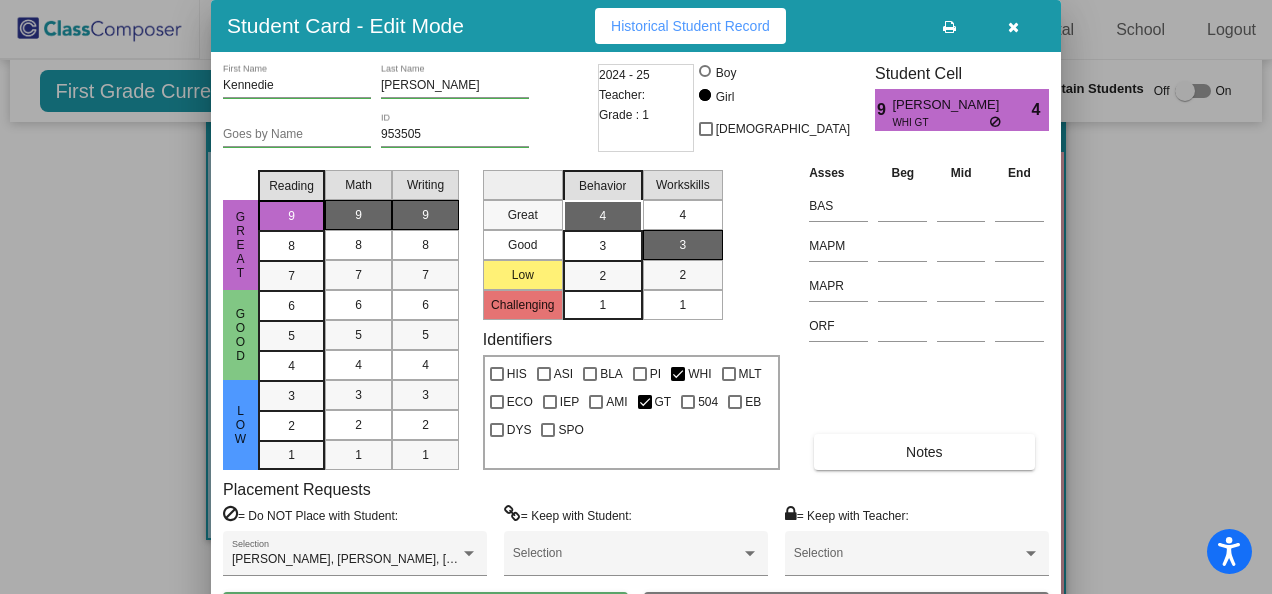 click on "4" at bounding box center [682, 215] 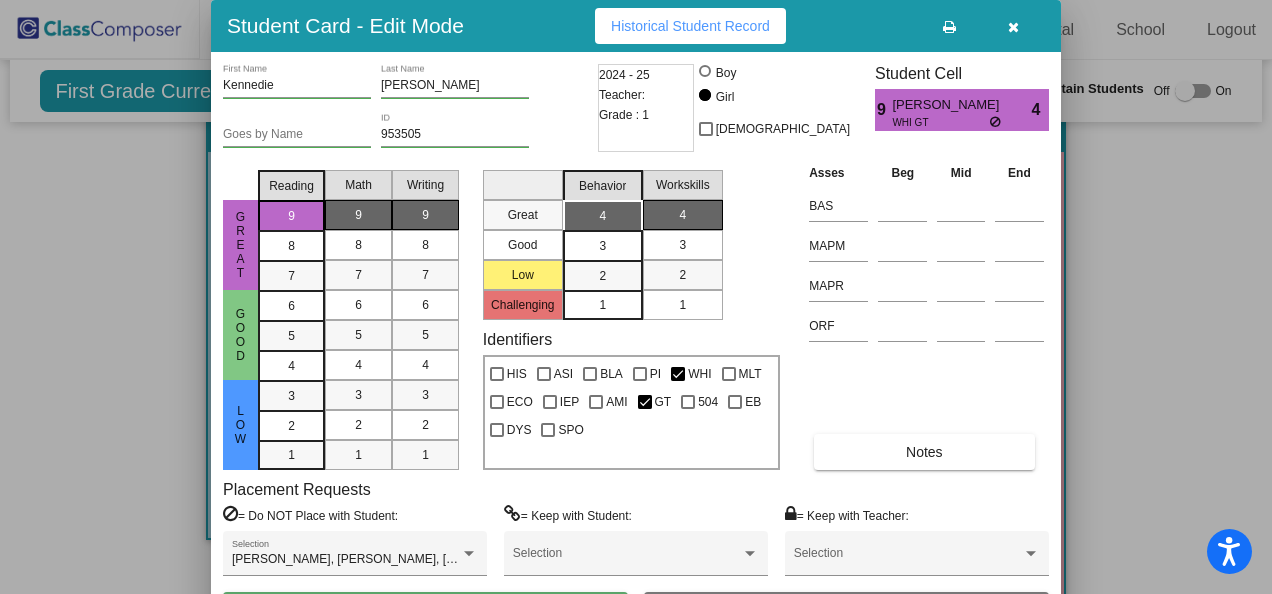 click at bounding box center [1013, 27] 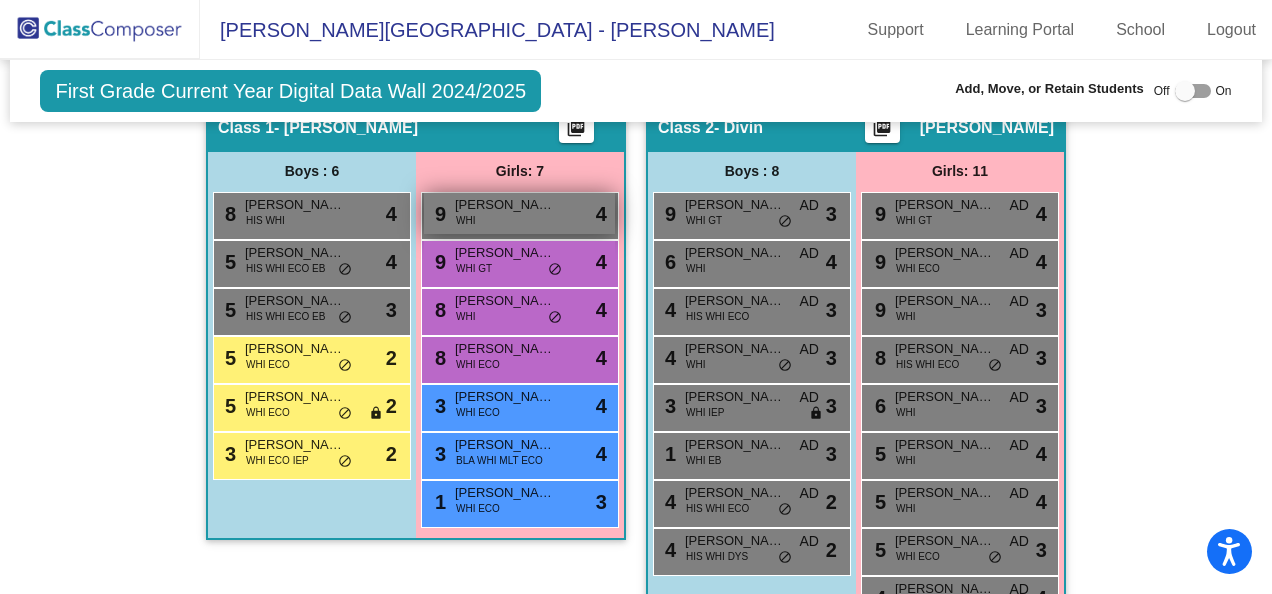 click on "9 [PERSON_NAME] WHI lock do_not_disturb_alt 4" at bounding box center [519, 213] 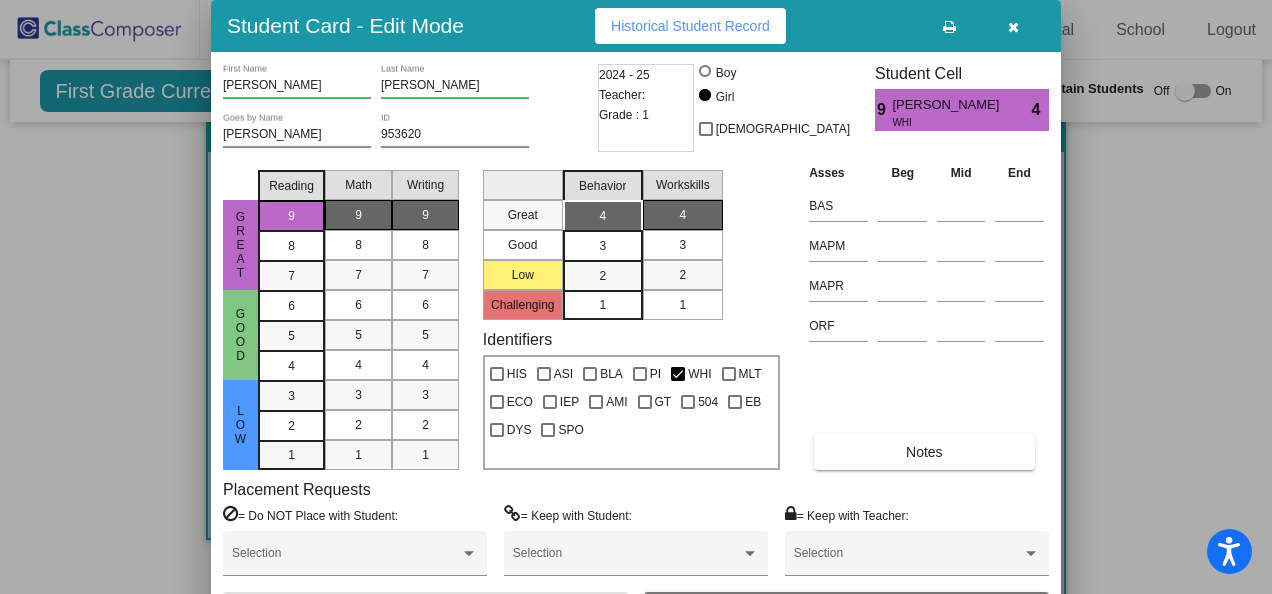 click at bounding box center [1013, 26] 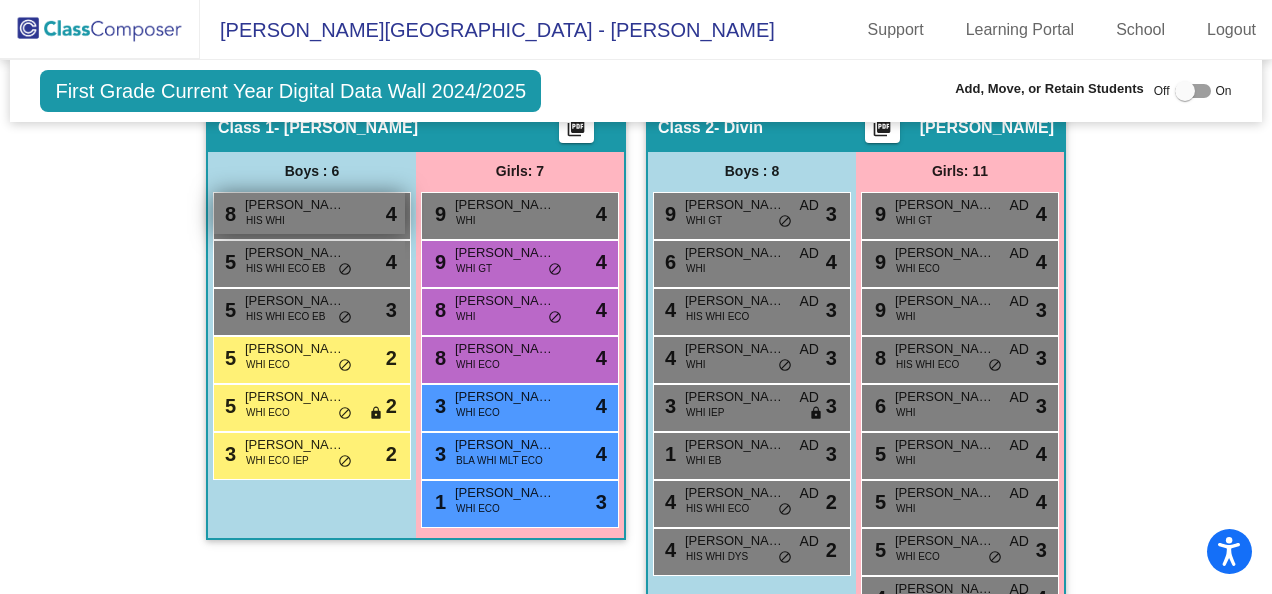 click on "[PERSON_NAME]" at bounding box center (295, 205) 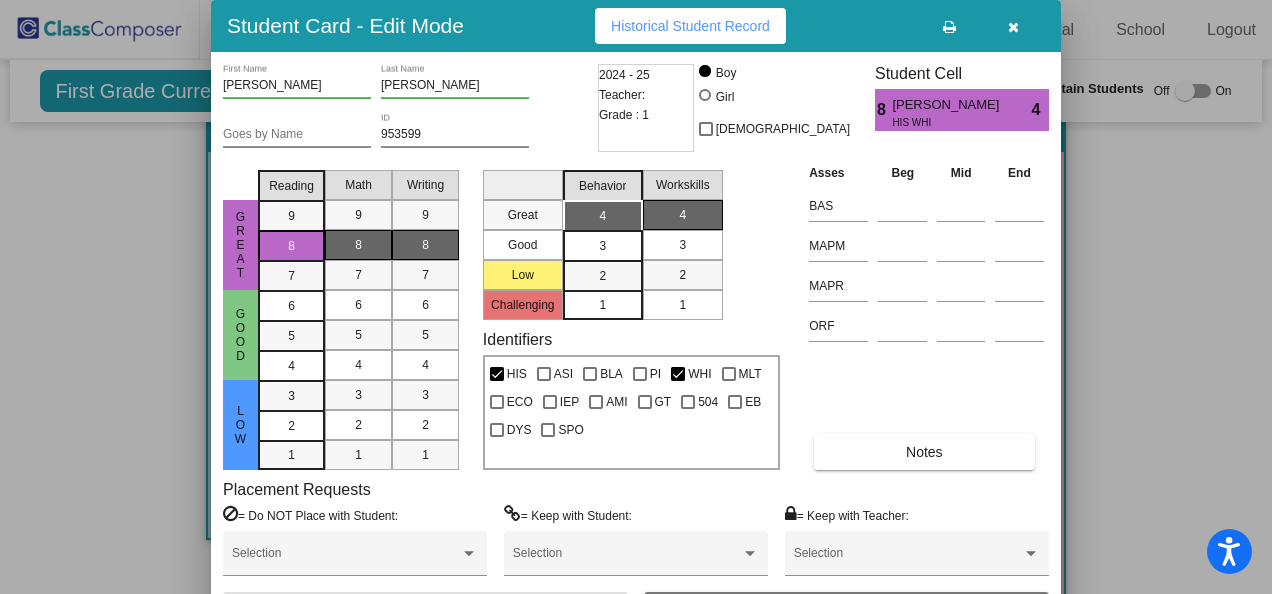click at bounding box center (1013, 27) 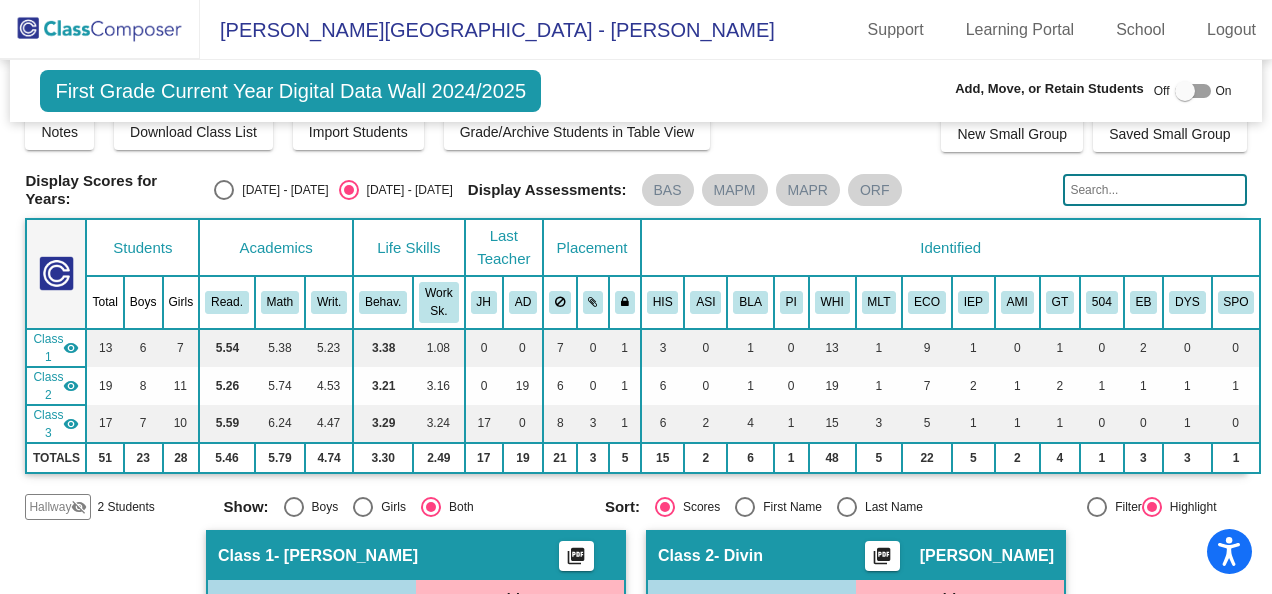 scroll, scrollTop: 0, scrollLeft: 0, axis: both 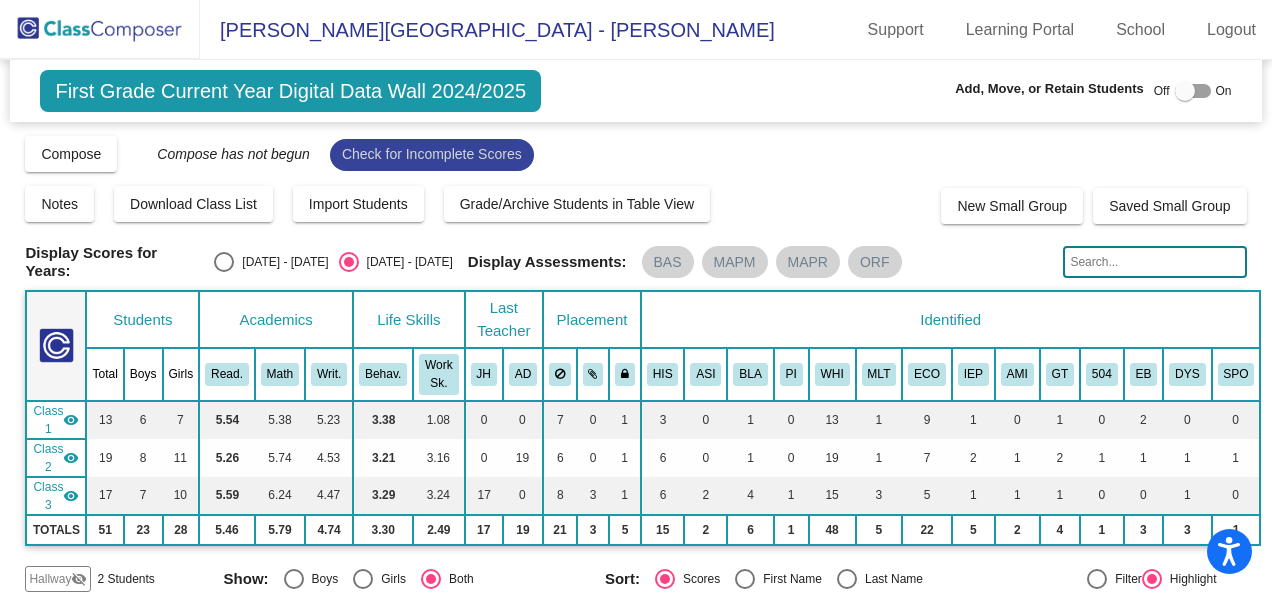 click on "Check for Incomplete Scores" 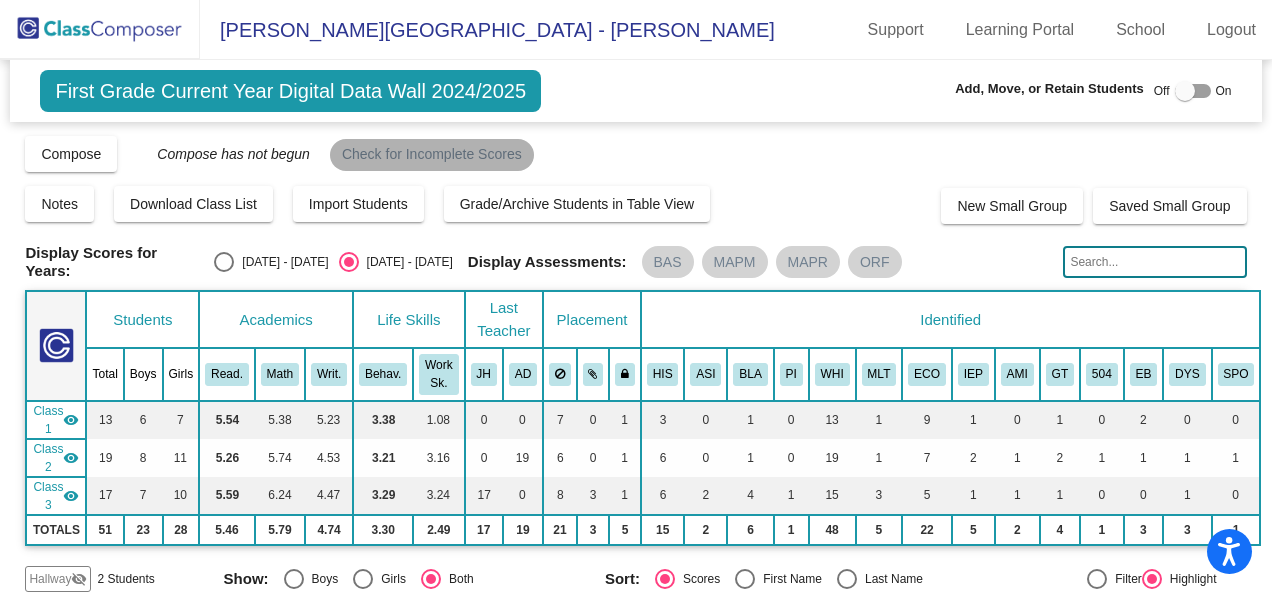 click on "Check for Incomplete Scores" 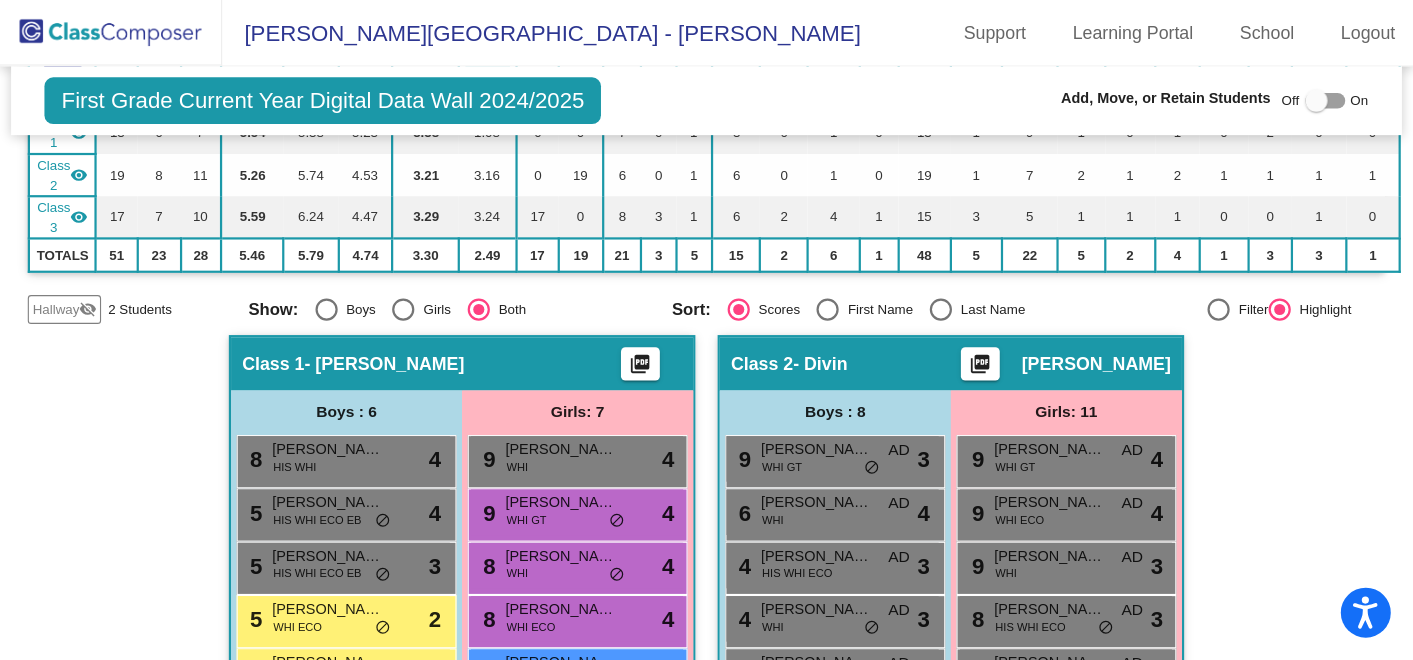 scroll, scrollTop: 500, scrollLeft: 0, axis: vertical 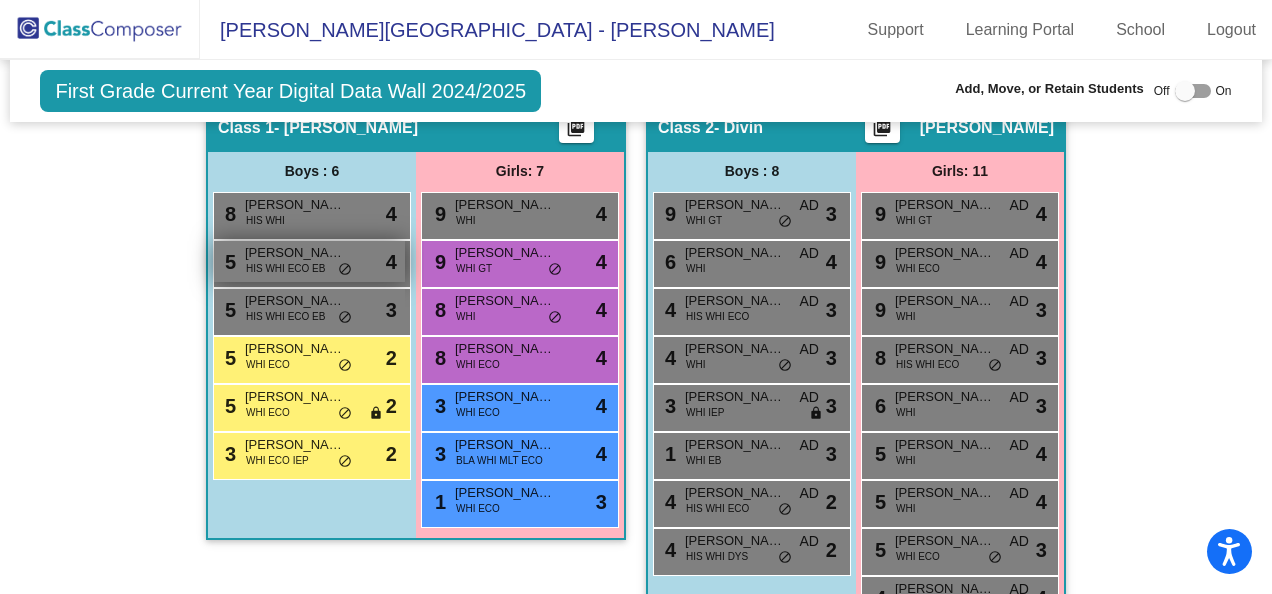 click on "[PERSON_NAME]" at bounding box center (295, 253) 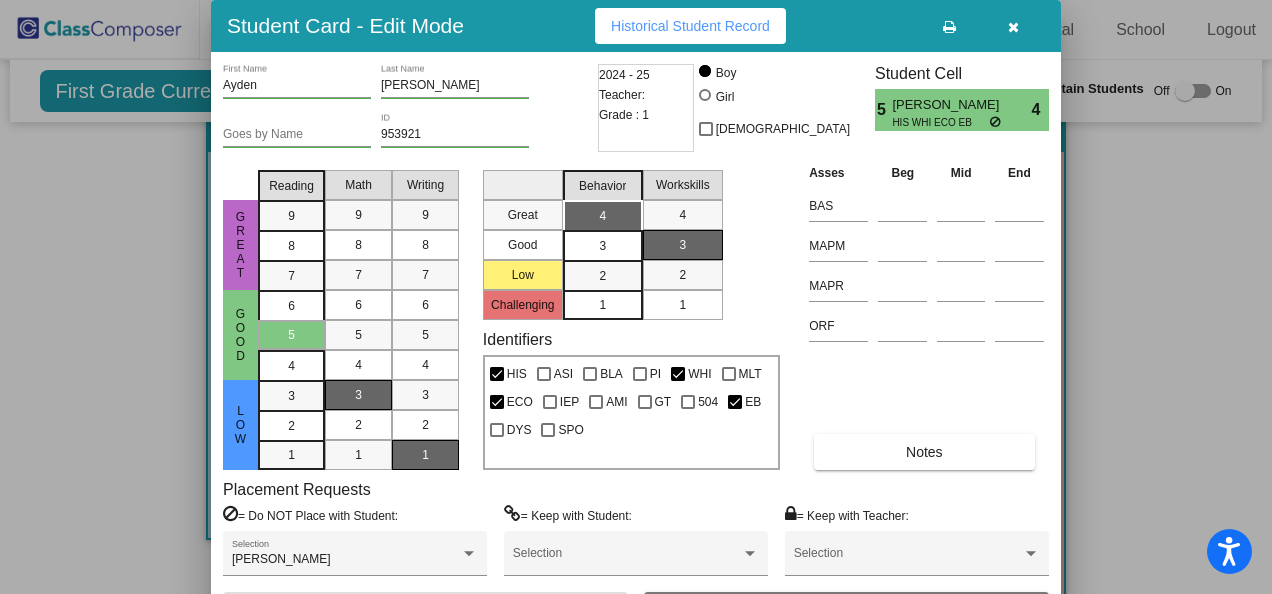 click at bounding box center (1013, 27) 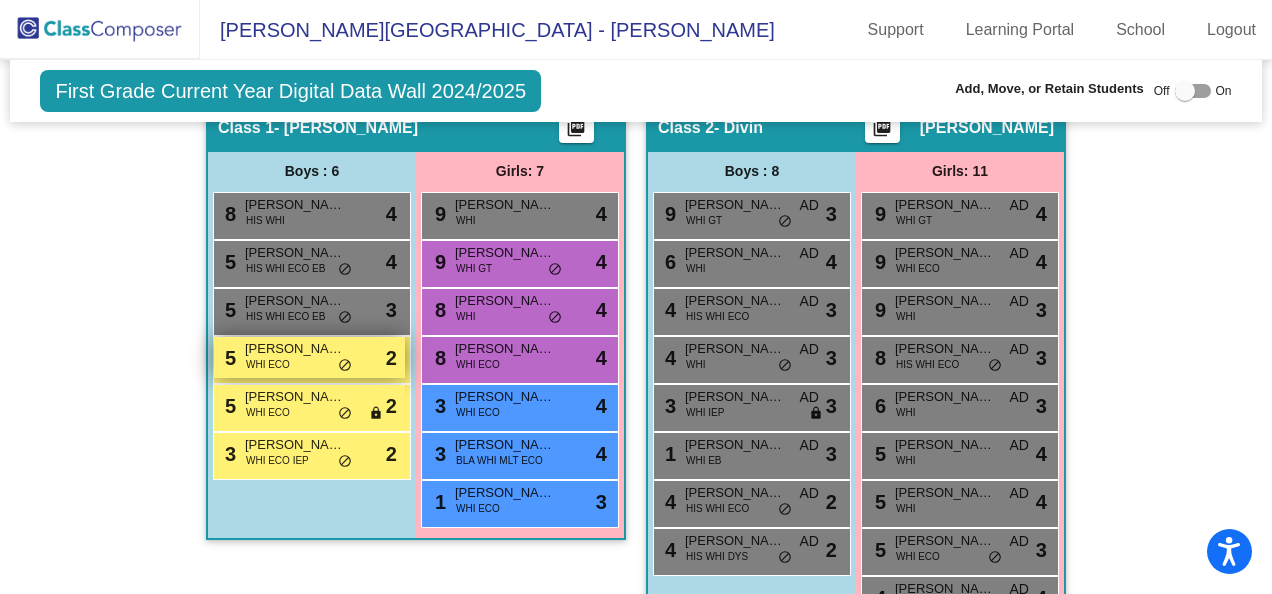 click on "5 [PERSON_NAME] WHI ECO lock do_not_disturb_alt 2" at bounding box center [309, 357] 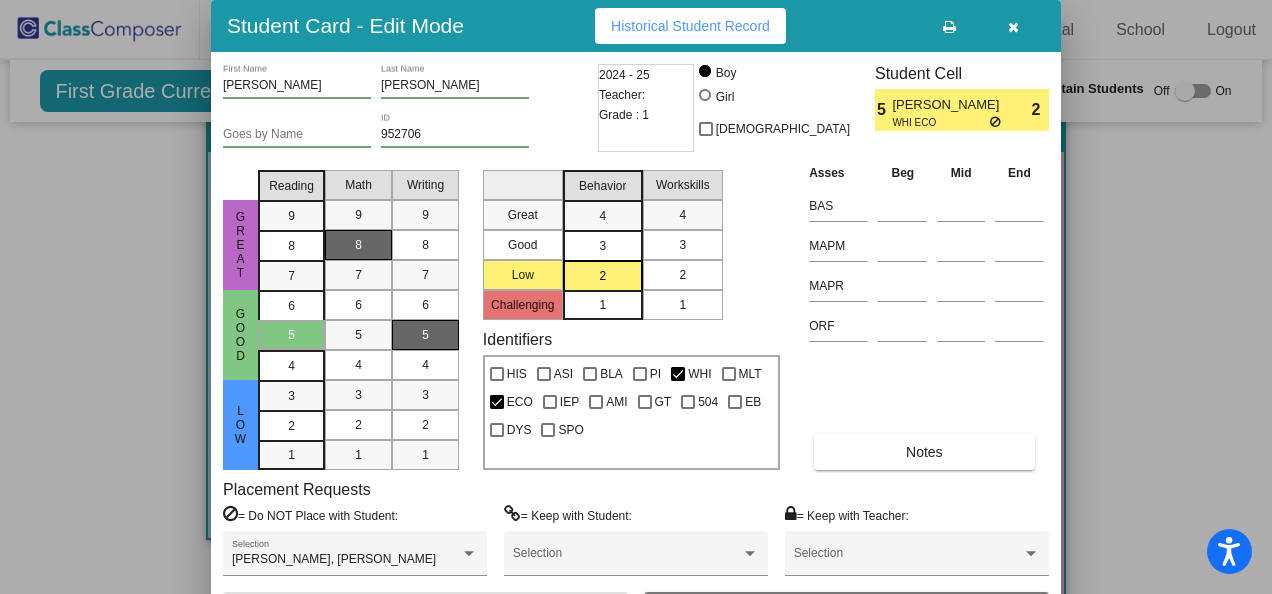 click on "2" at bounding box center [682, 275] 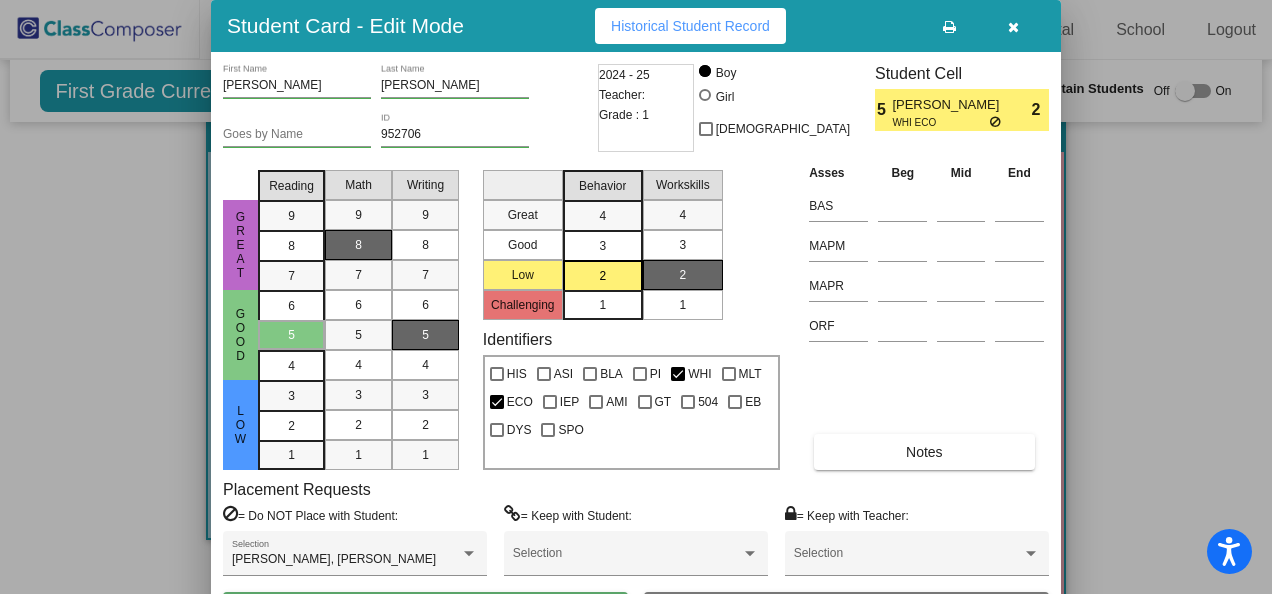 click at bounding box center (1013, 27) 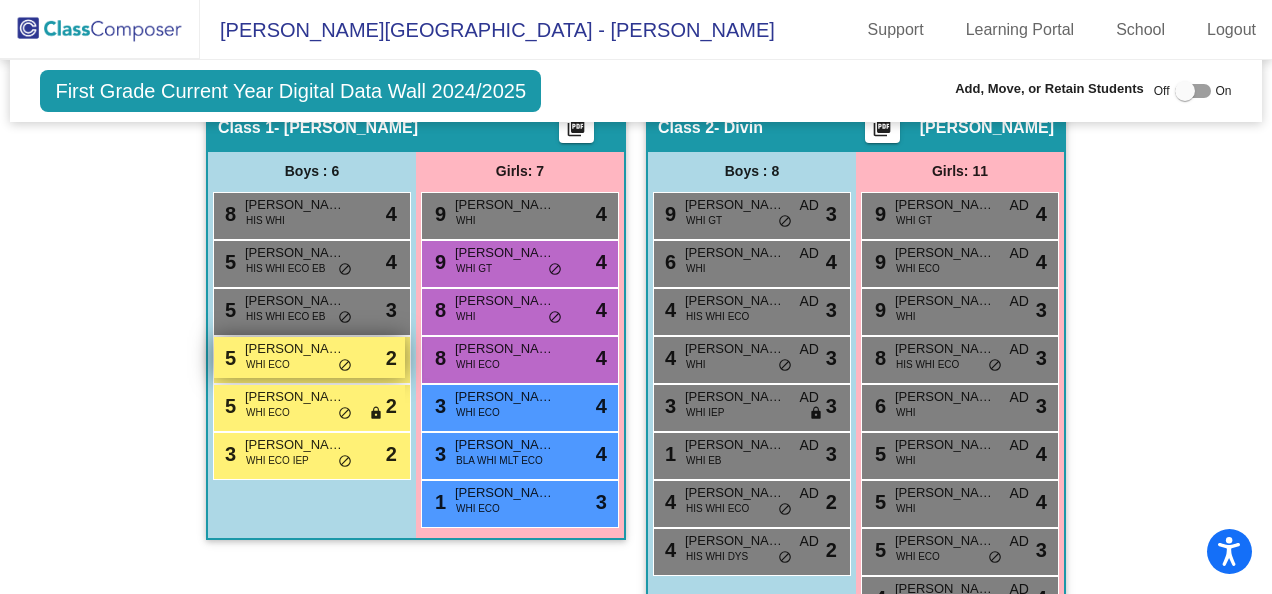 click on "5 [PERSON_NAME] WHI ECO lock do_not_disturb_alt 2" at bounding box center (309, 357) 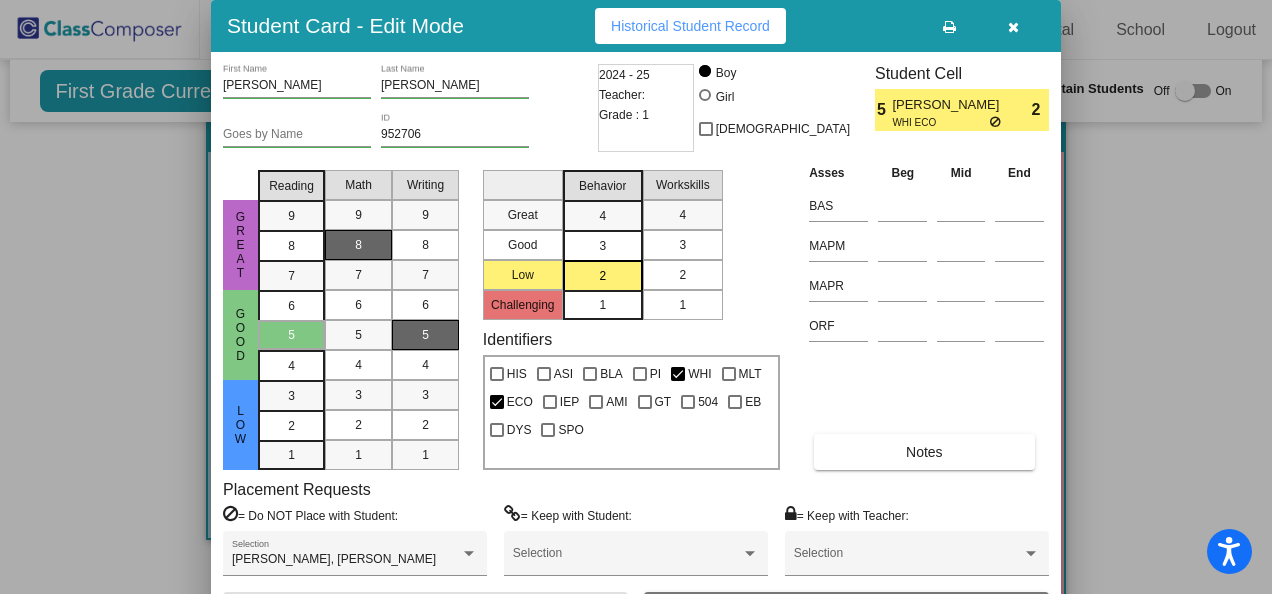 click on "2" at bounding box center [682, 275] 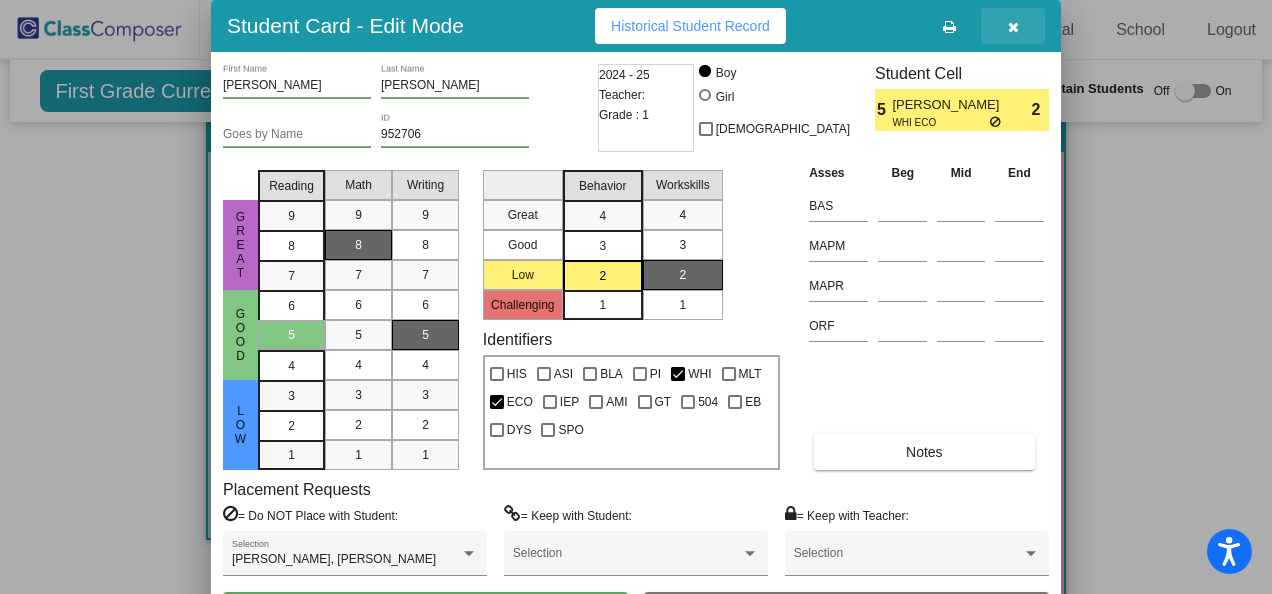 click at bounding box center [1013, 27] 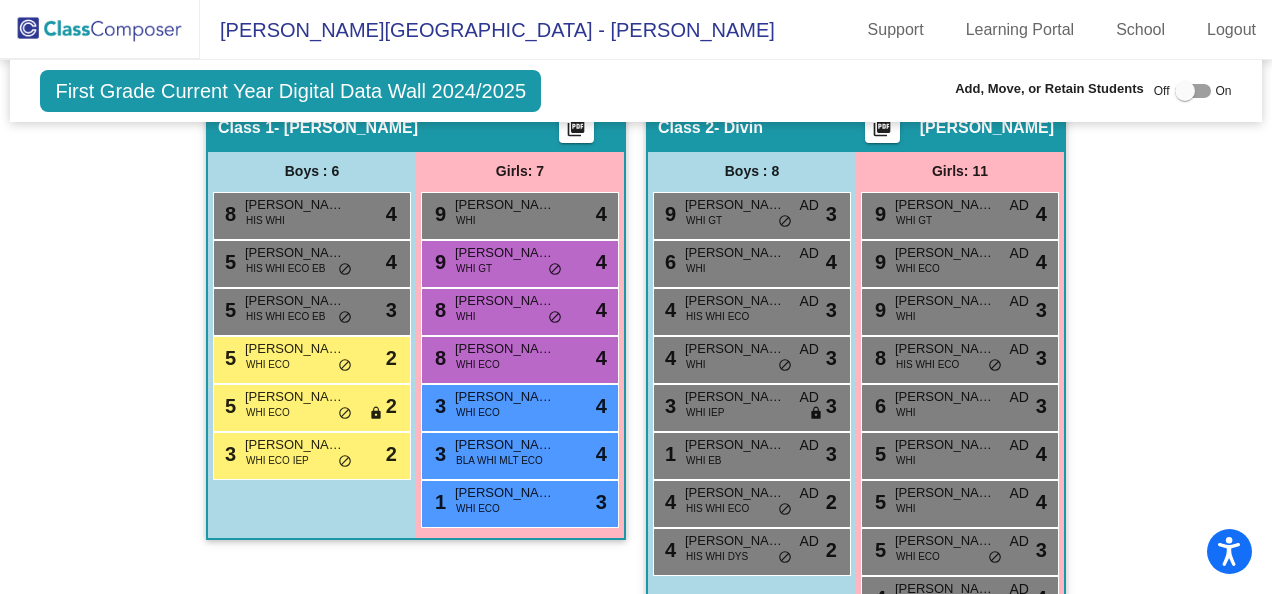 click on "5 [PERSON_NAME] WHI ECO lock do_not_disturb_alt 2" at bounding box center [312, 360] 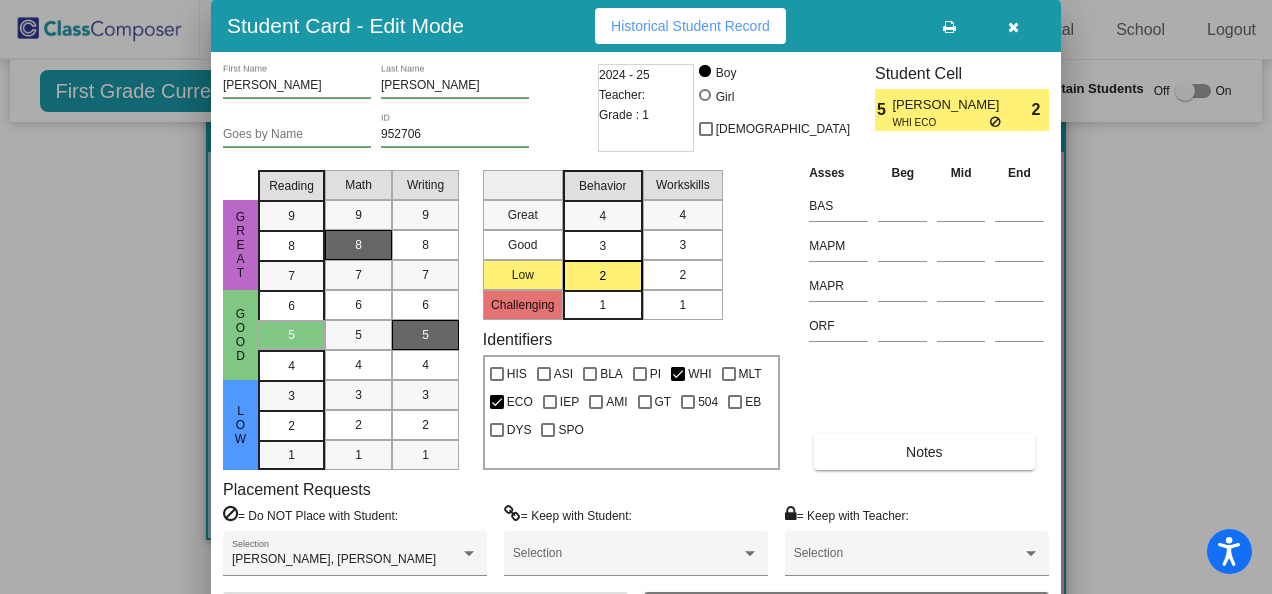 click on "2" at bounding box center [682, 275] 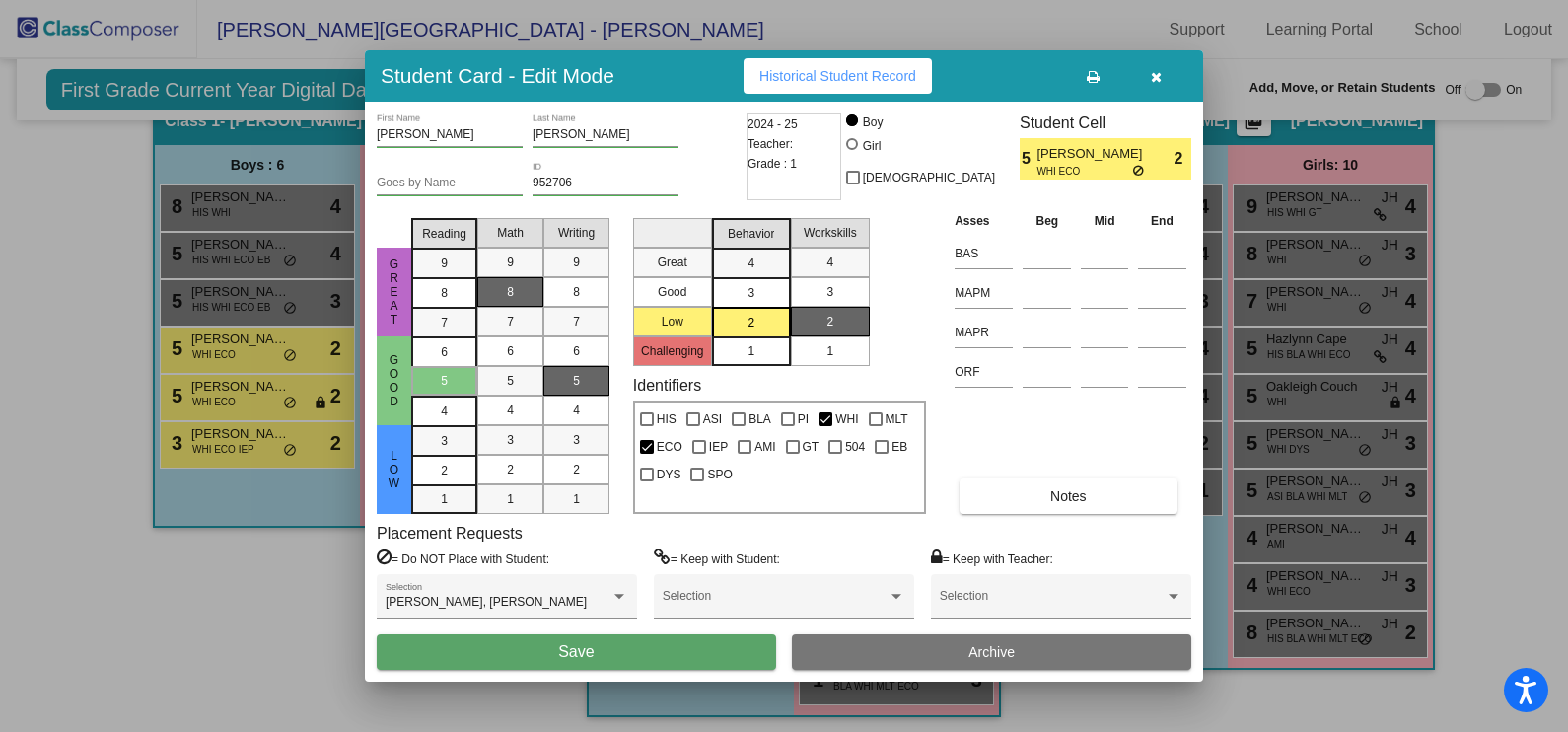 scroll, scrollTop: 431, scrollLeft: 0, axis: vertical 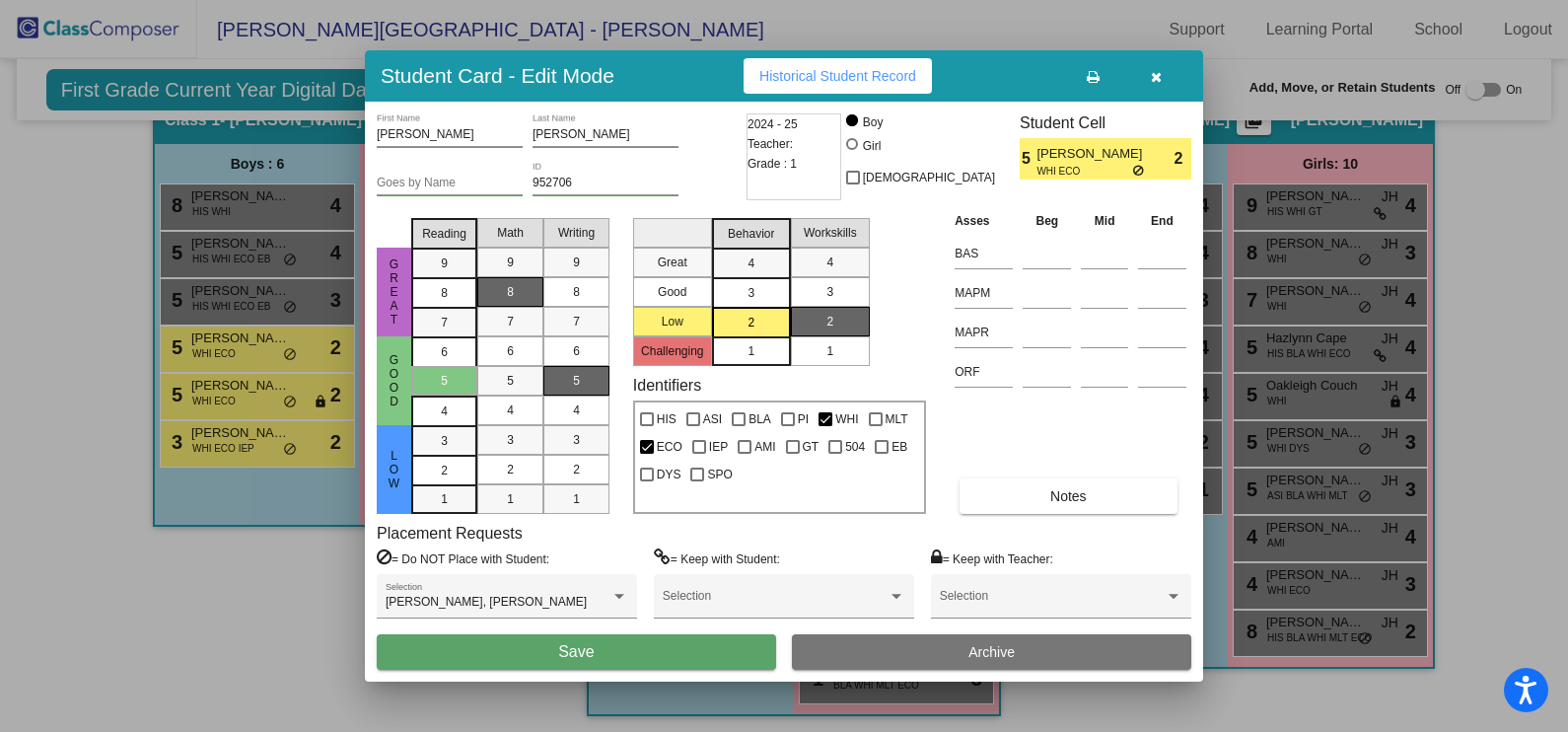 drag, startPoint x: 1086, startPoint y: 58, endPoint x: 666, endPoint y: 649, distance: 725.0386 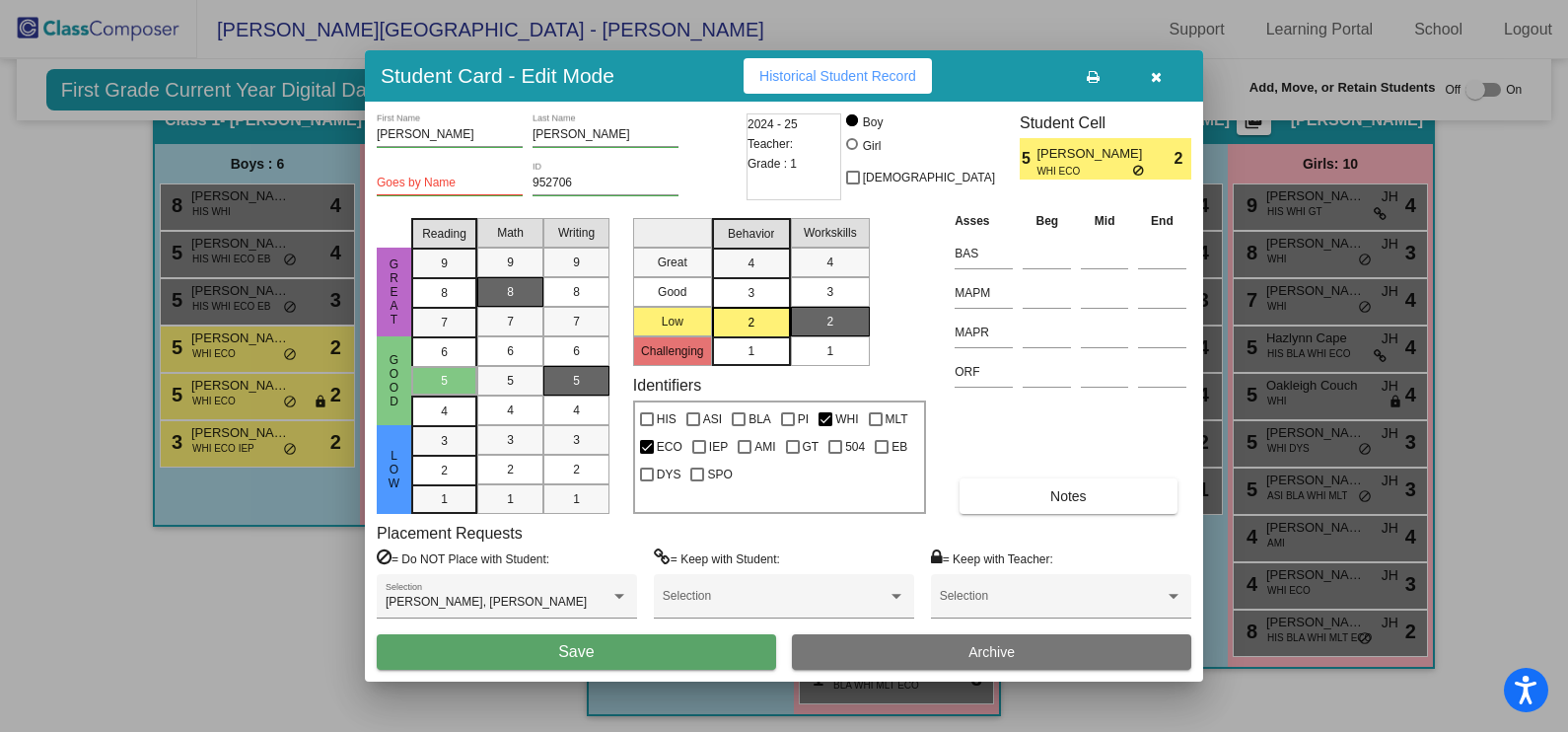 click on "Save" at bounding box center [576, 652] 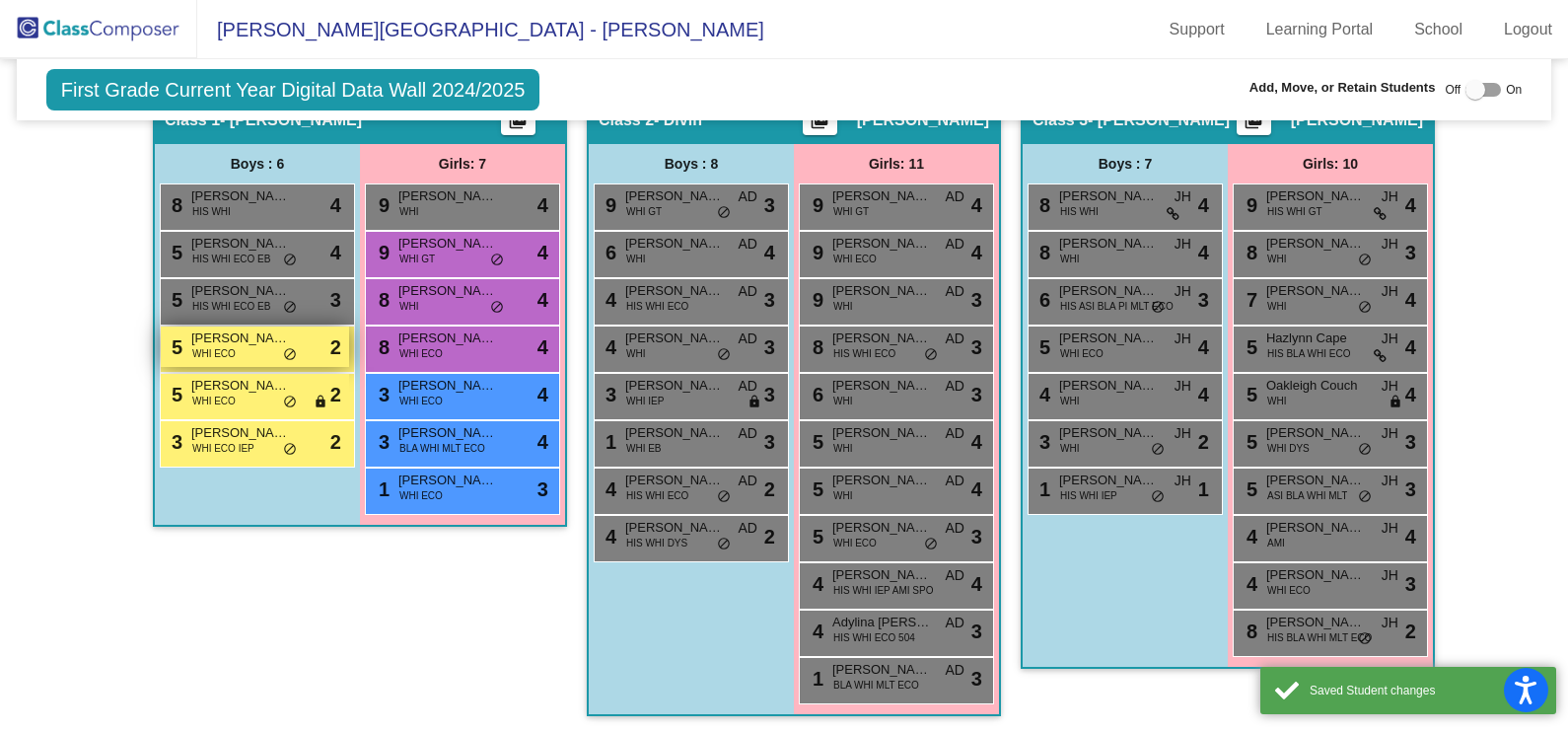 click on "[PERSON_NAME]" at bounding box center [241, 338] 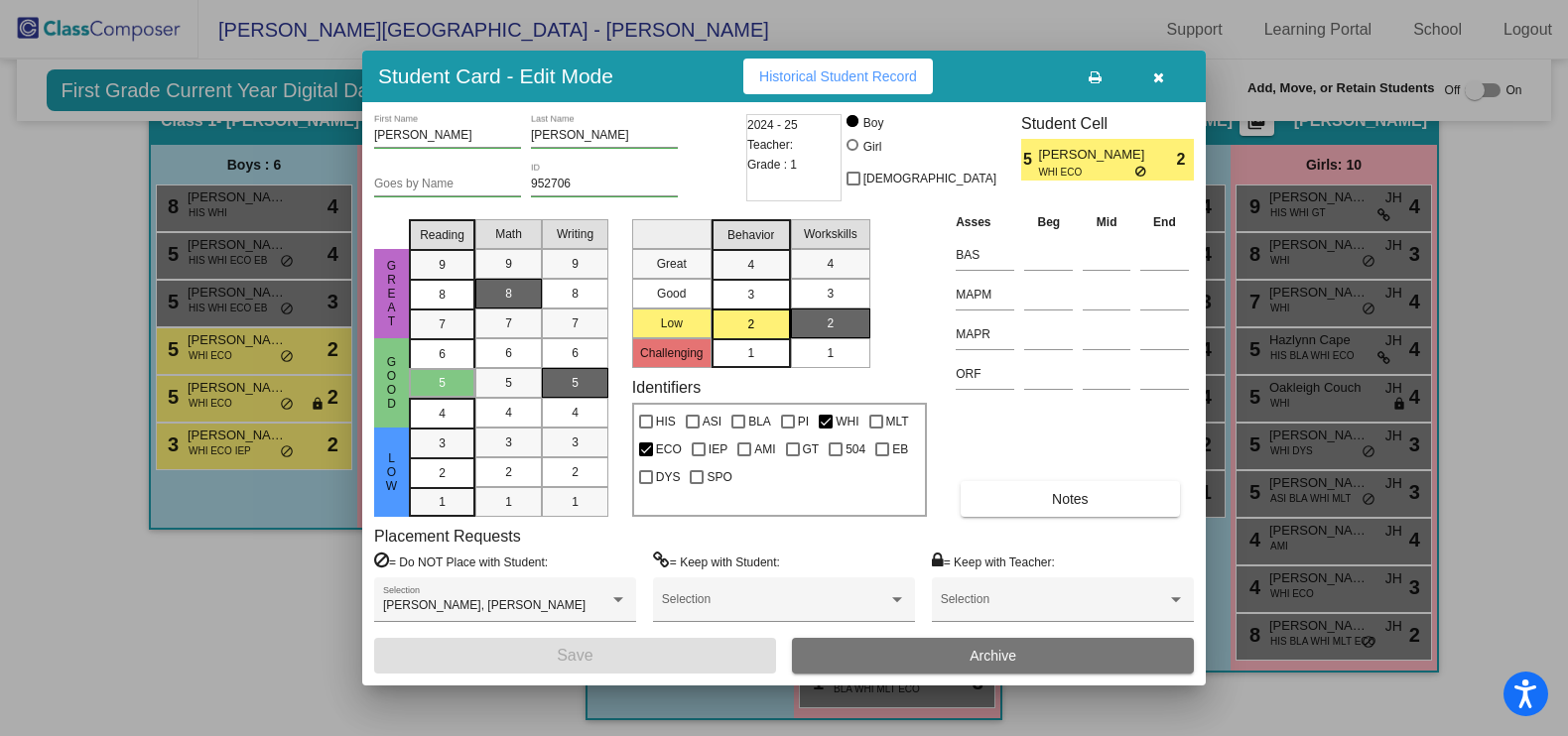 click at bounding box center [1158, 77] 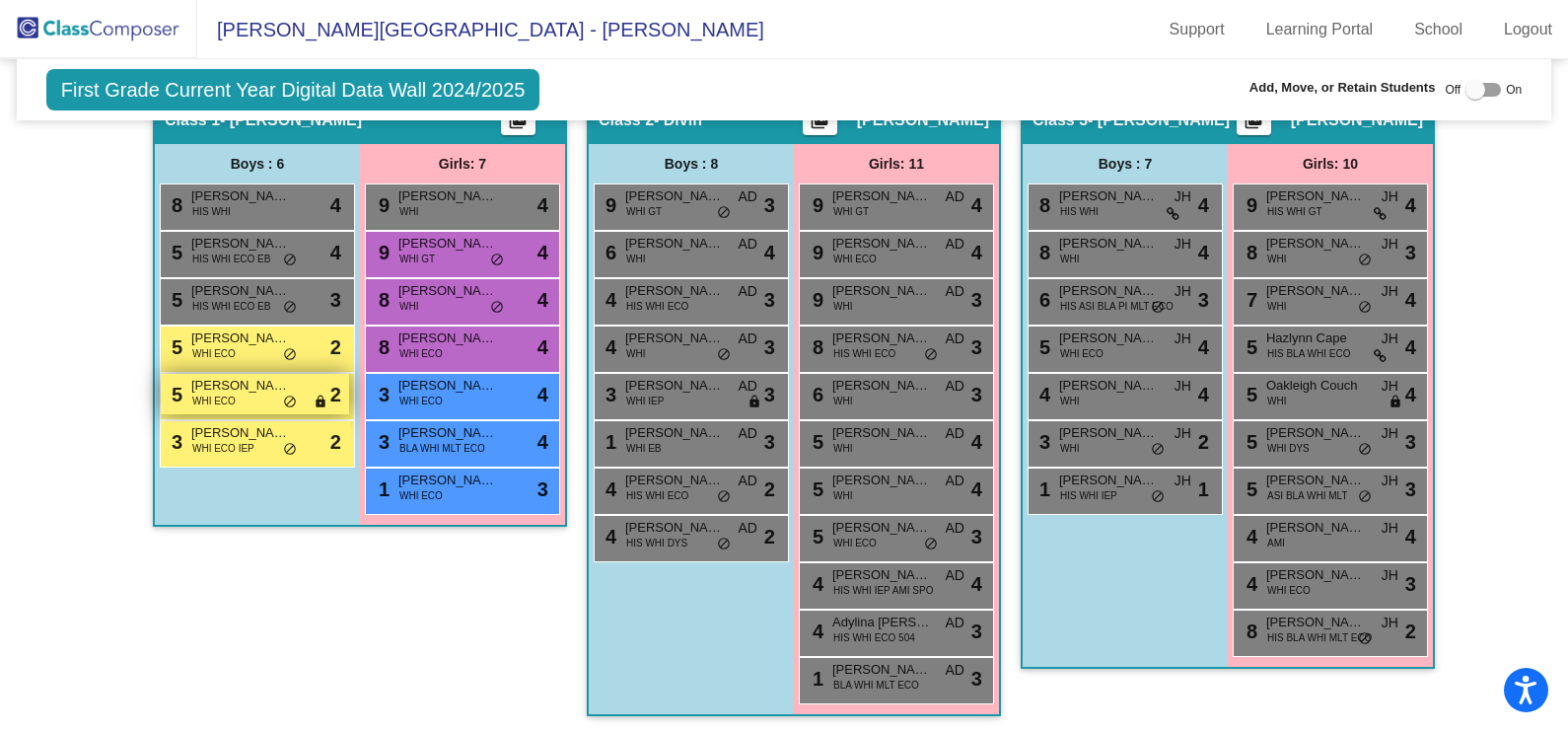 click on "WHI ECO" at bounding box center [214, 401] 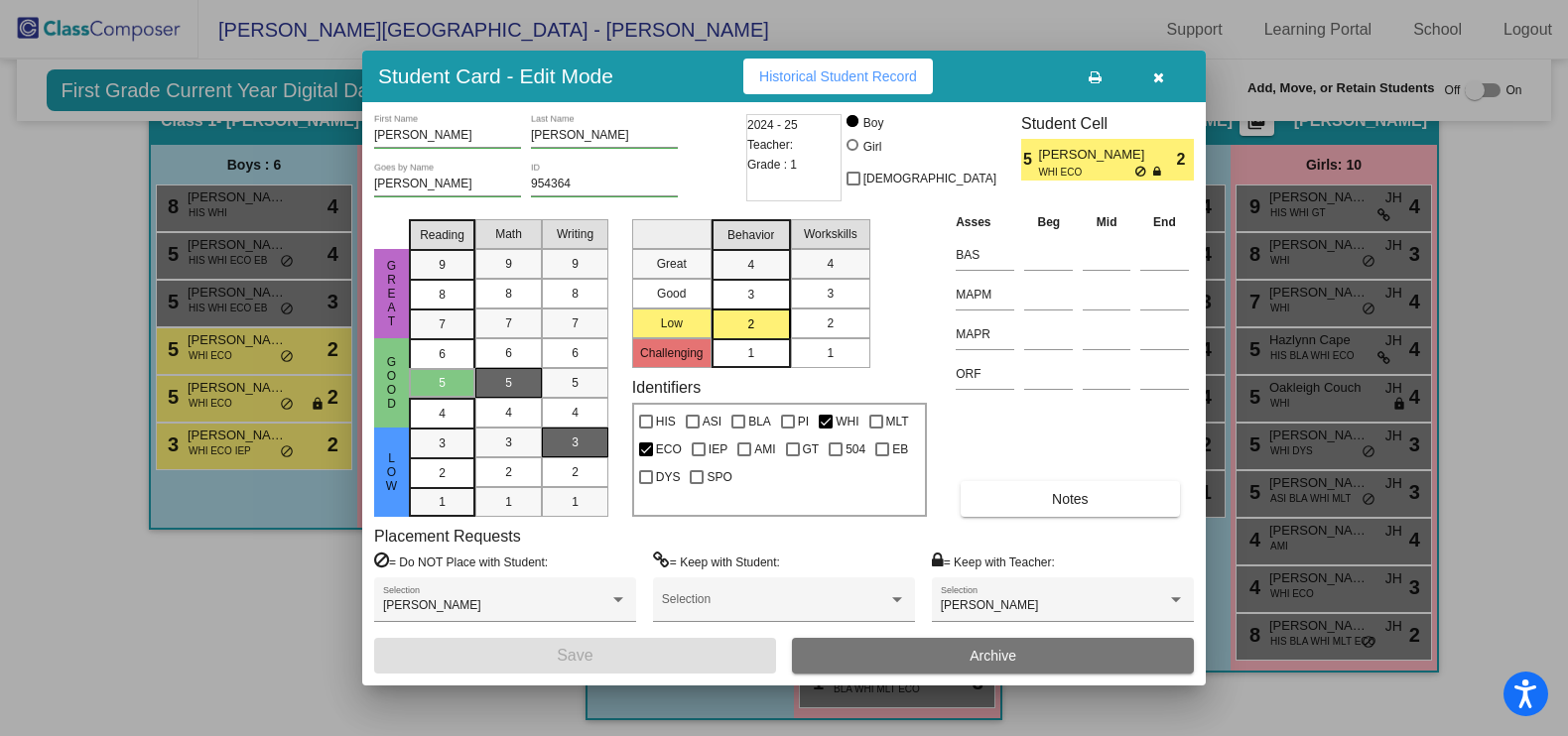 click on "2" at bounding box center (830, 323) 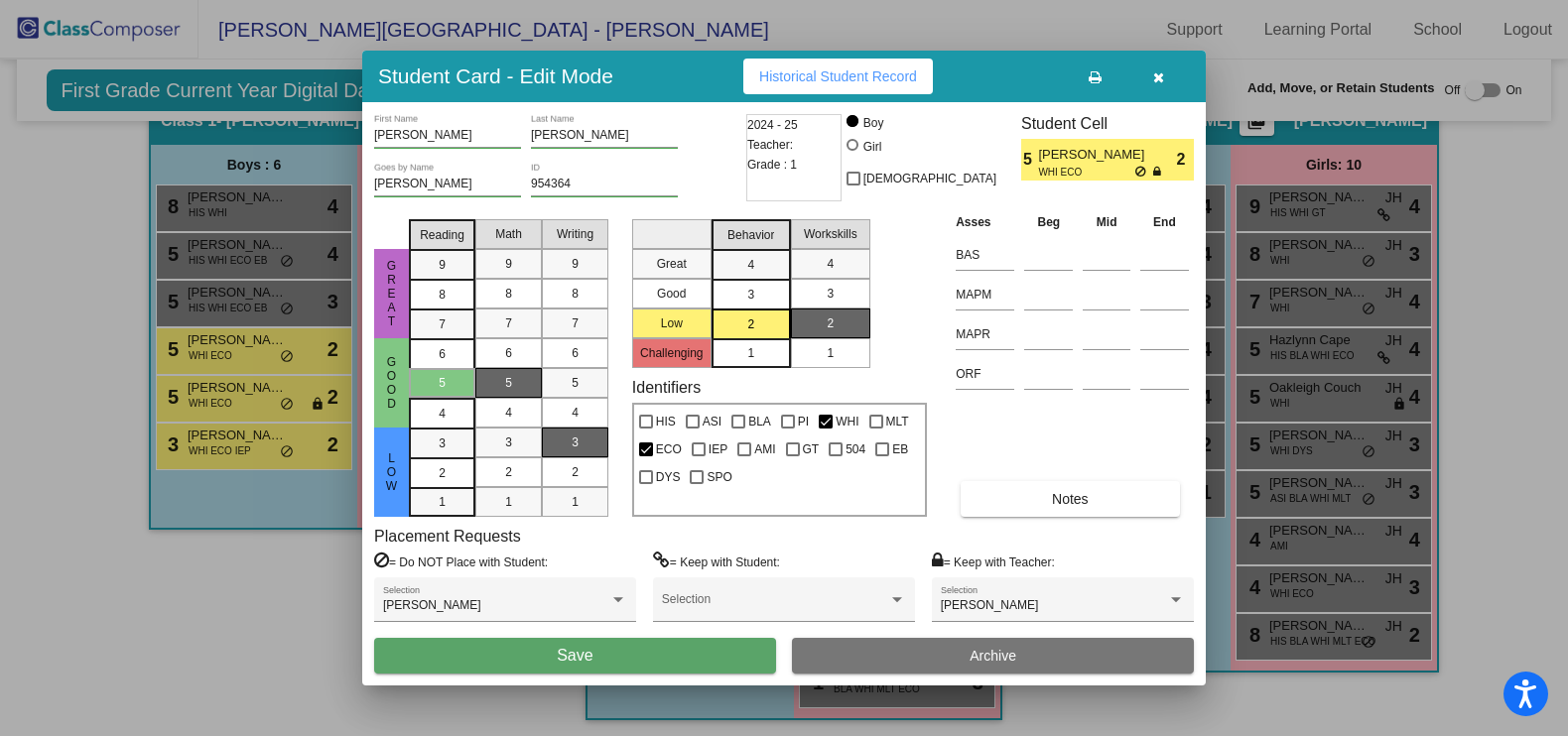 click on "Save" at bounding box center [575, 656] 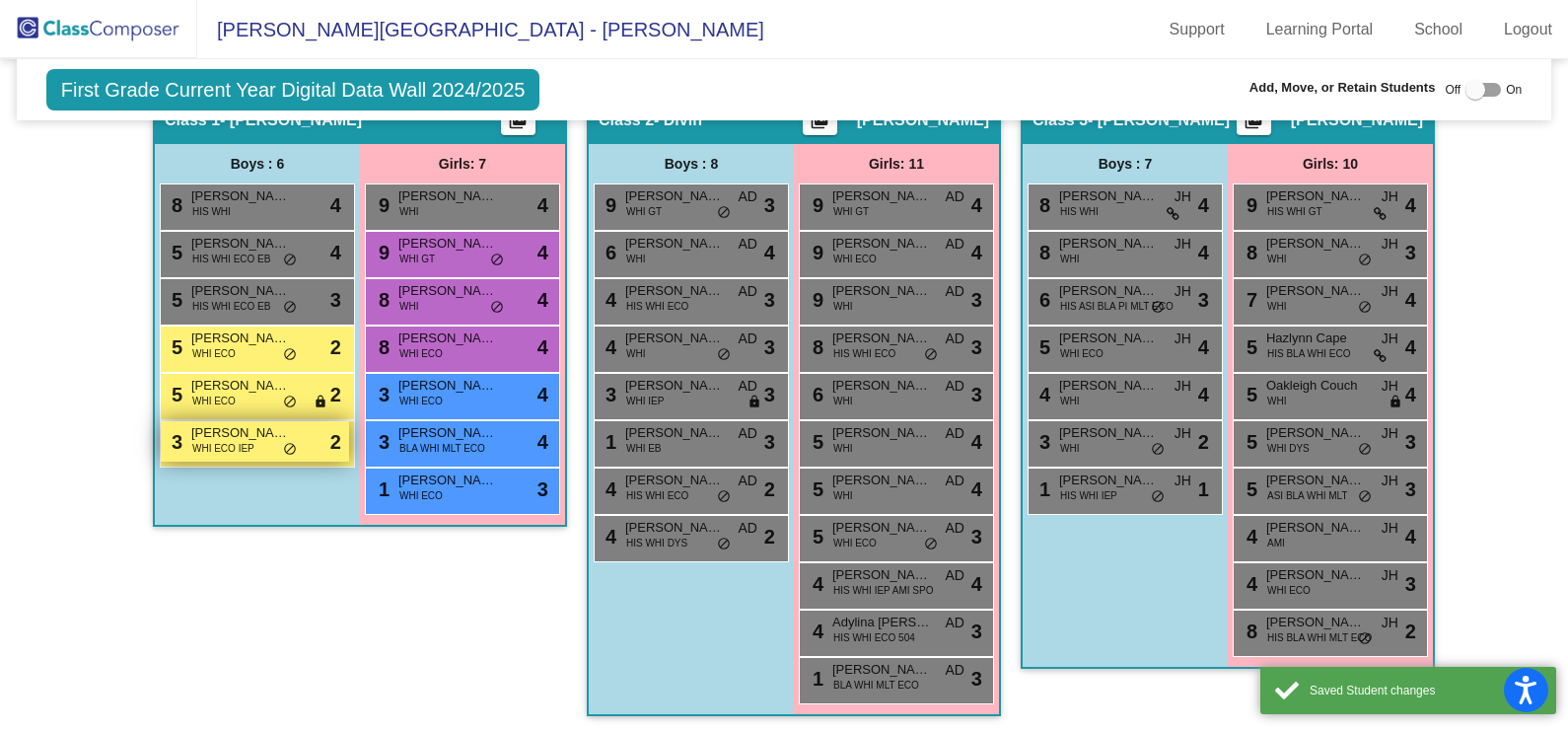 click on "WHI ECO IEP" at bounding box center [223, 448] 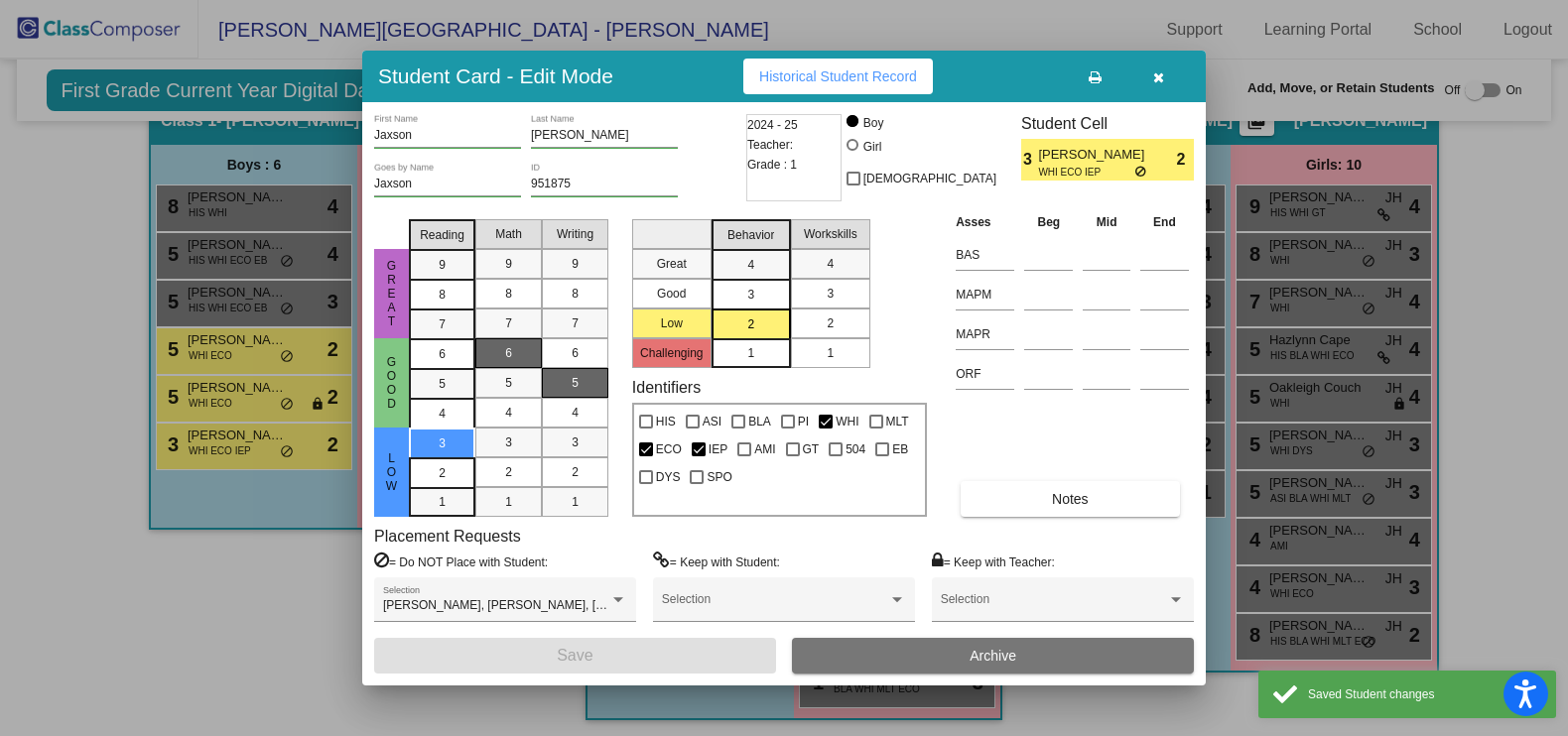 click on "2" at bounding box center [830, 323] 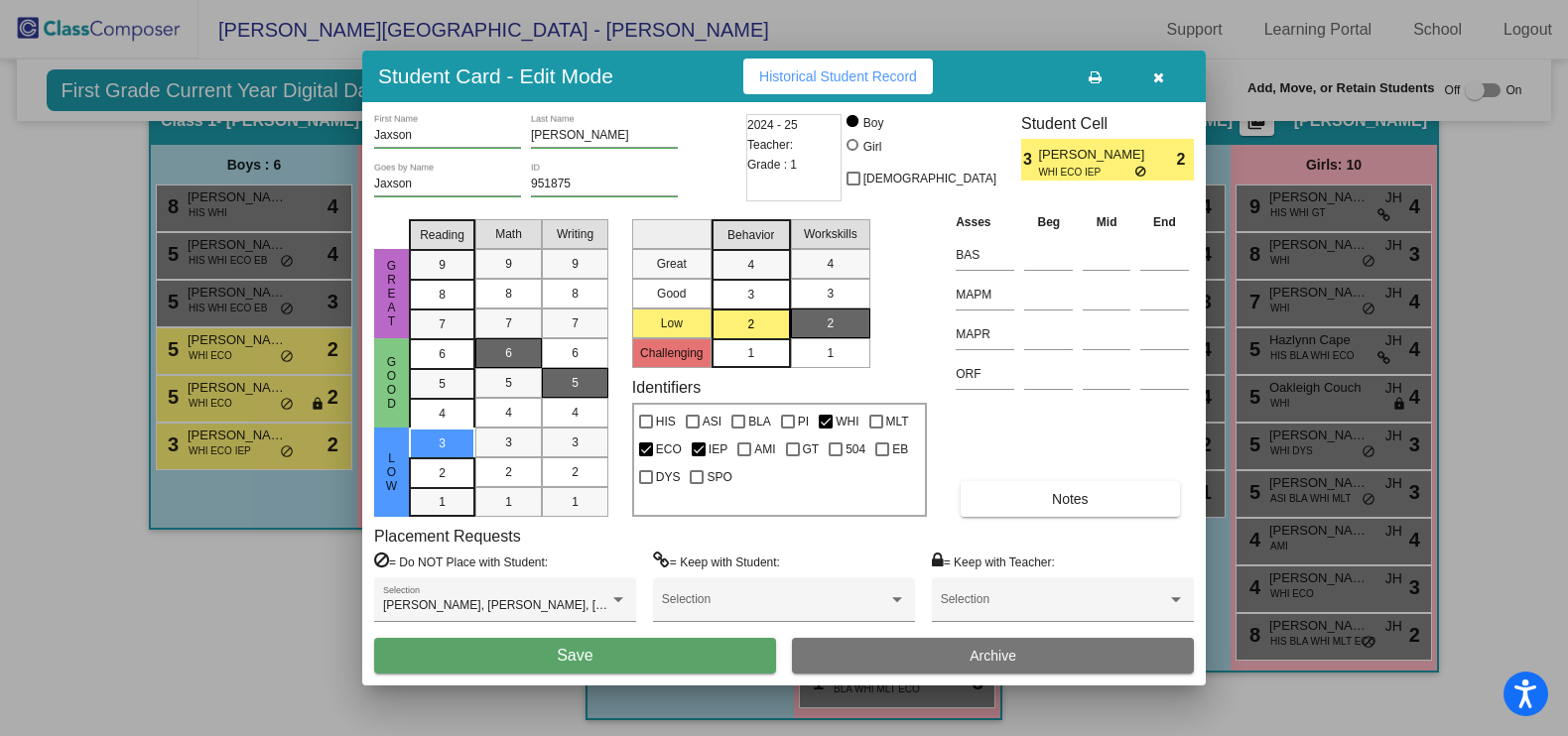 click on "Save" at bounding box center [575, 656] 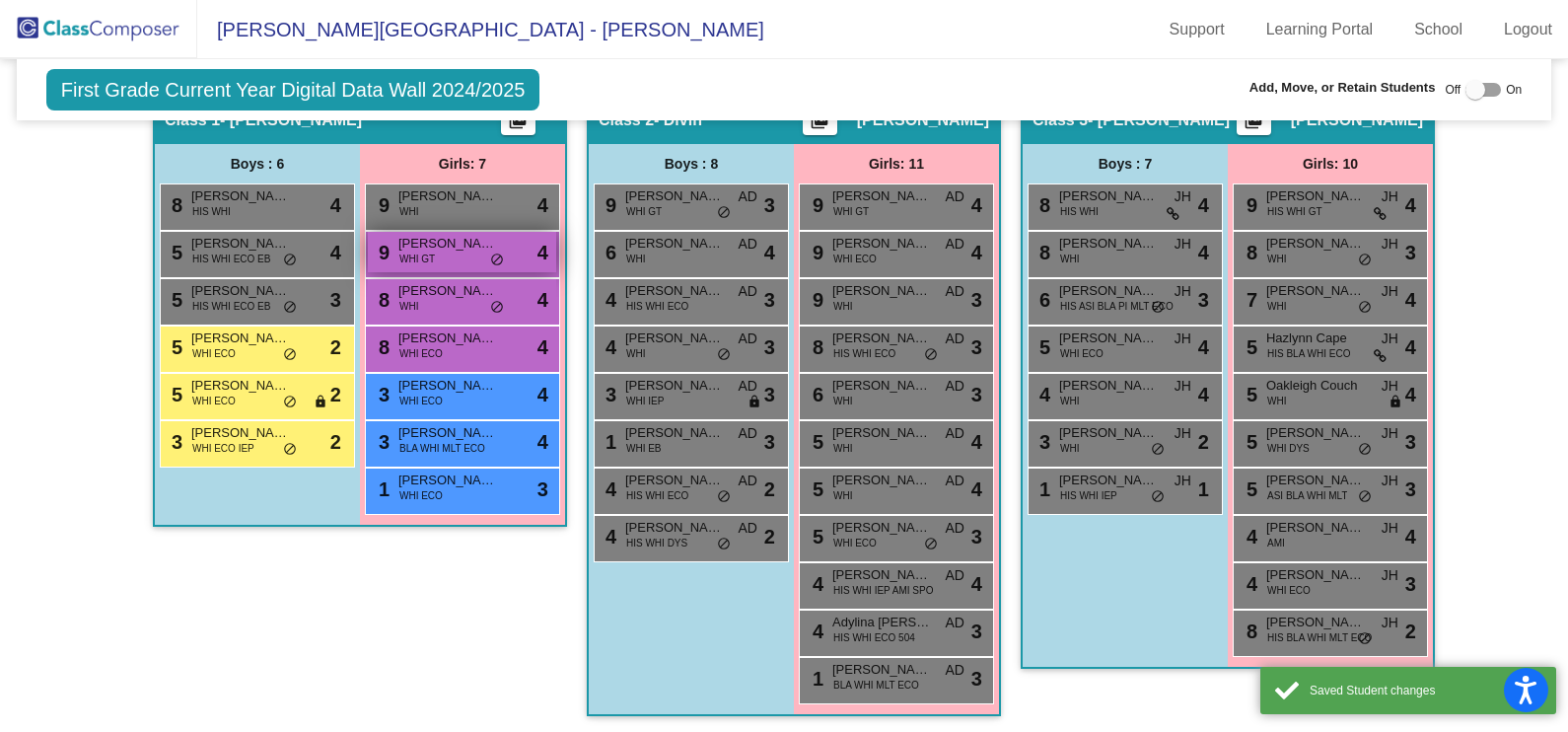 click on "[PERSON_NAME]" at bounding box center [448, 244] 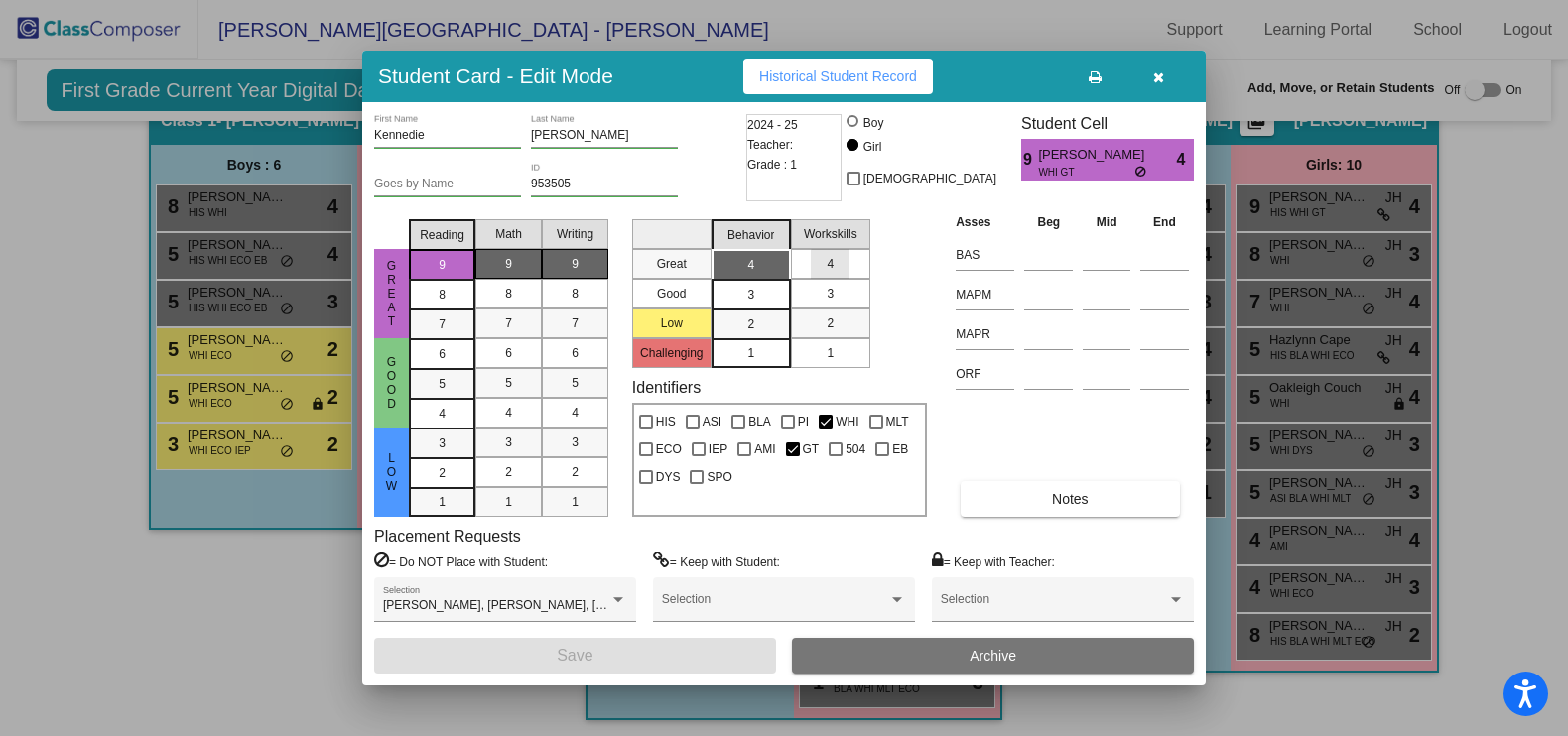 click on "4" at bounding box center (830, 264) 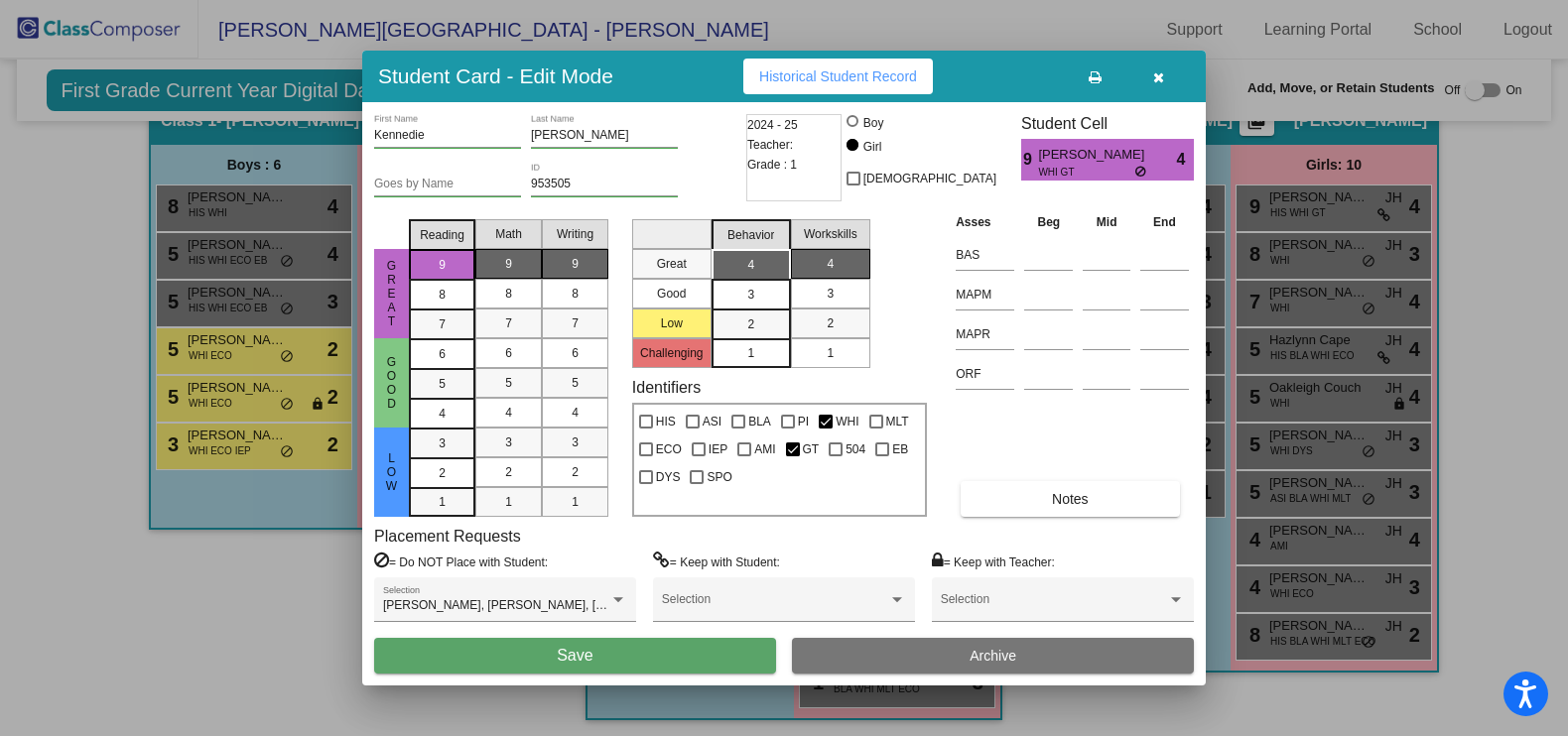 click on "Save" at bounding box center (575, 656) 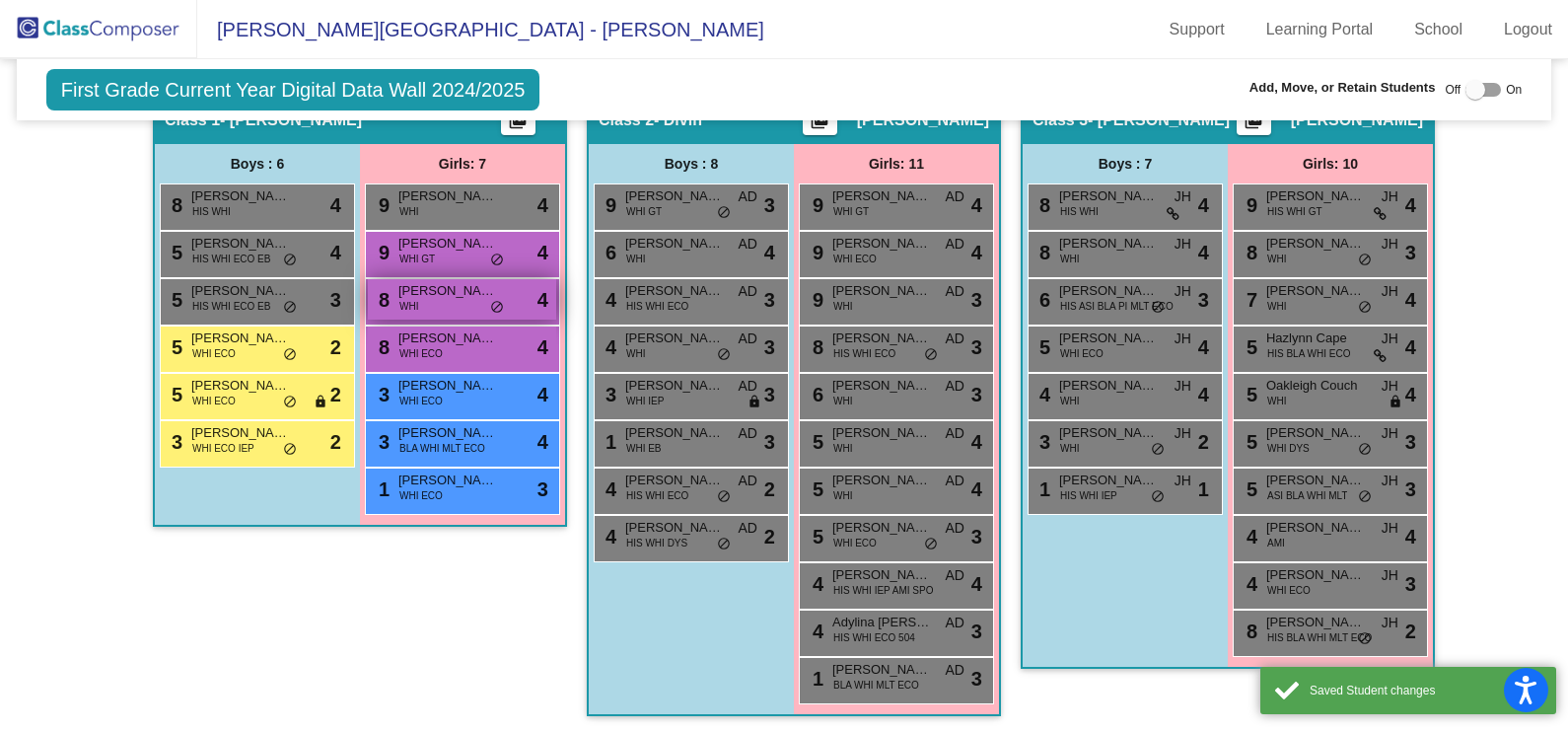 click on "8 [PERSON_NAME] WHI lock do_not_disturb_alt 4" at bounding box center (462, 299) 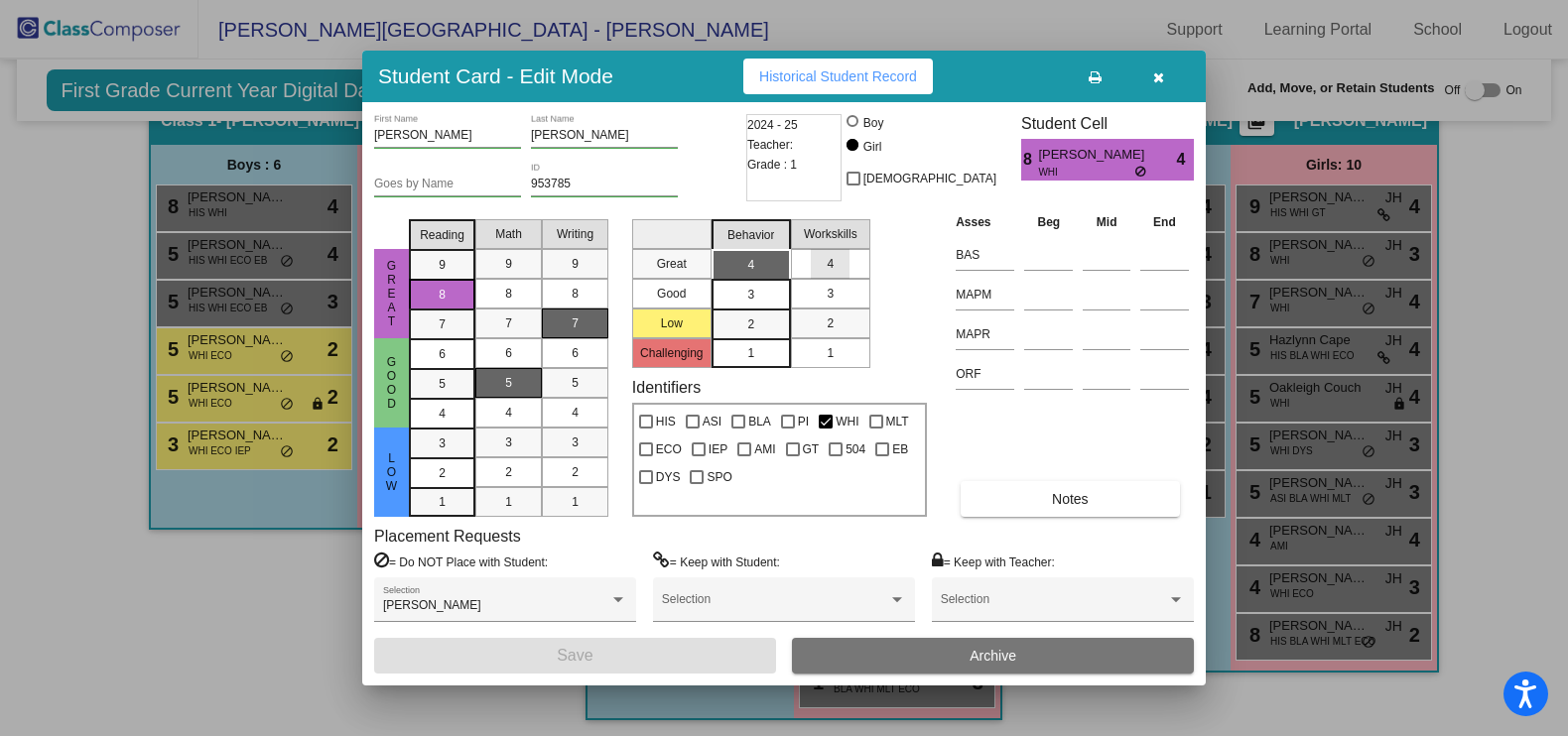 click on "4" at bounding box center (830, 264) 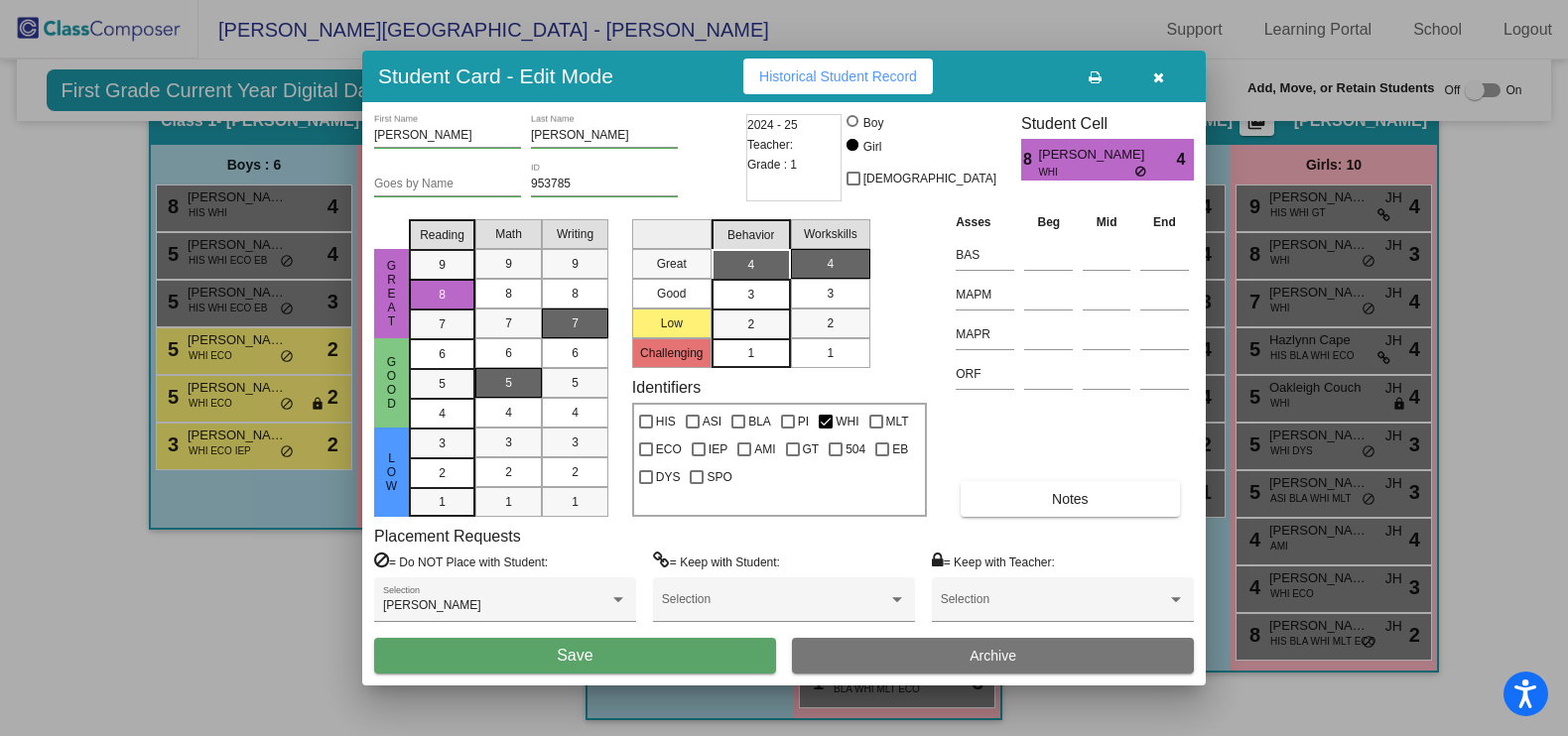 click on "Save" at bounding box center (575, 656) 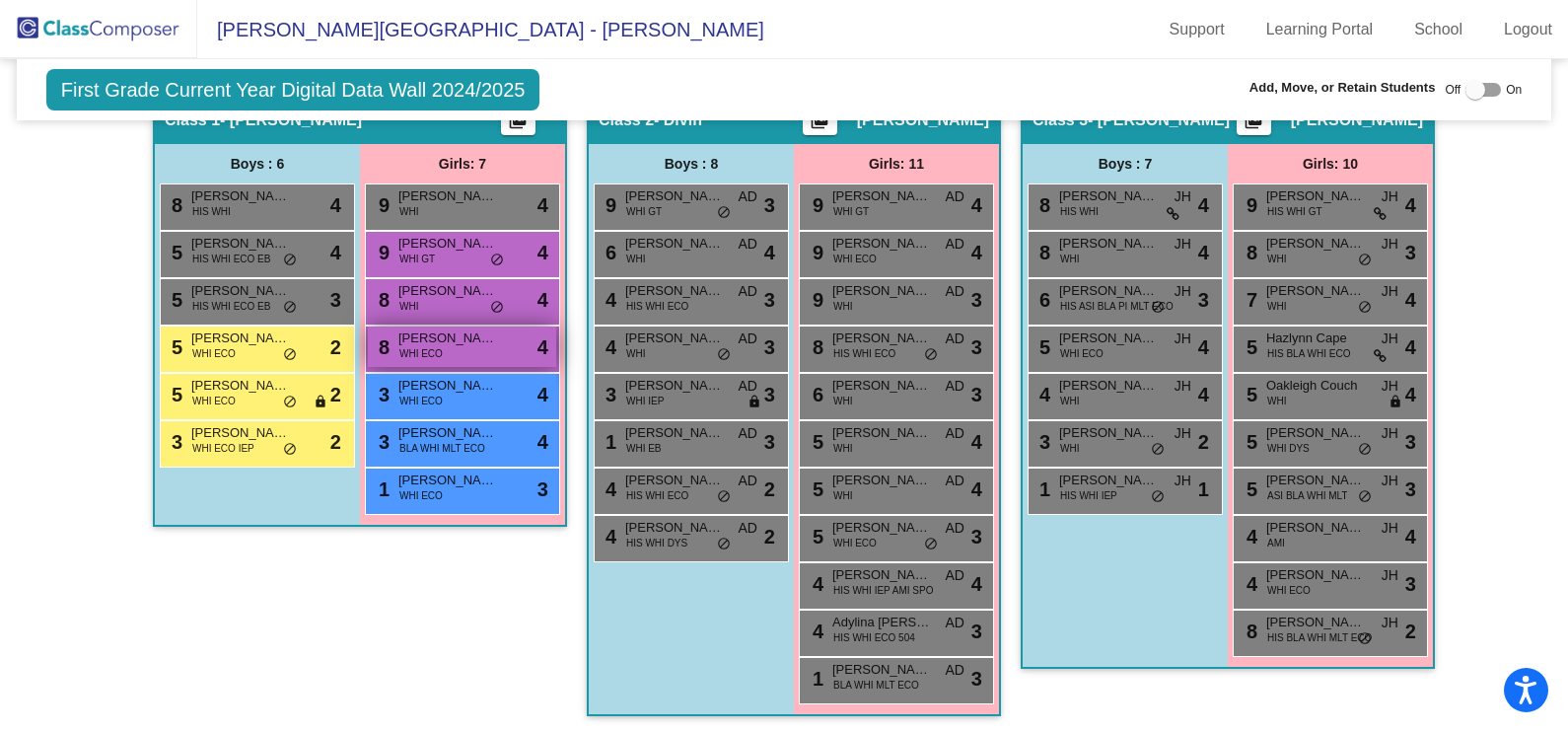 click on "[PERSON_NAME]" at bounding box center [448, 338] 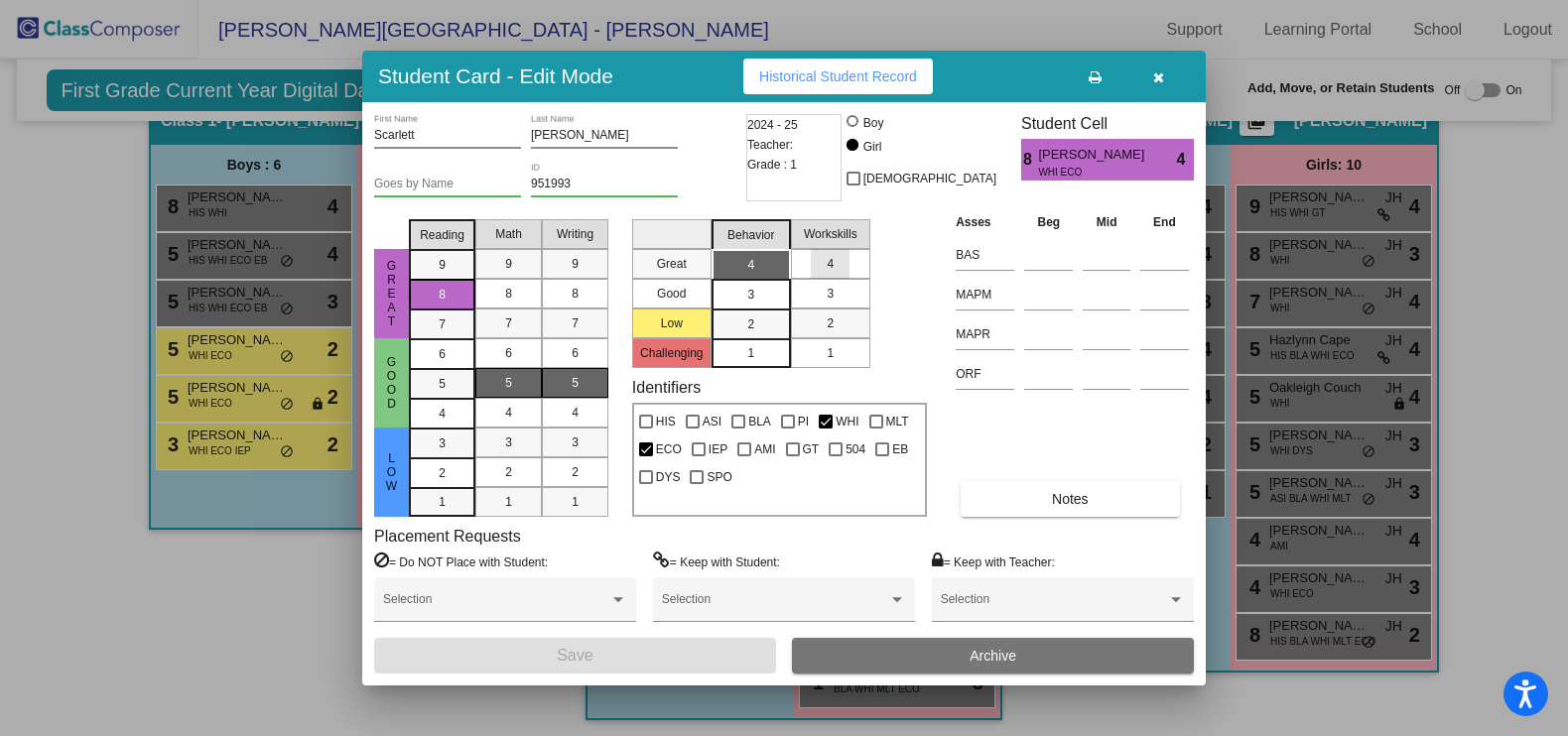click on "4" at bounding box center (830, 264) 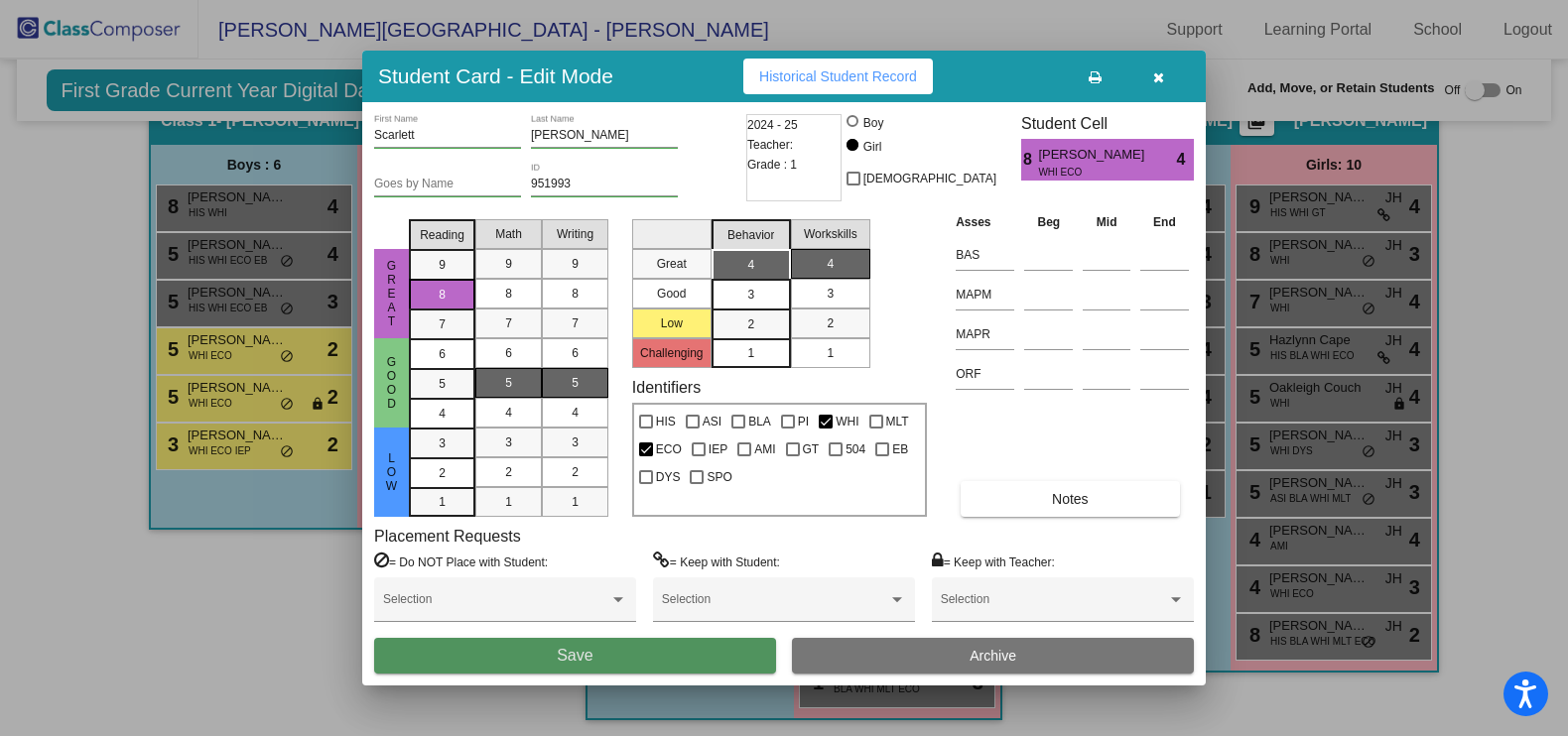 click on "Save" at bounding box center [575, 656] 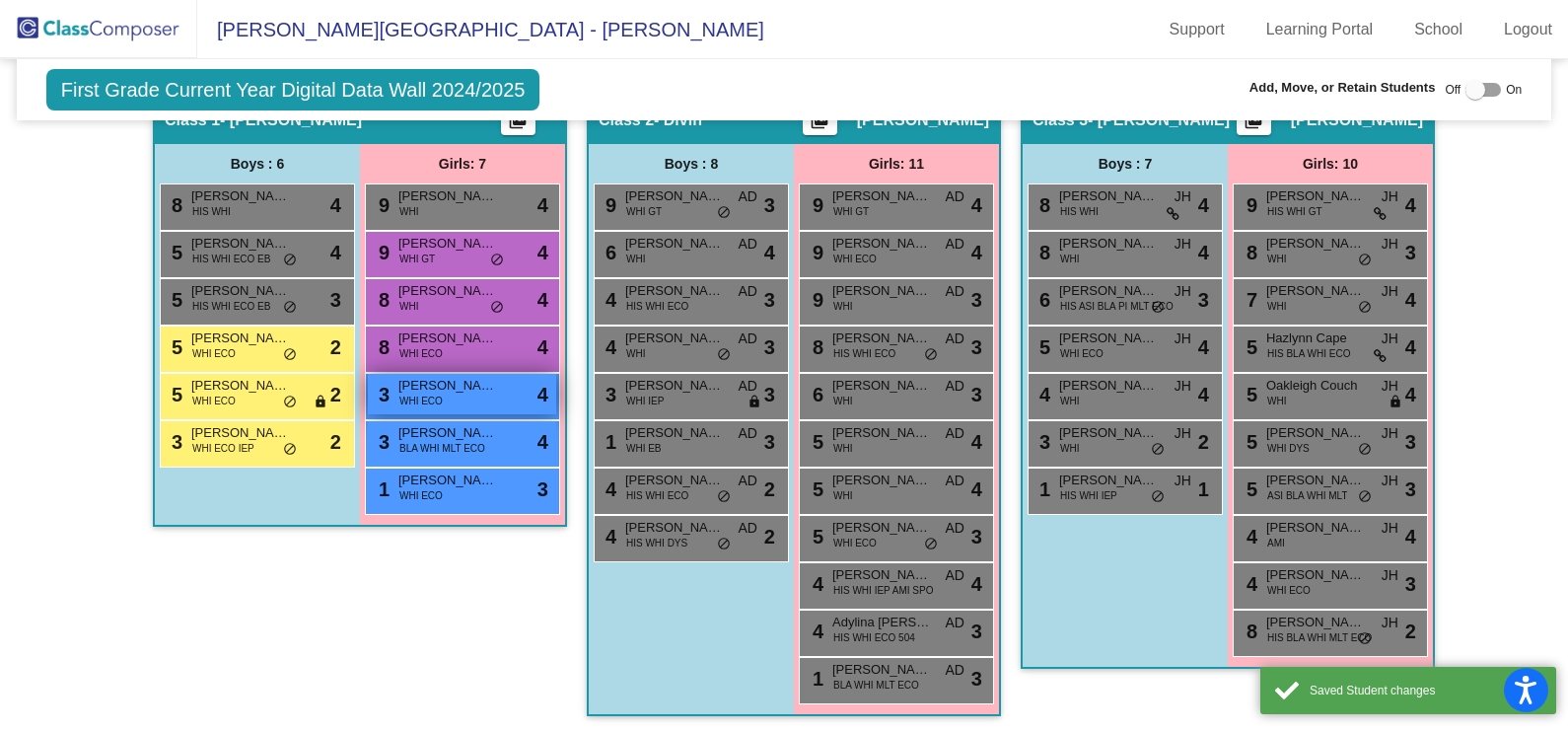 click on "3 [PERSON_NAME] WHI ECO lock do_not_disturb_alt 4" at bounding box center [462, 394] 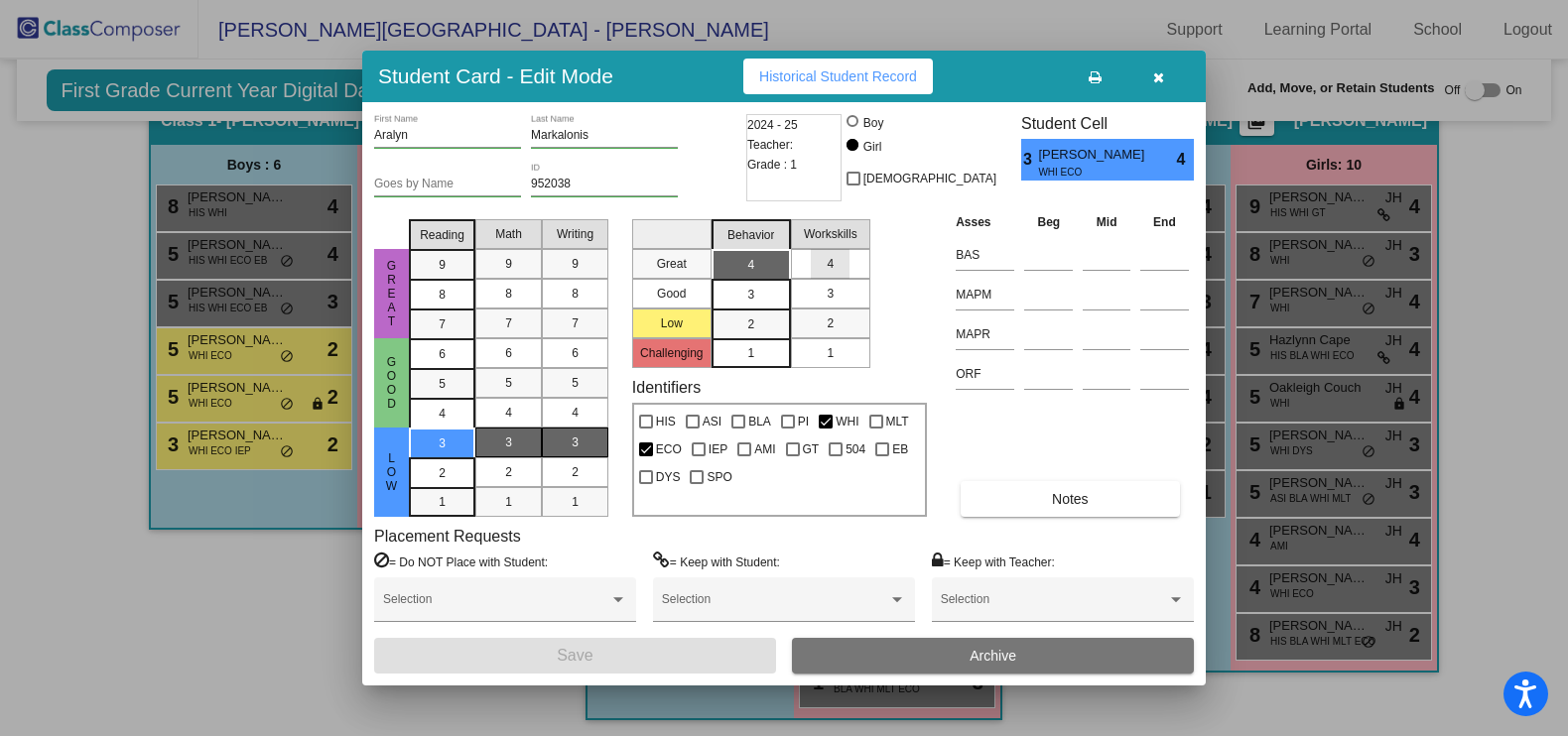click on "4" at bounding box center (830, 264) 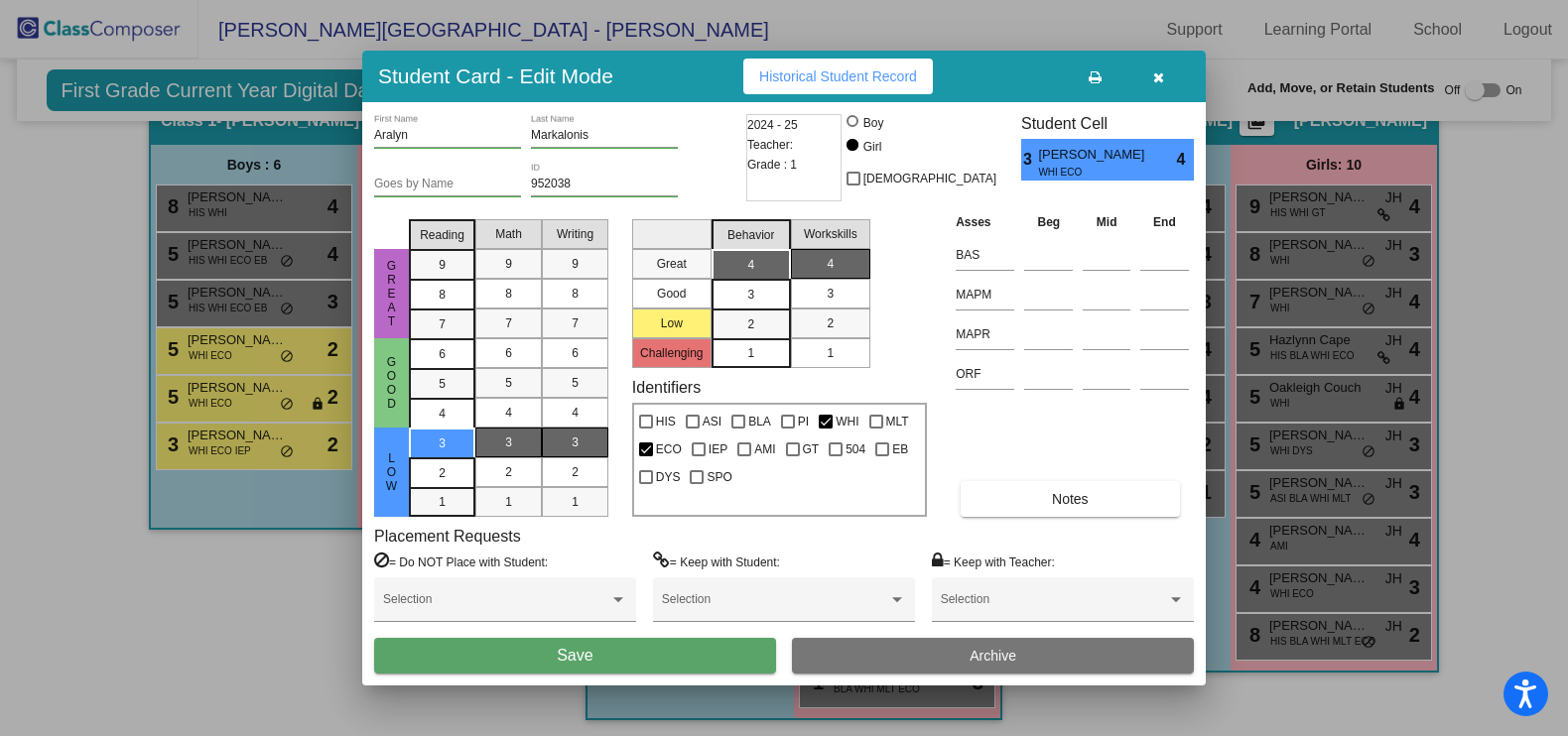 click on "Save" at bounding box center [575, 656] 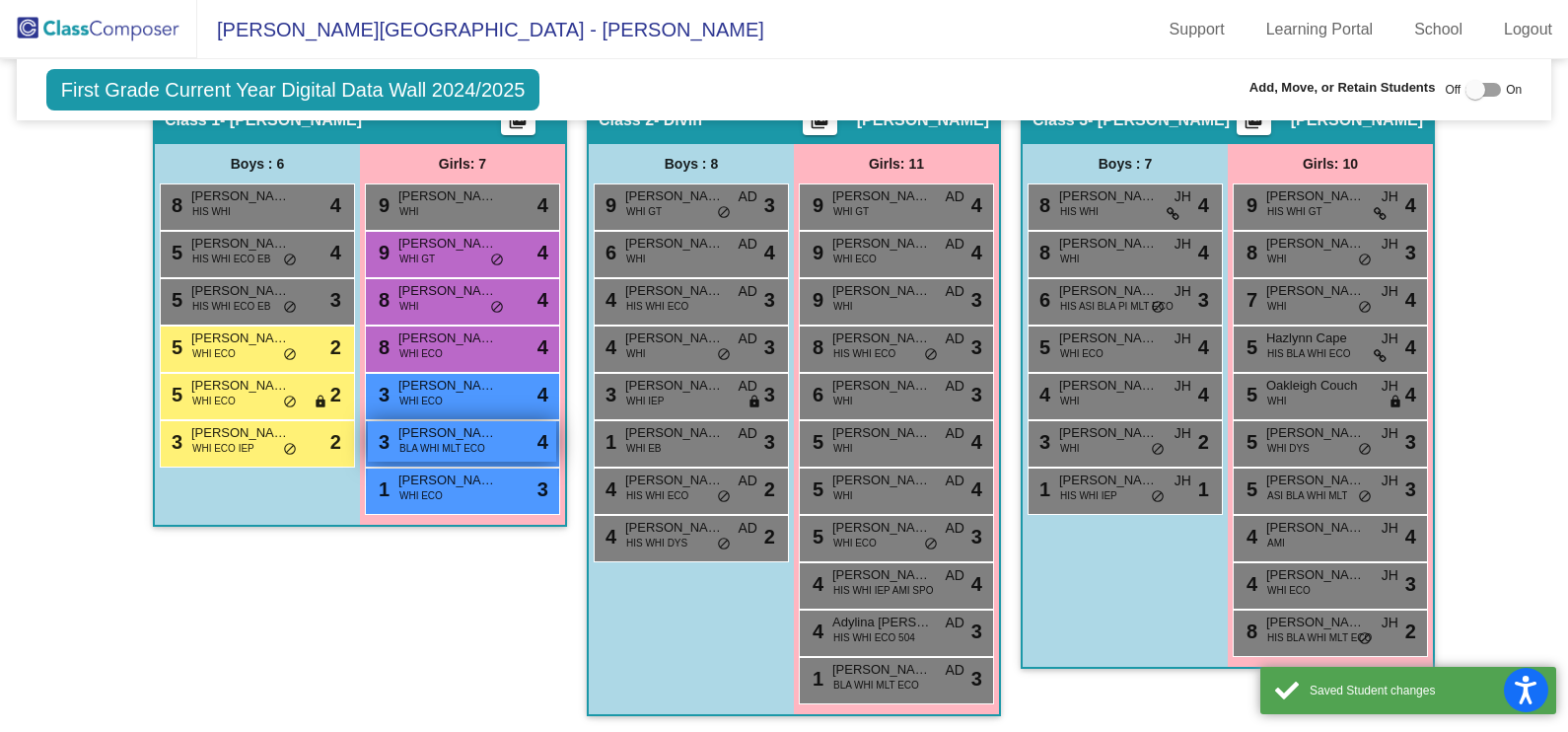 click on "BLA WHI MLT ECO" at bounding box center [442, 448] 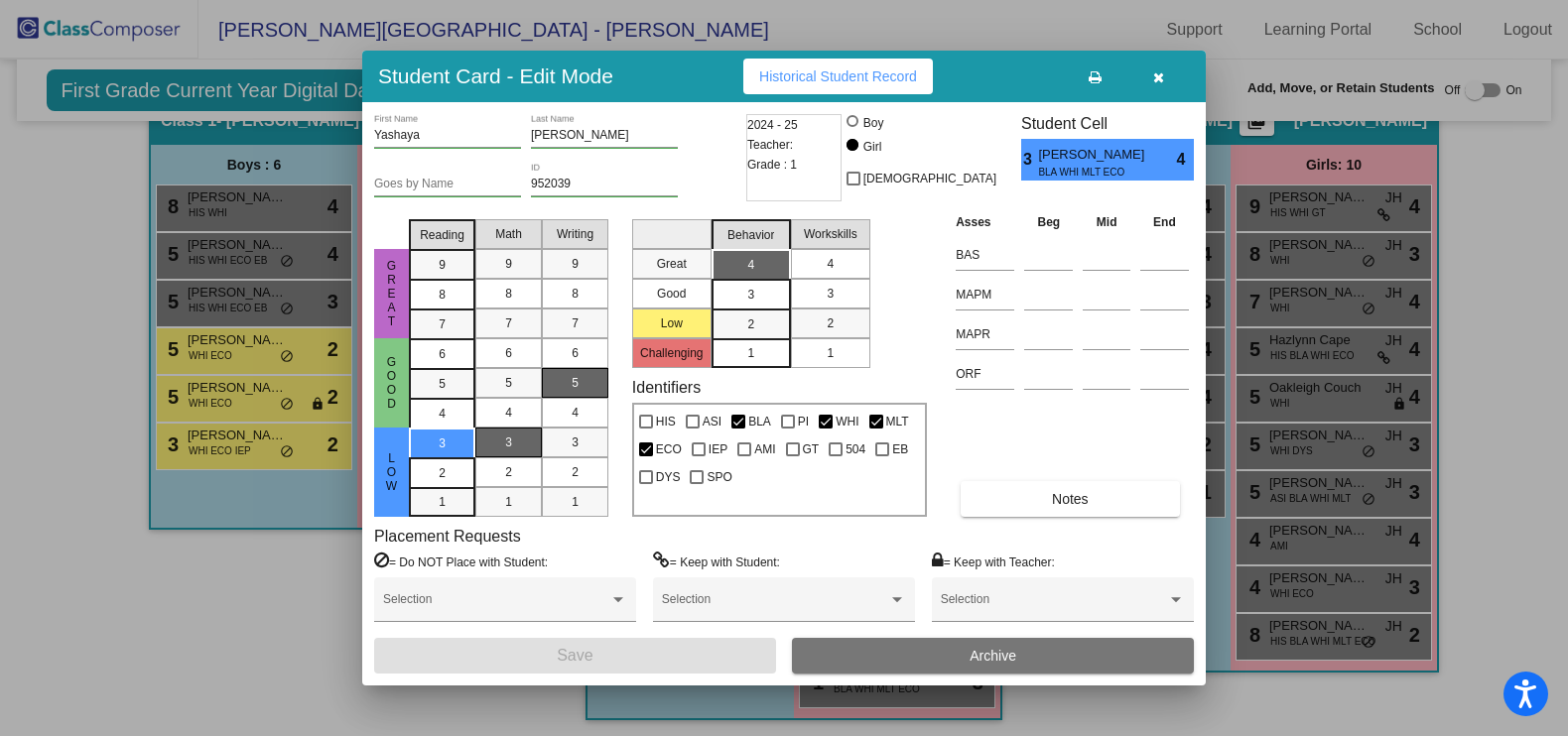 click on "4" at bounding box center [830, 264] 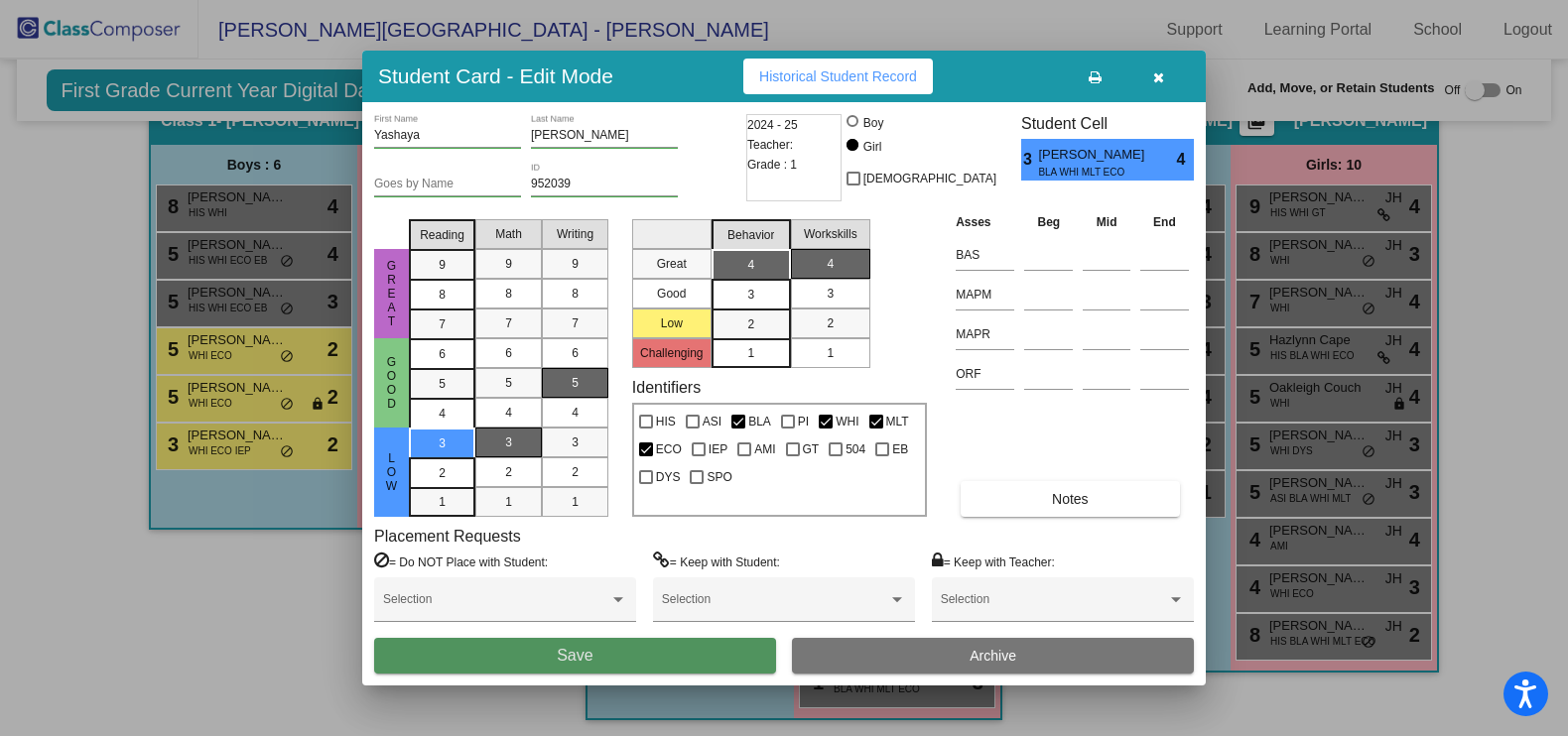 click on "Save" at bounding box center [575, 656] 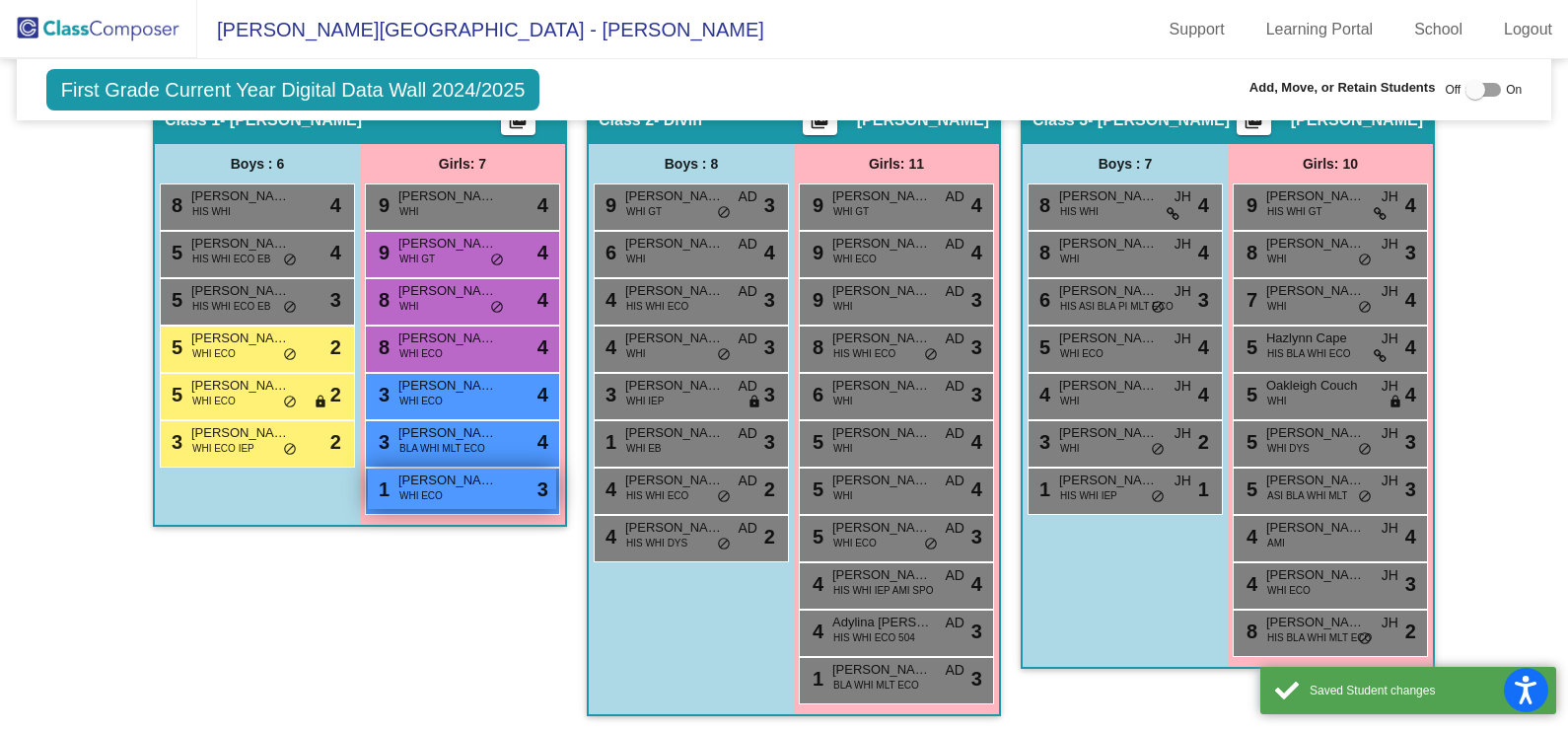 click on "WHI ECO" at bounding box center (421, 495) 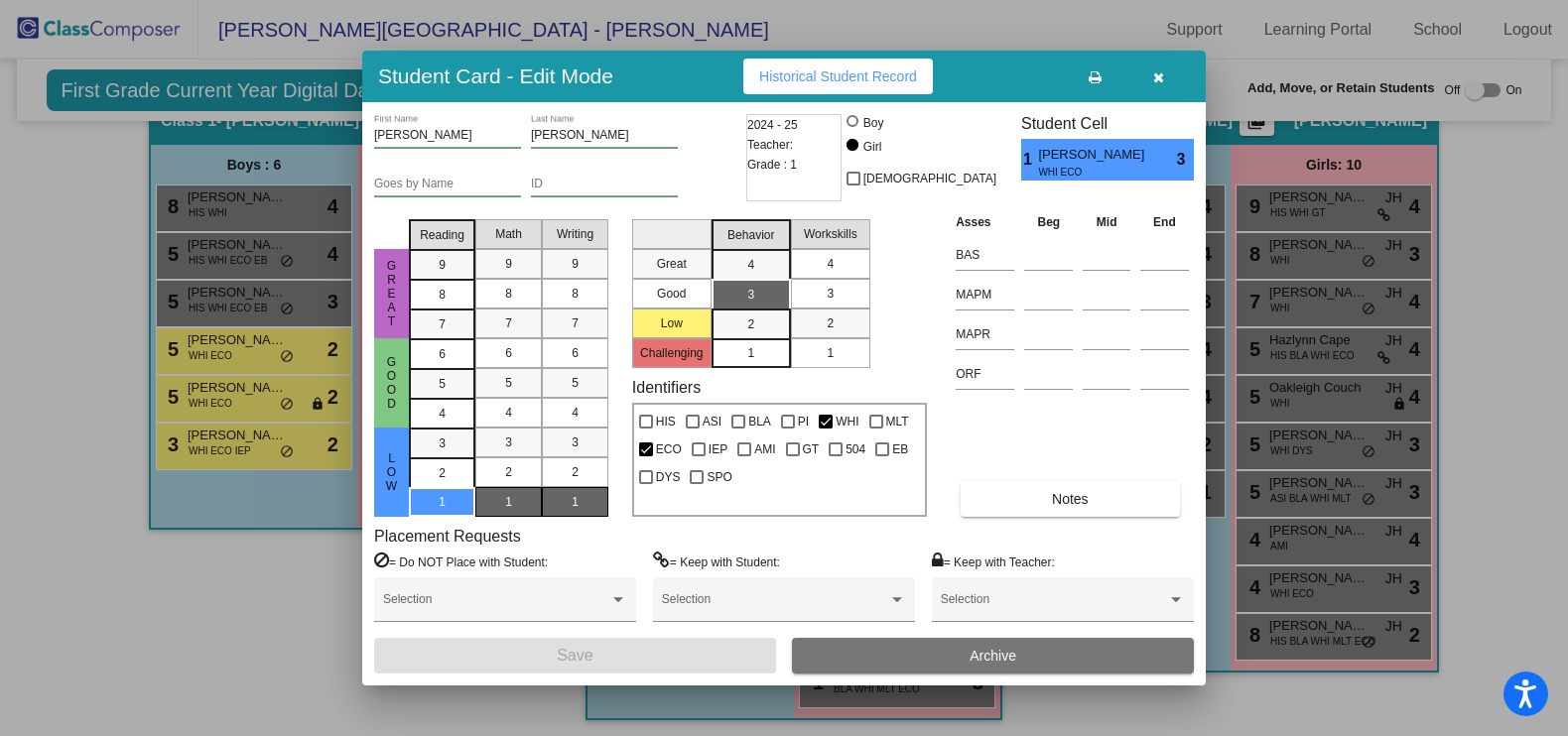 click on "4" at bounding box center [830, 264] 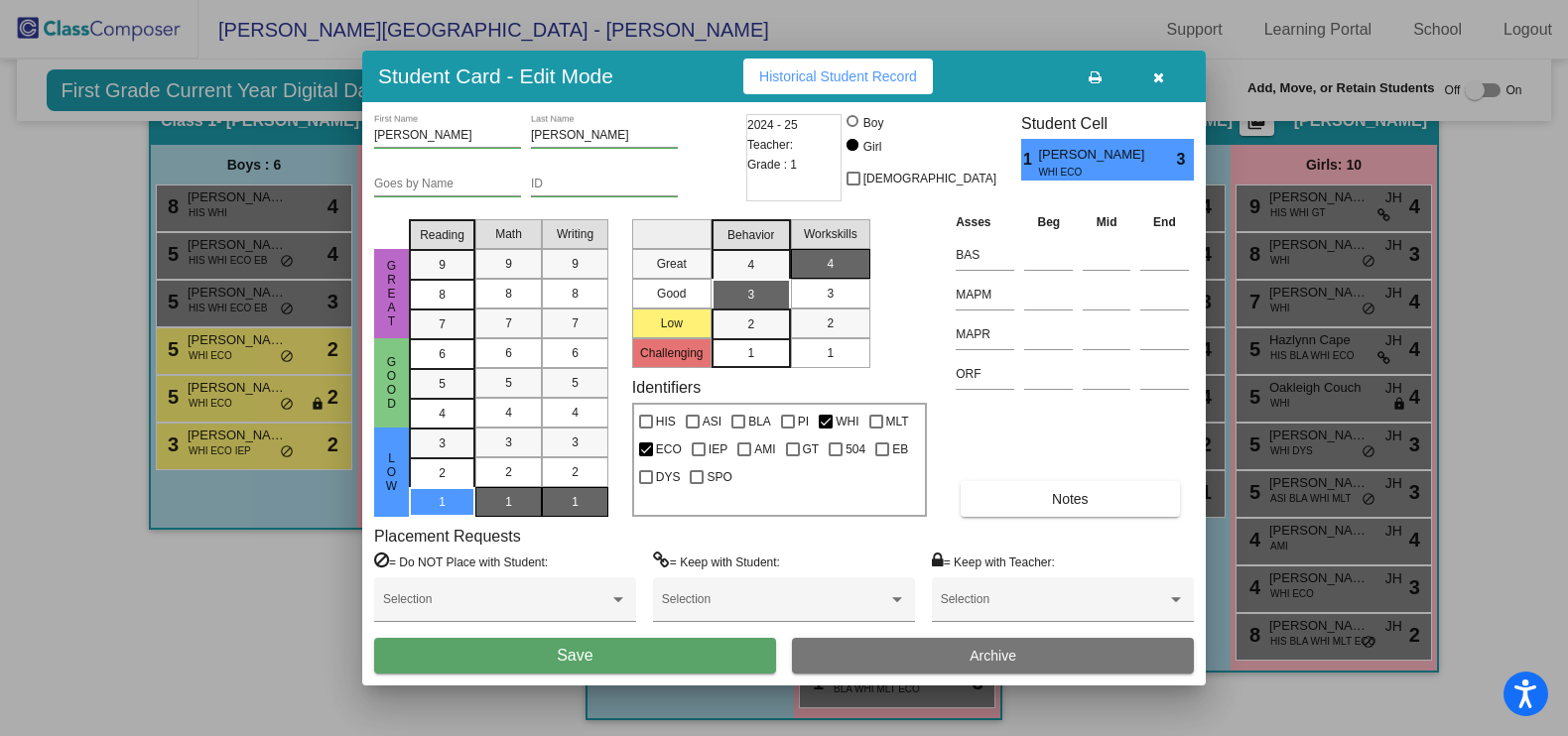 click on "3" at bounding box center (830, 294) 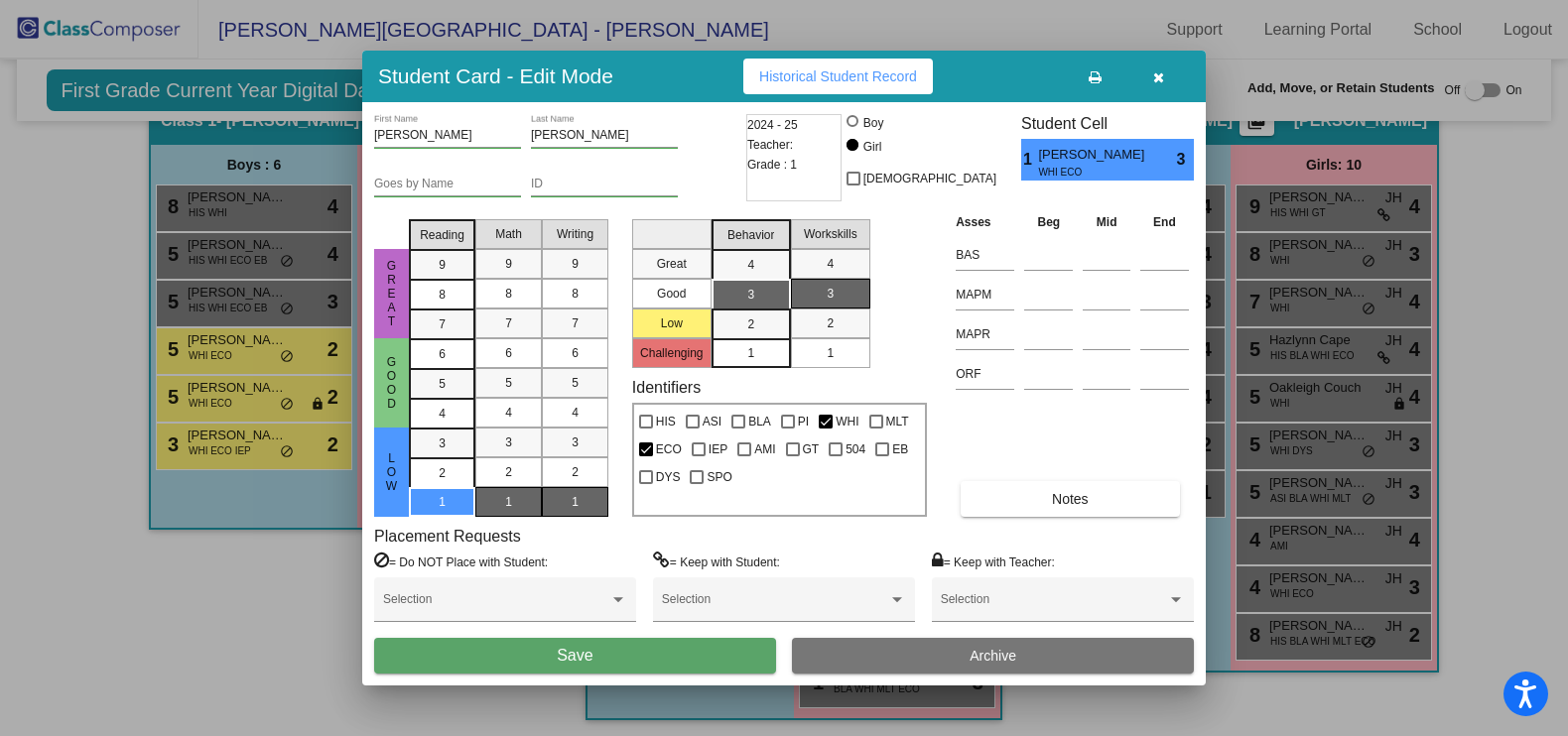 click on "Save" at bounding box center (575, 656) 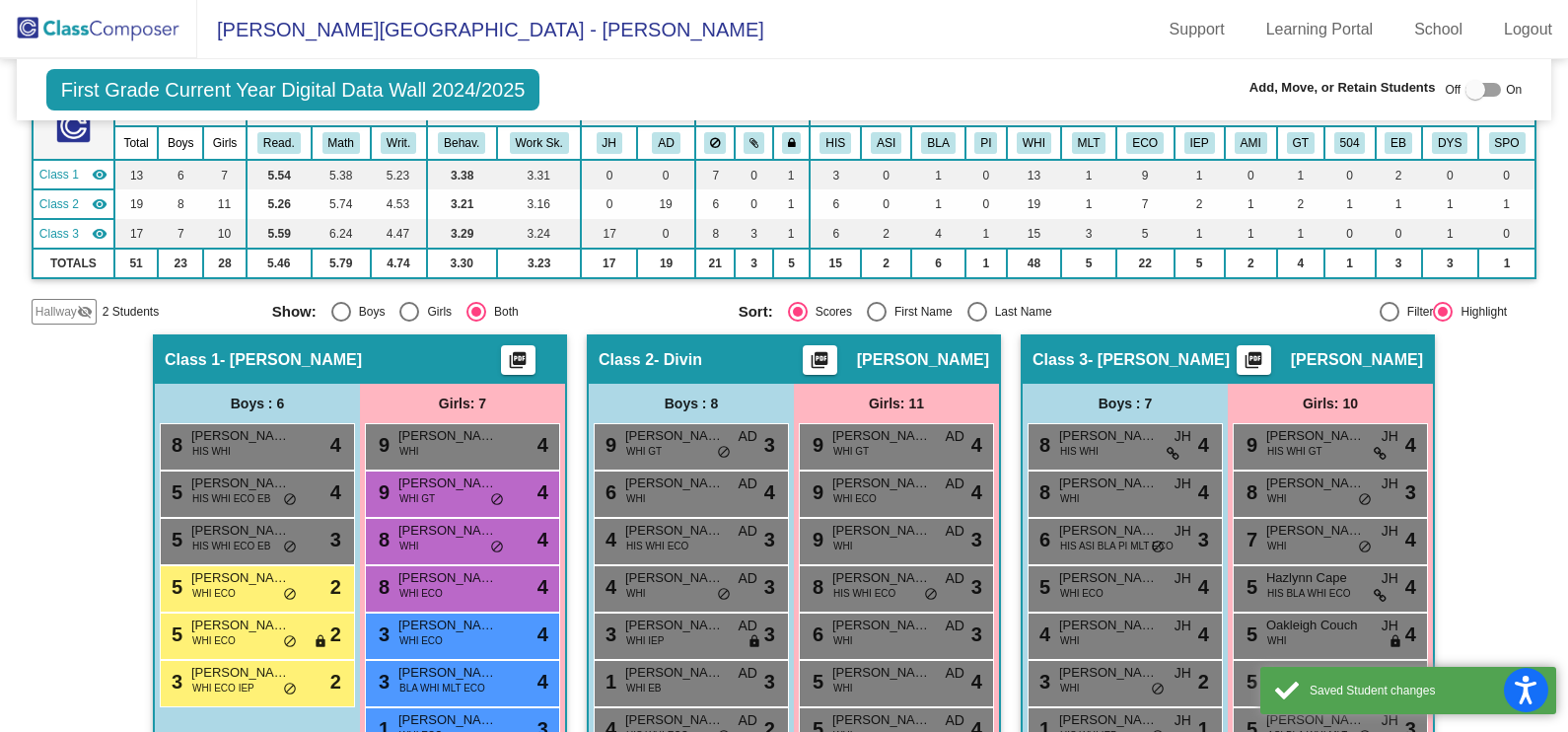 scroll, scrollTop: 0, scrollLeft: 0, axis: both 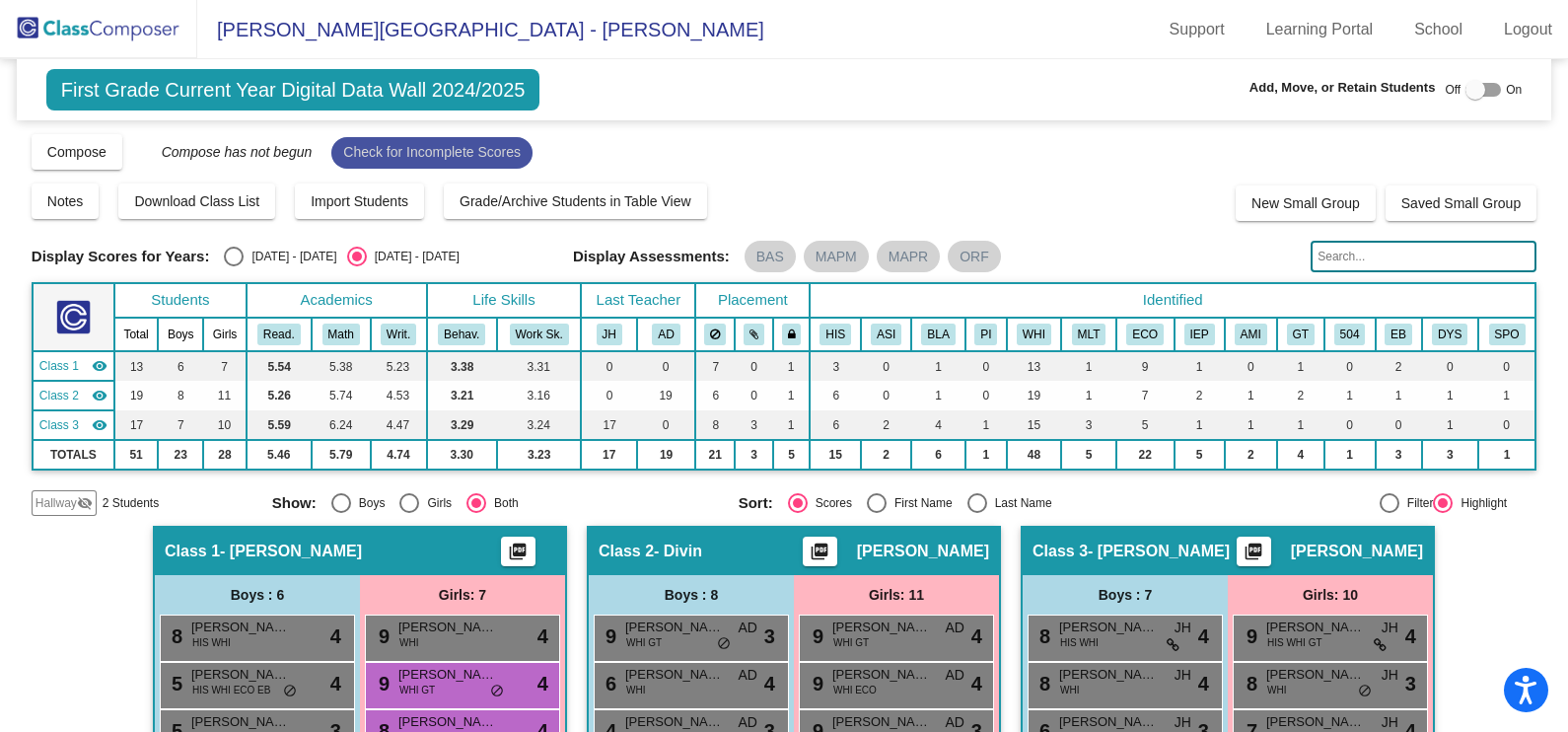 click on "Check for Incomplete Scores" 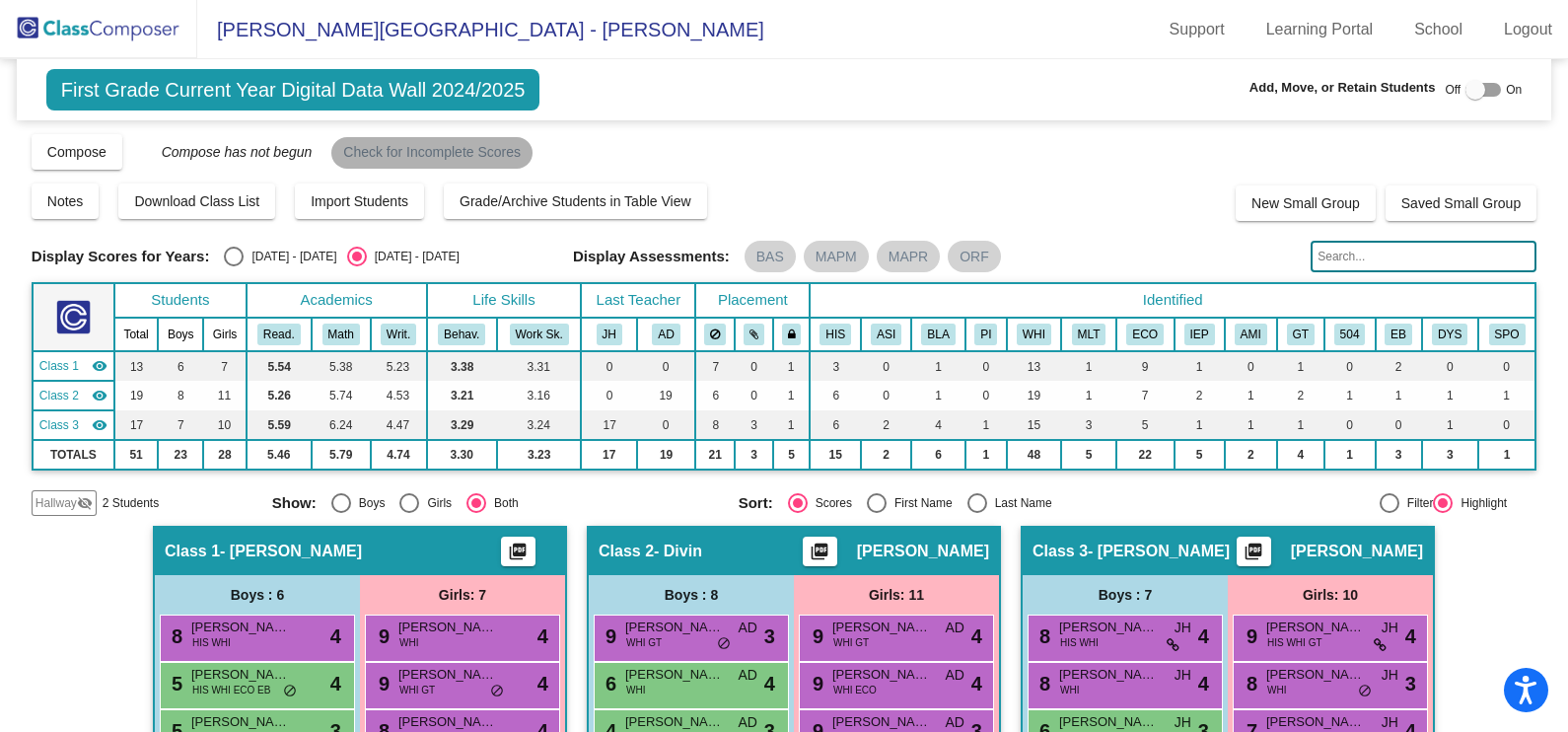 click on "Check for Incomplete Scores" 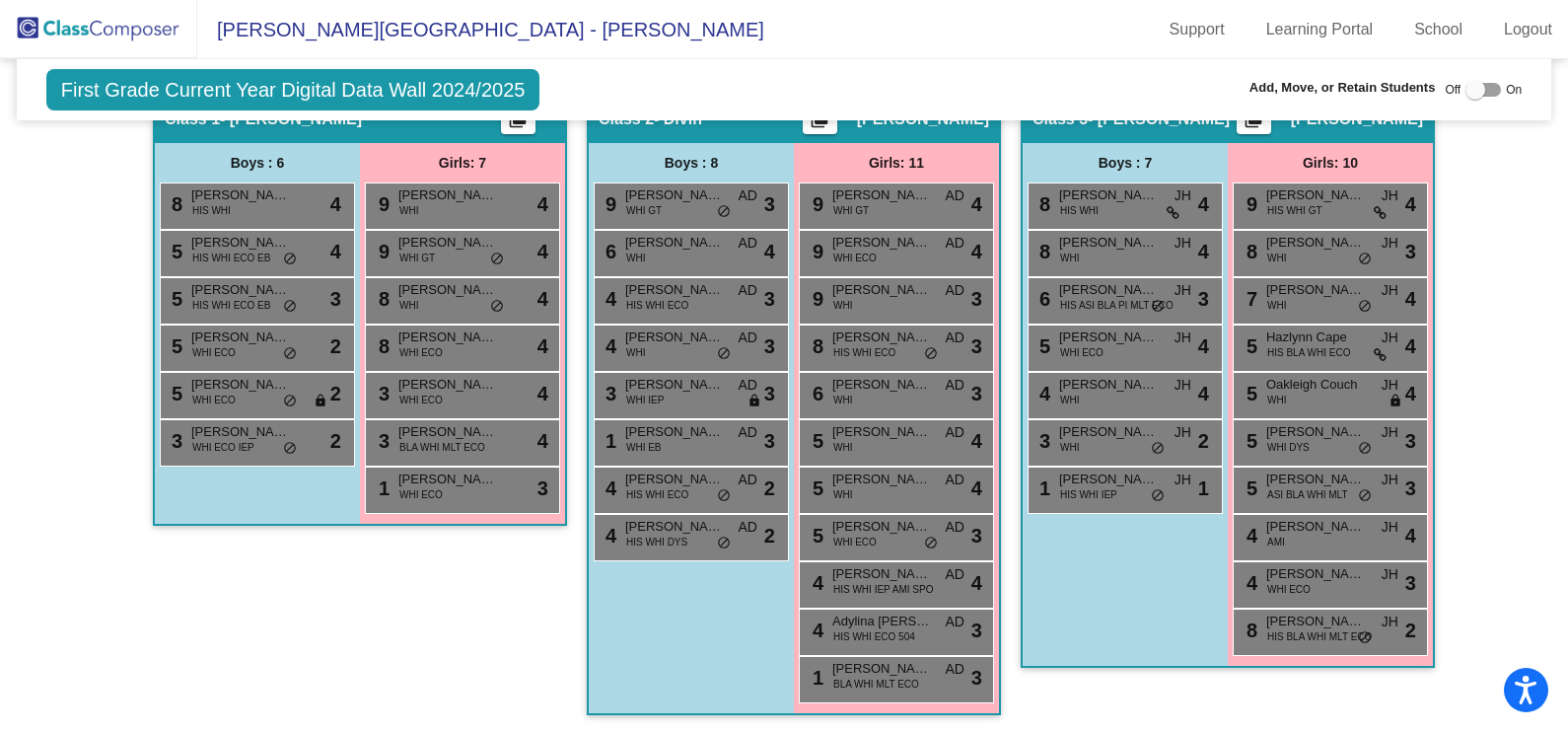 scroll, scrollTop: 0, scrollLeft: 0, axis: both 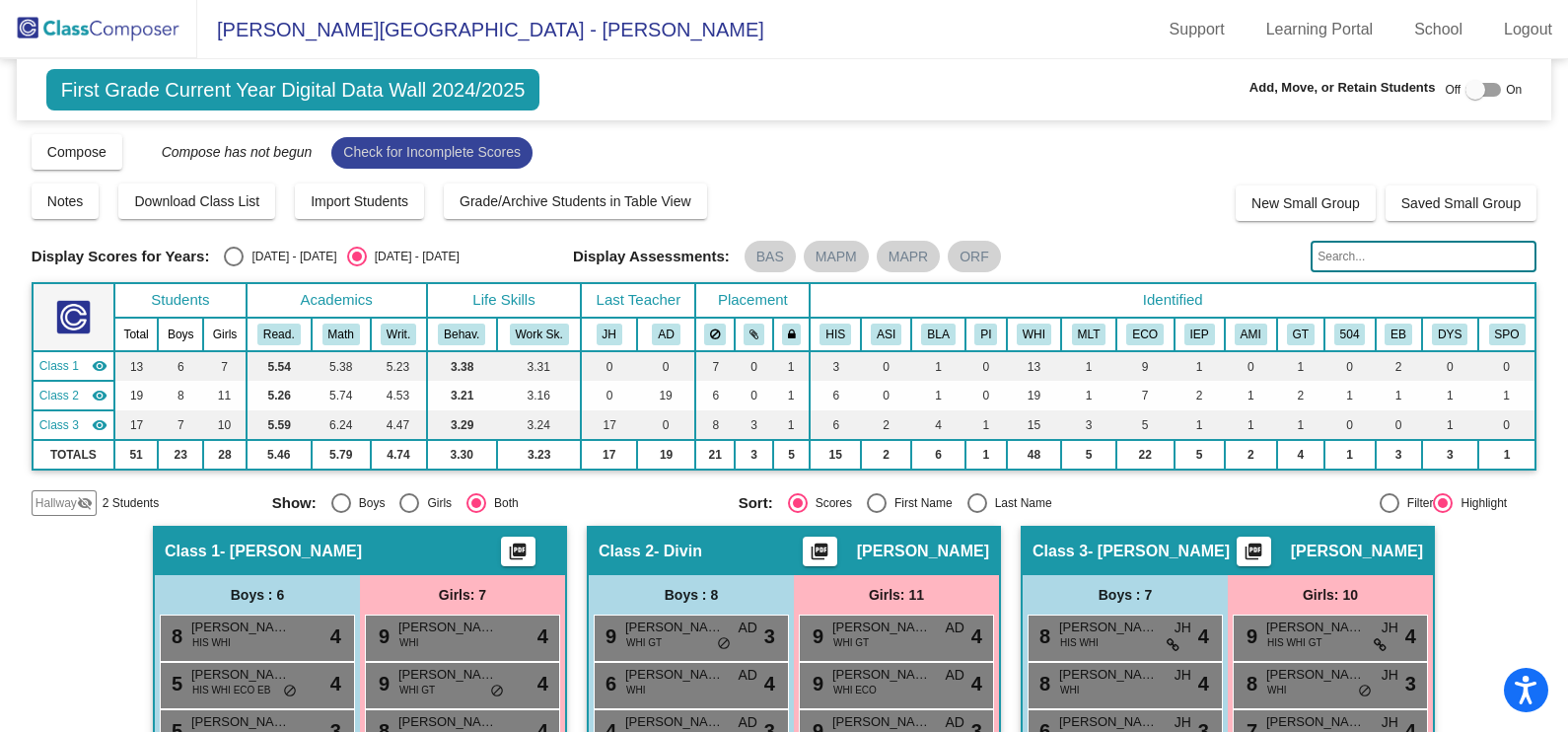 click on "Check for Incomplete Scores" 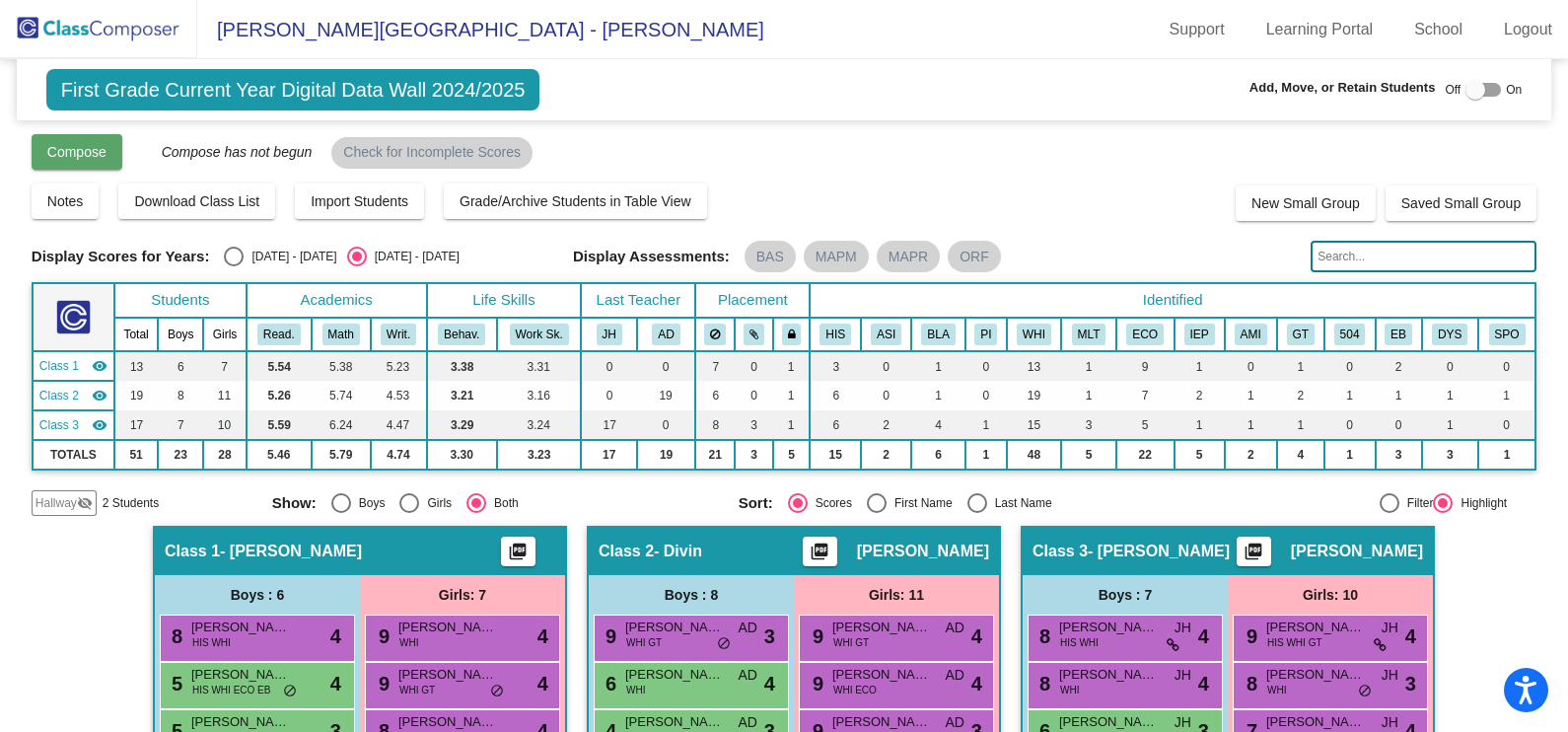 click on "Compose" 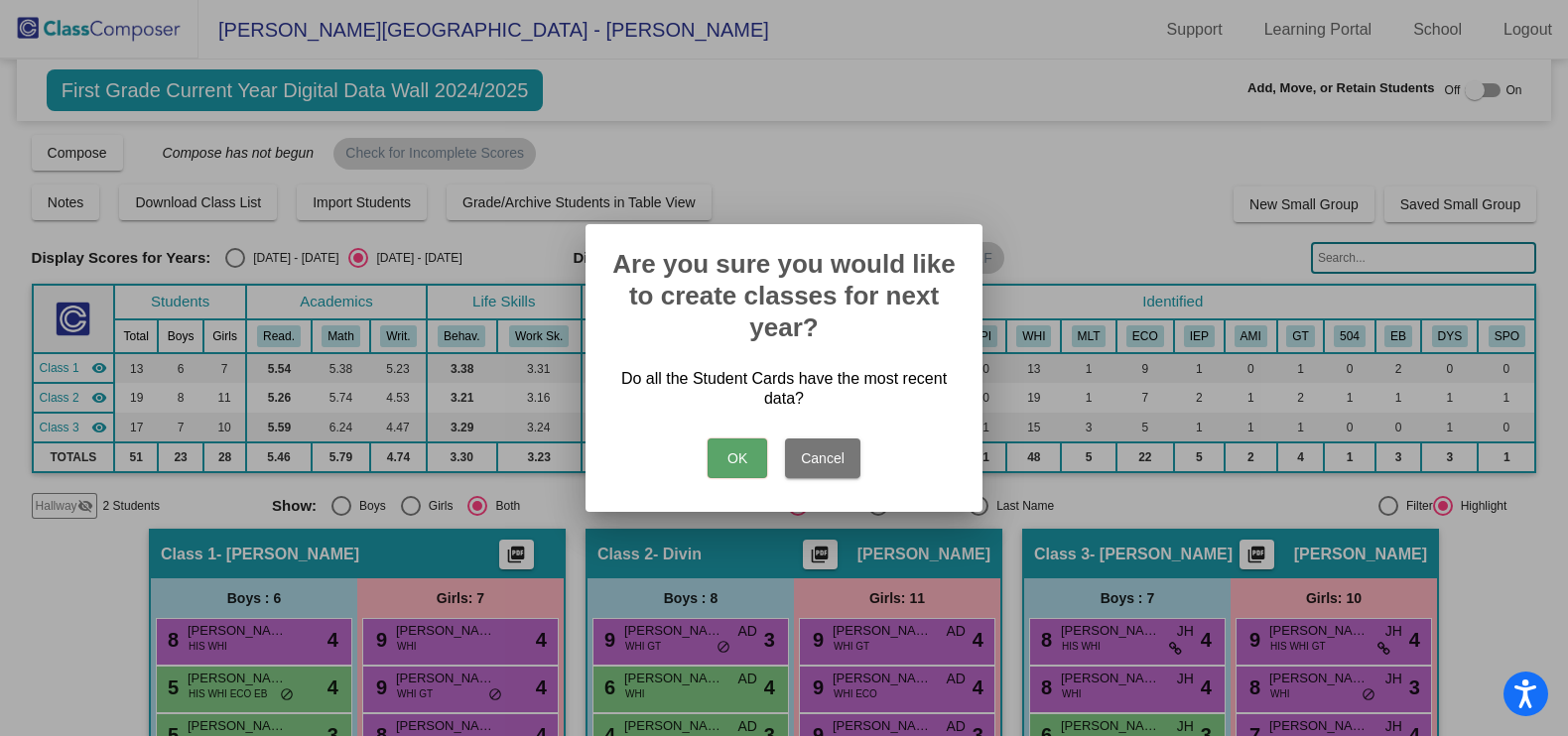 click on "OK" at bounding box center [737, 458] 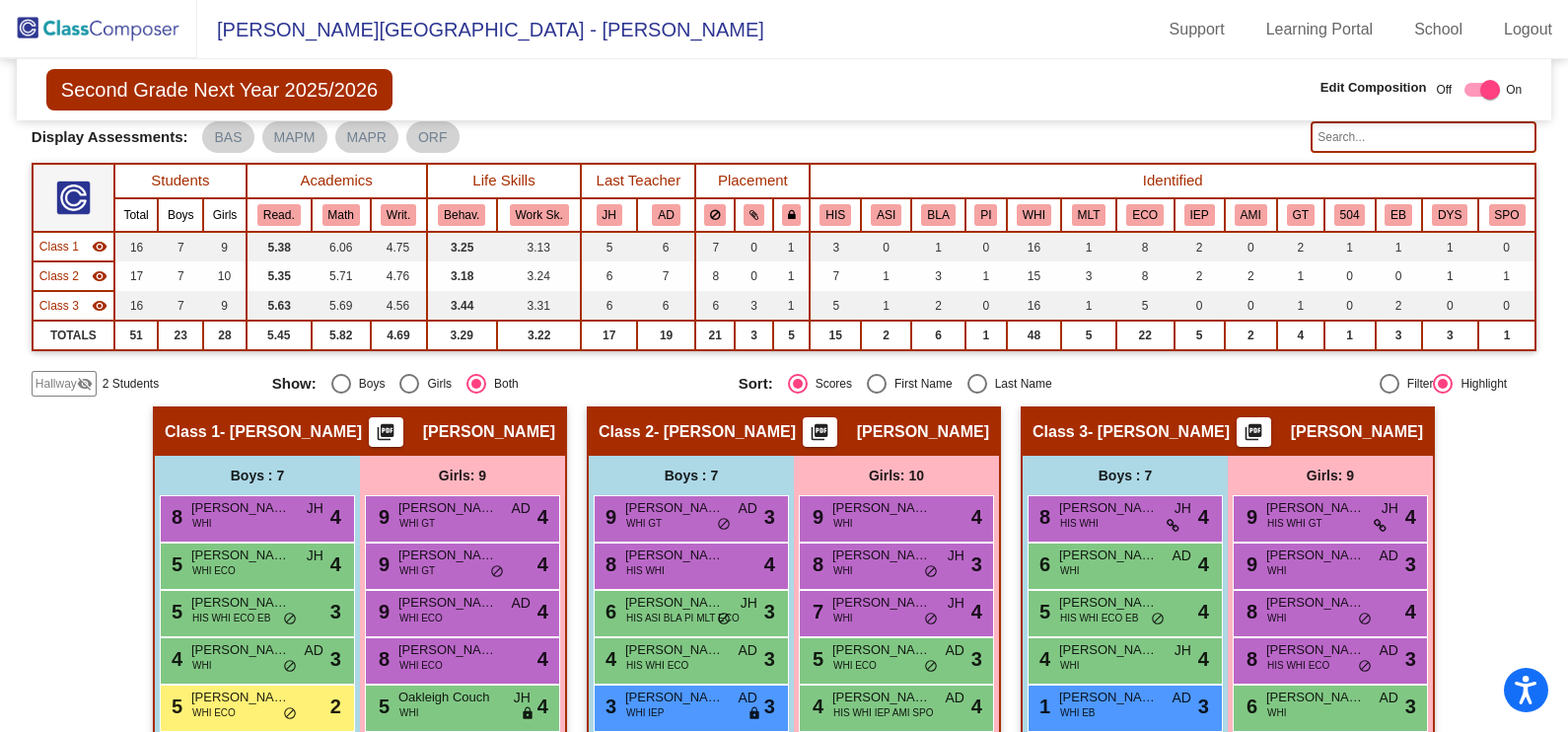 scroll, scrollTop: 0, scrollLeft: 0, axis: both 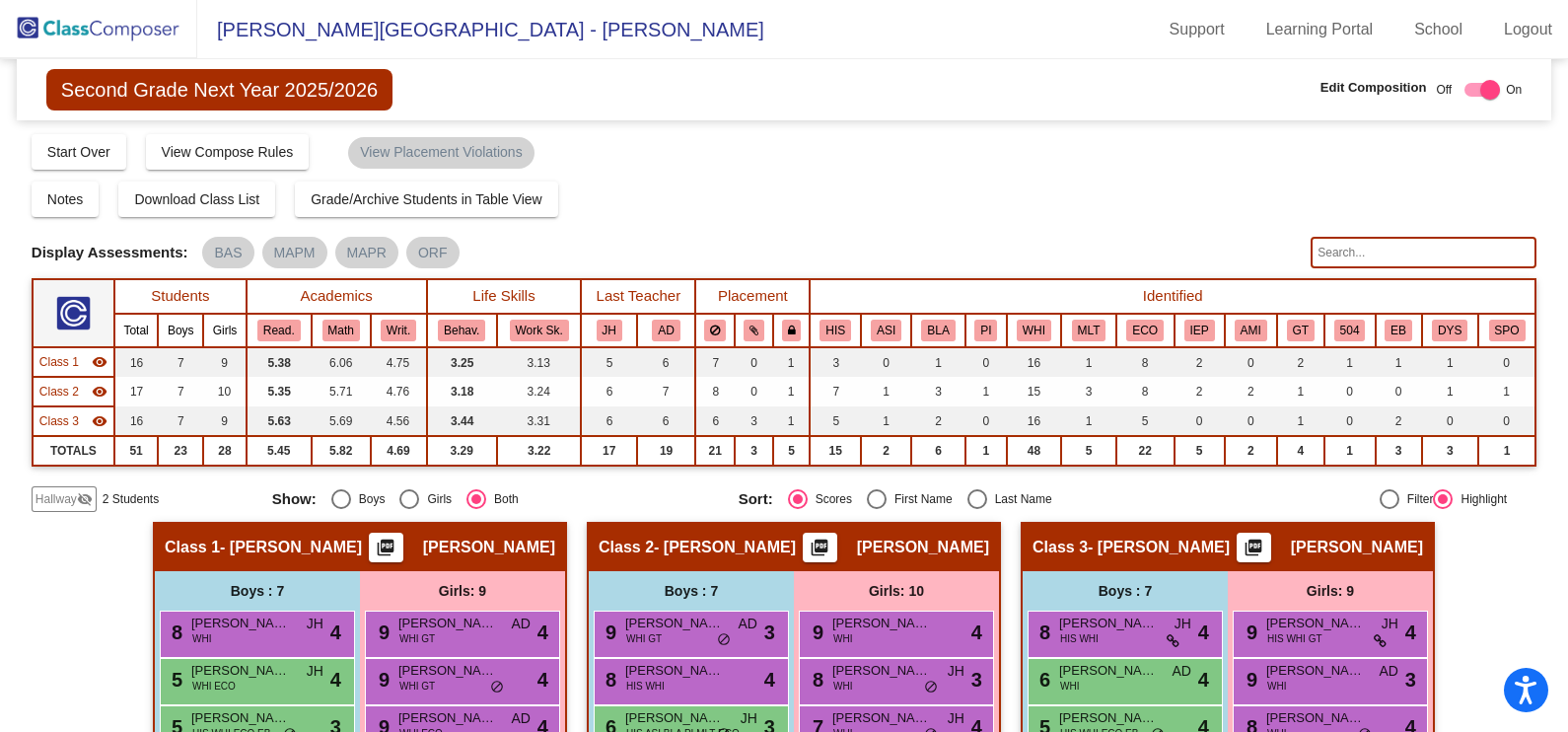 click 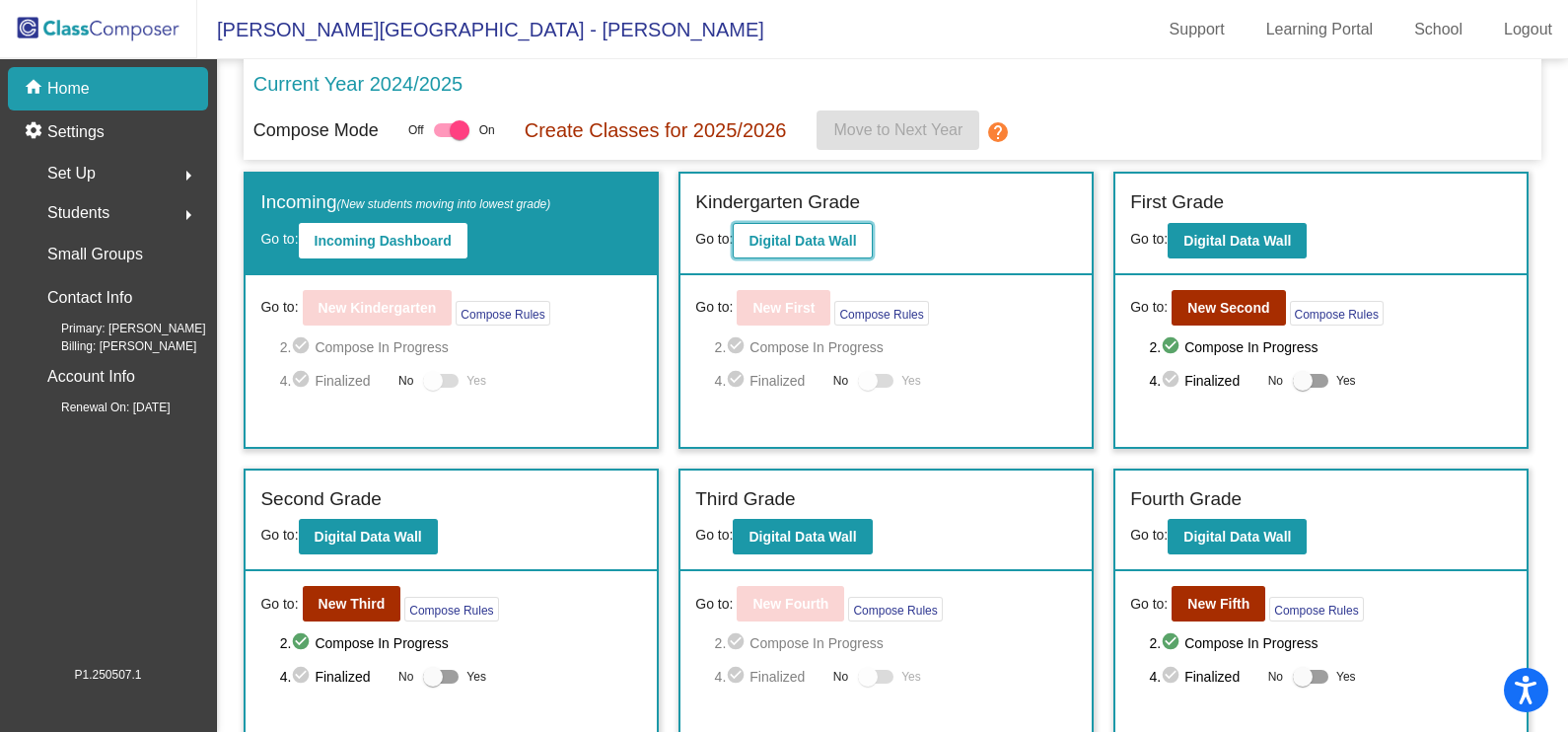 click on "Digital Data Wall" 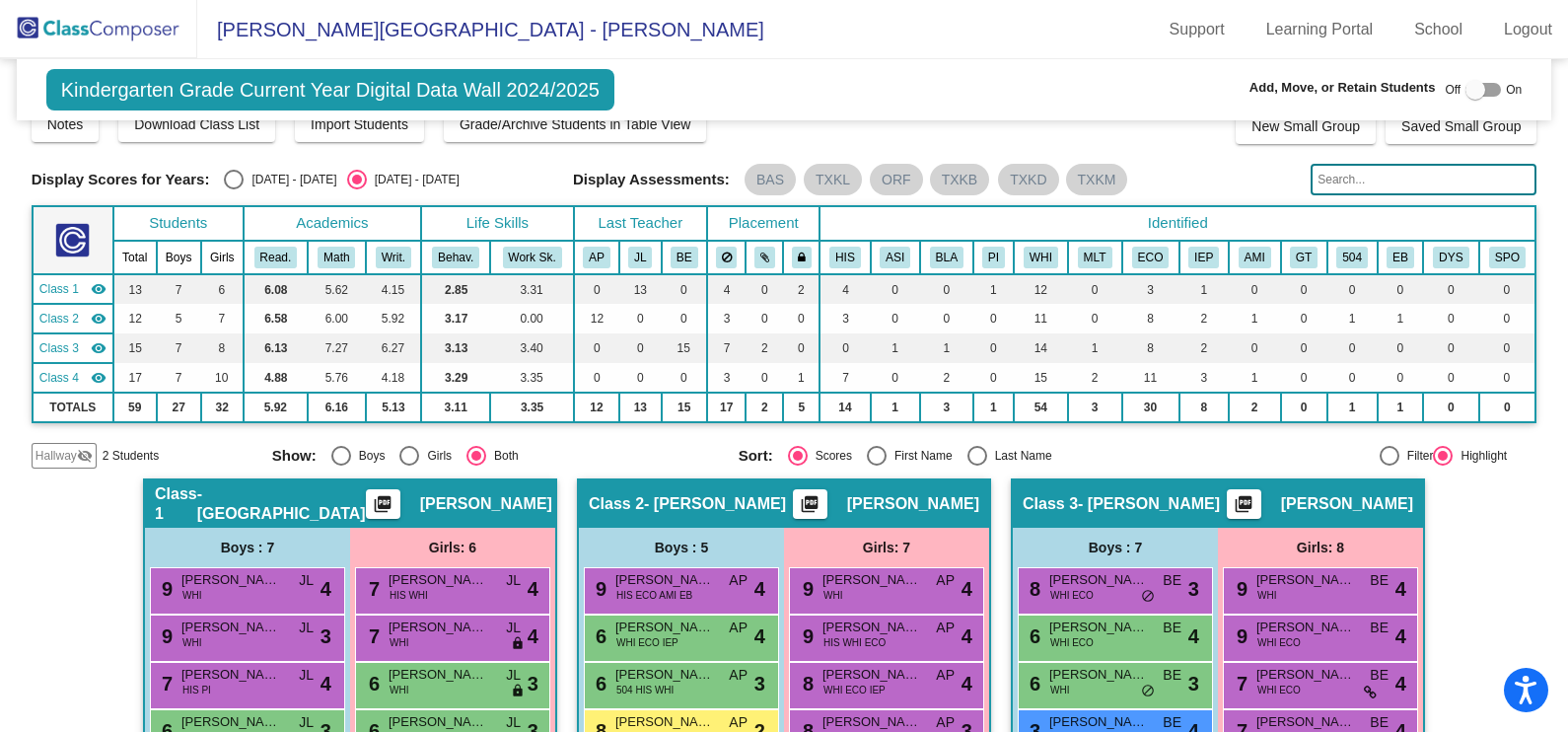 scroll, scrollTop: 0, scrollLeft: 0, axis: both 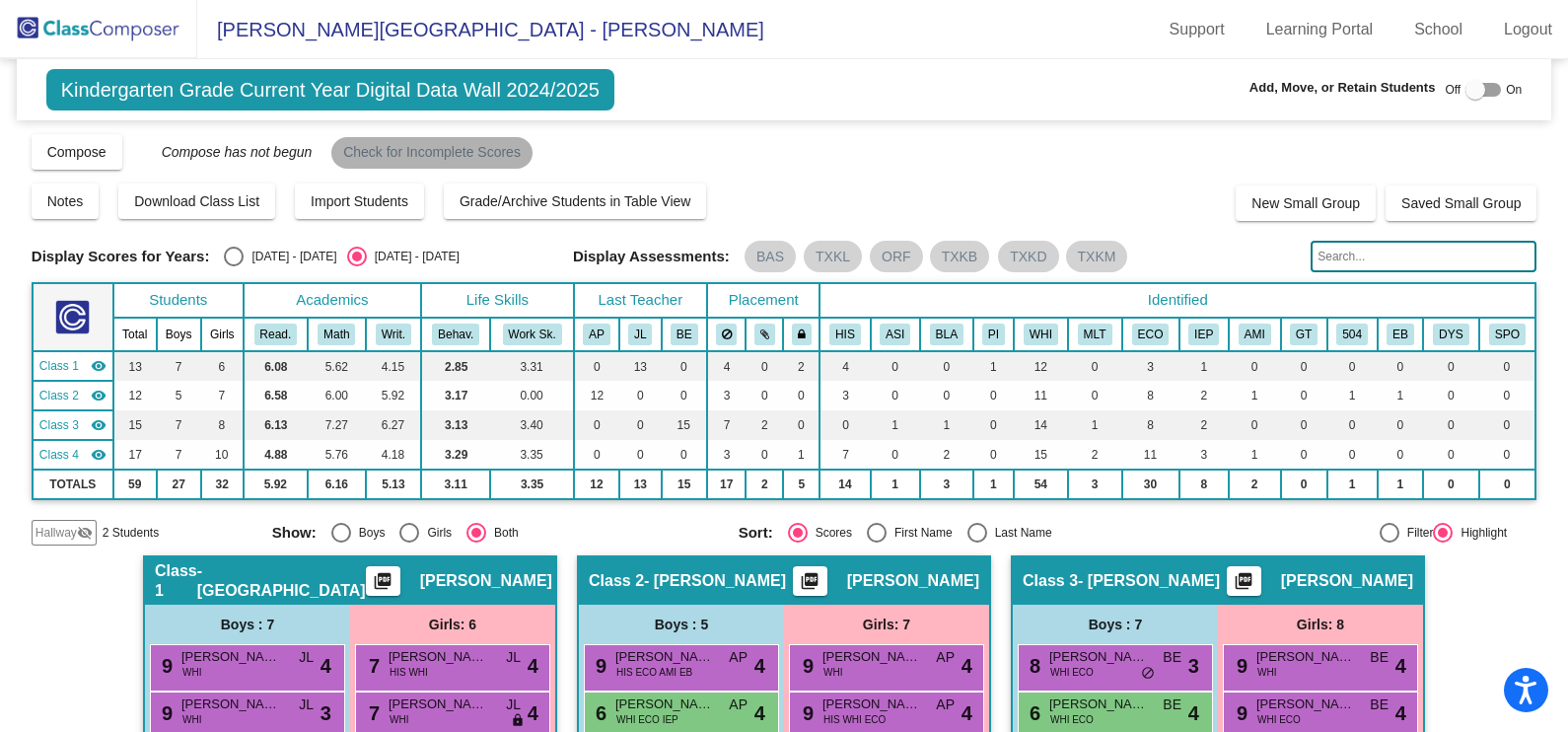click on "Check for Incomplete Scores" 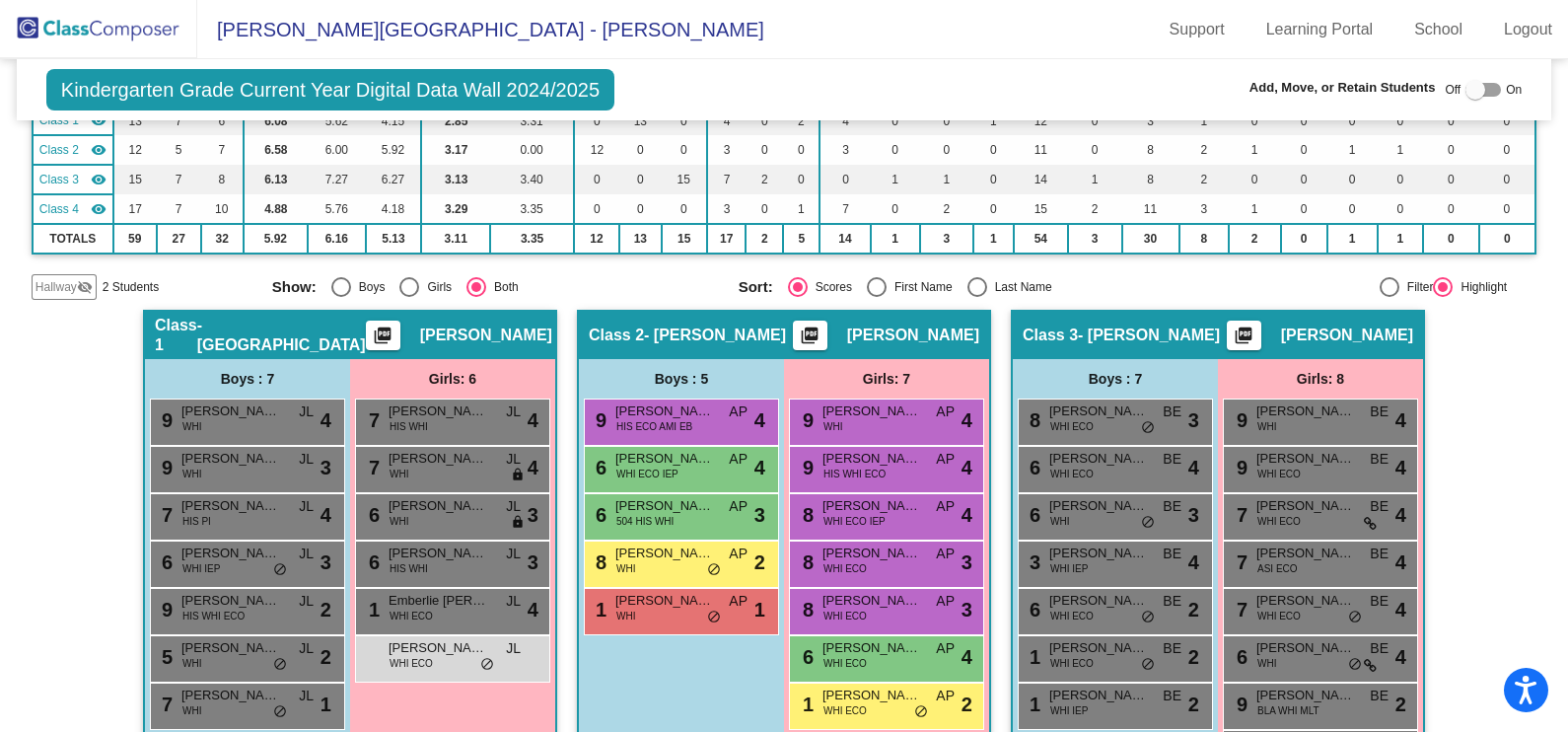 scroll, scrollTop: 370, scrollLeft: 0, axis: vertical 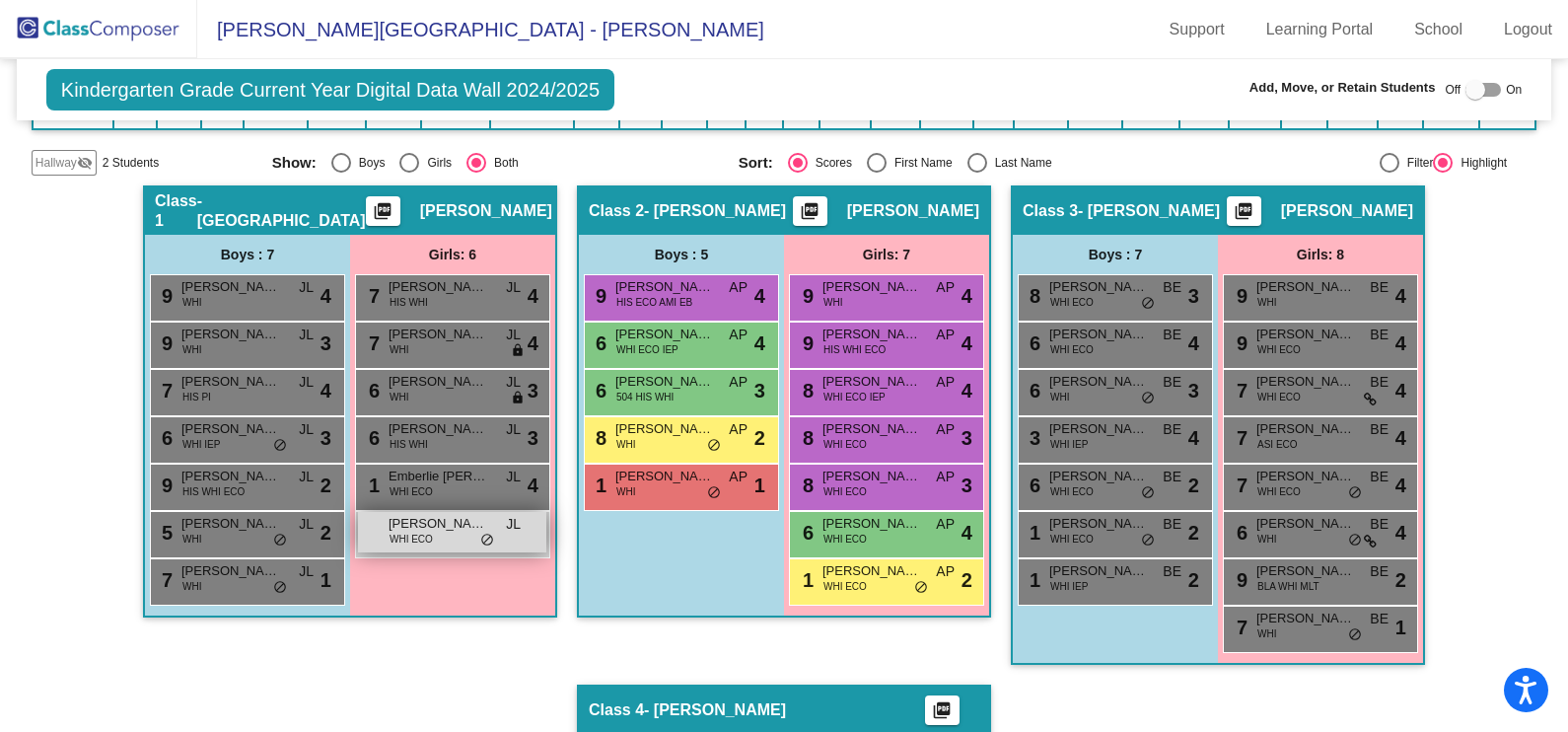 click on "[PERSON_NAME]" at bounding box center (438, 524) 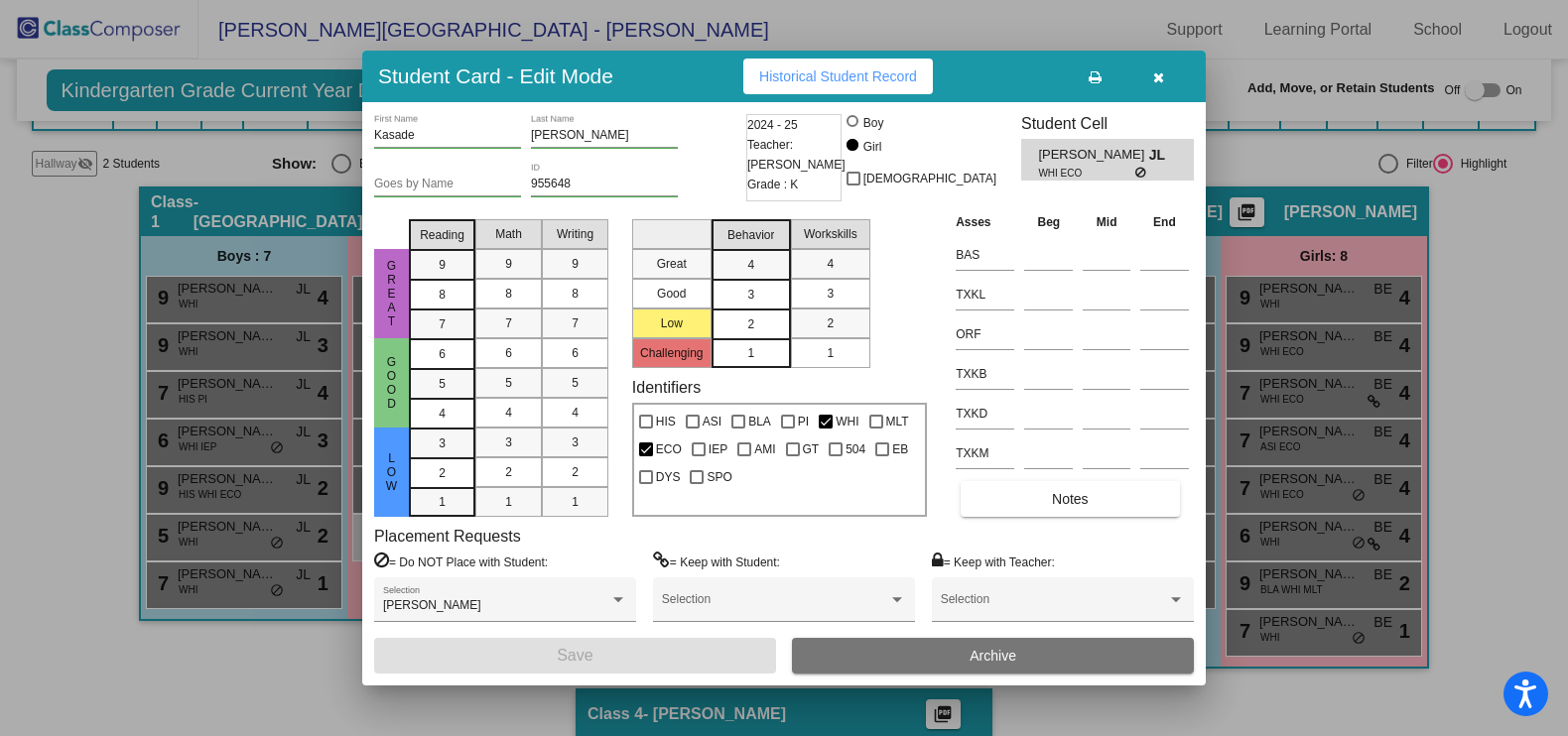 click on "2" at bounding box center [750, 324] 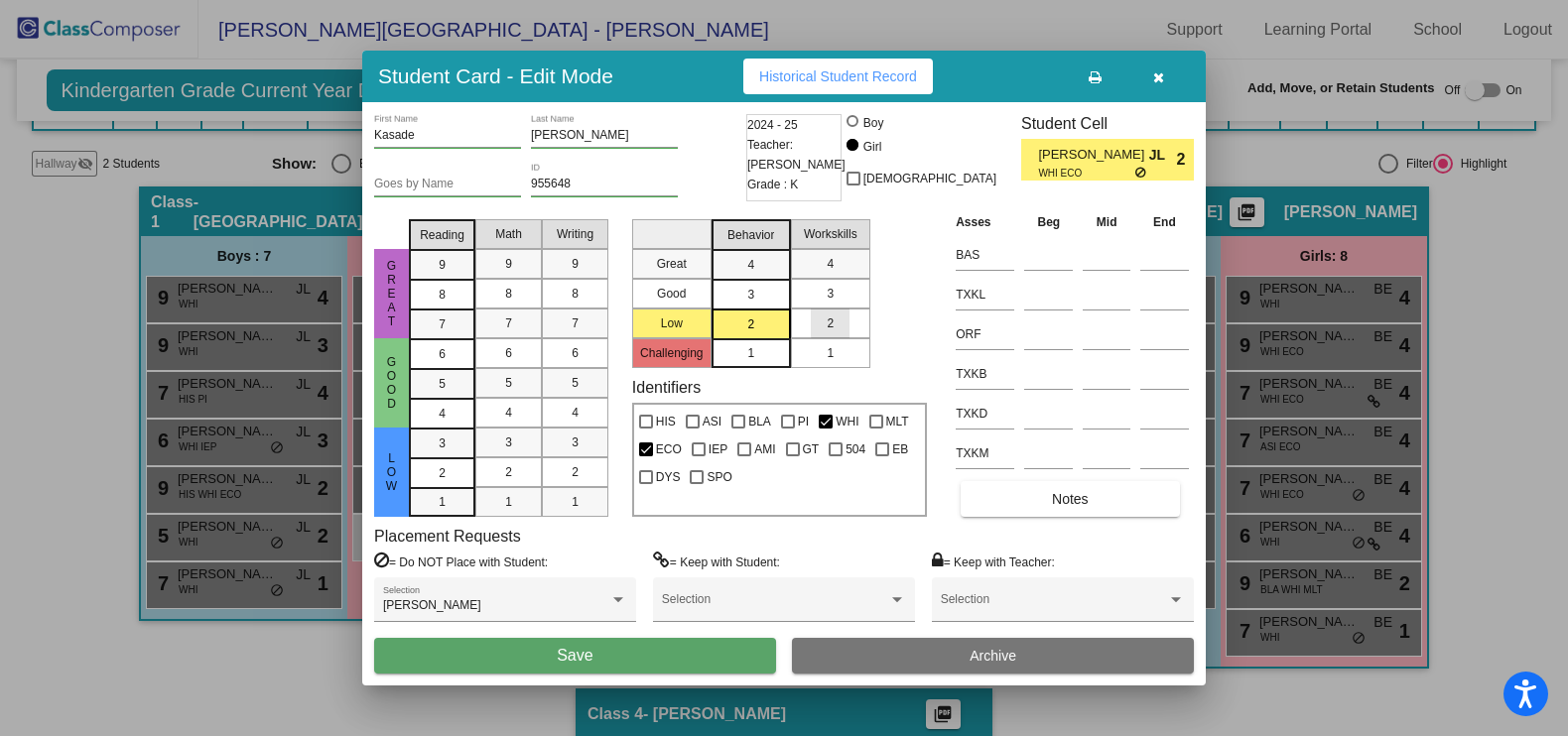 click on "2" at bounding box center (830, 323) 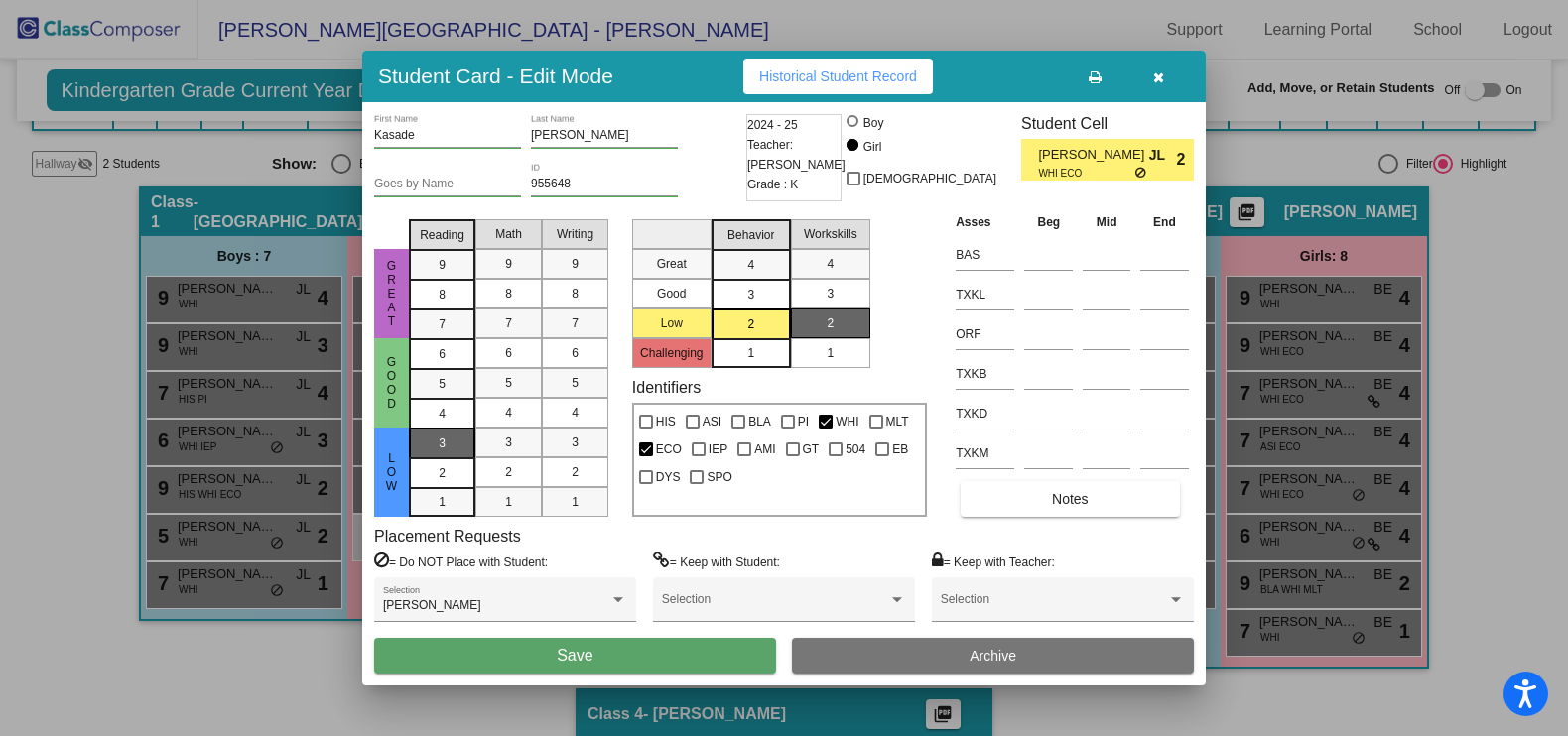 click on "3" at bounding box center [442, 443] 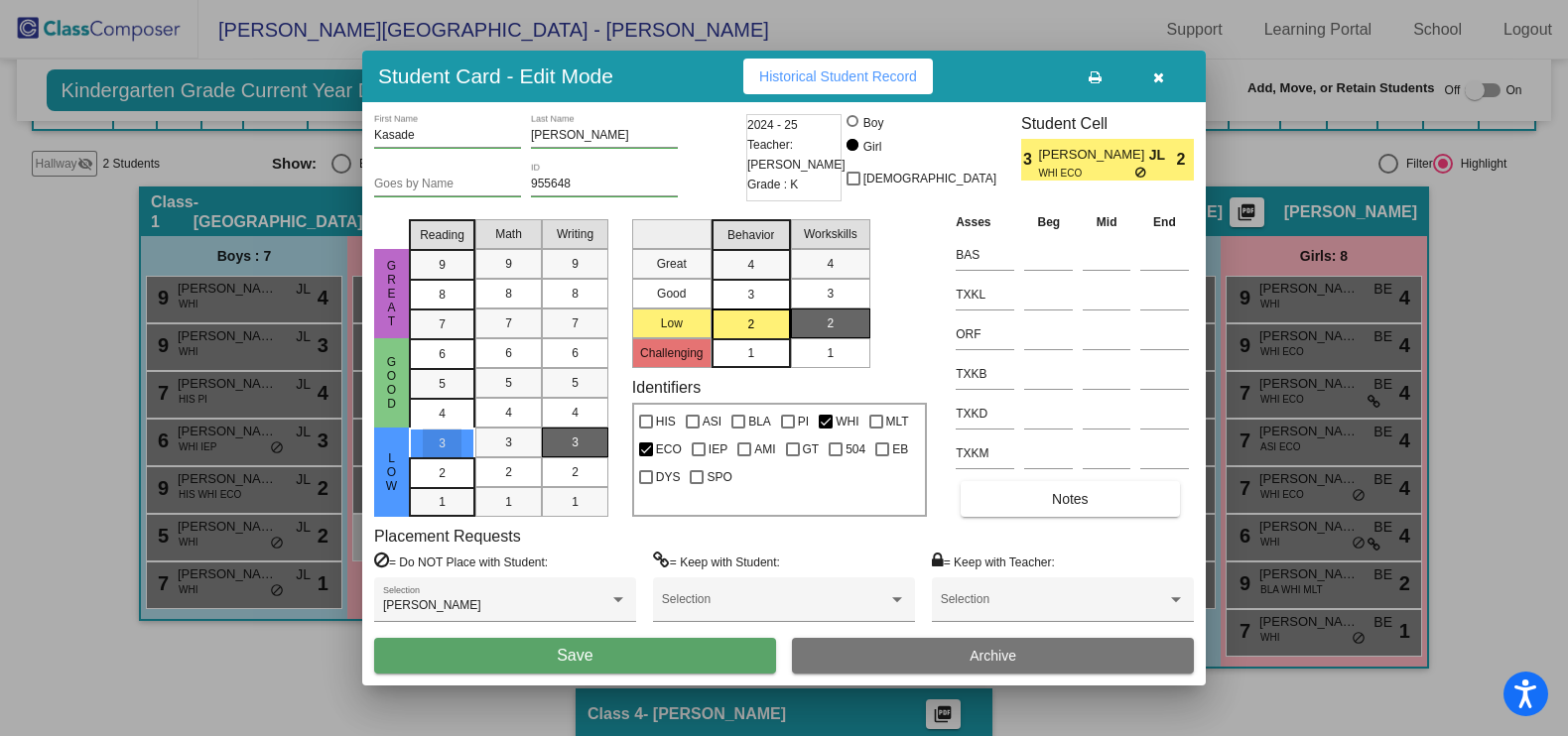 drag, startPoint x: 525, startPoint y: 447, endPoint x: 588, endPoint y: 449, distance: 63.03174 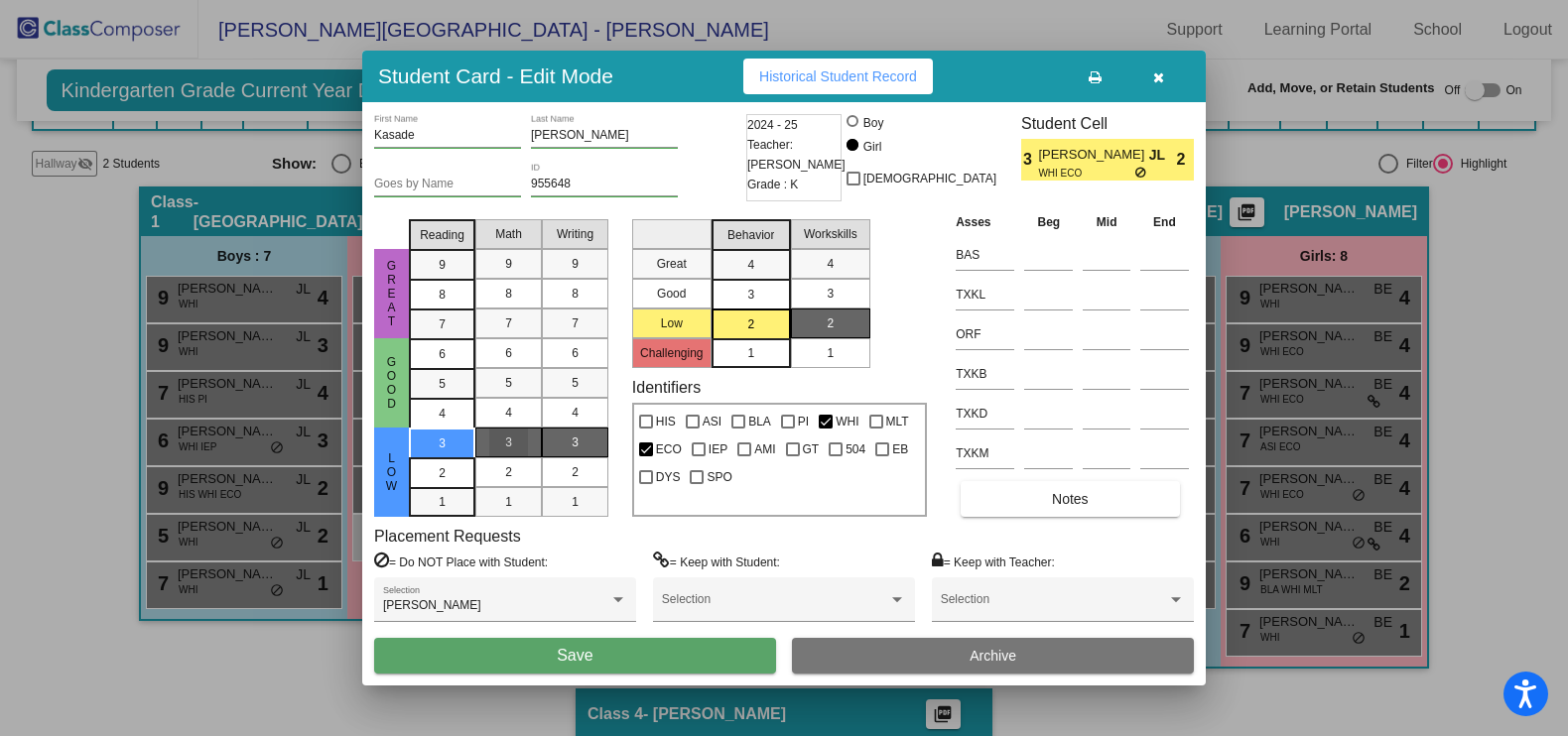 click on "3" at bounding box center (575, 442) 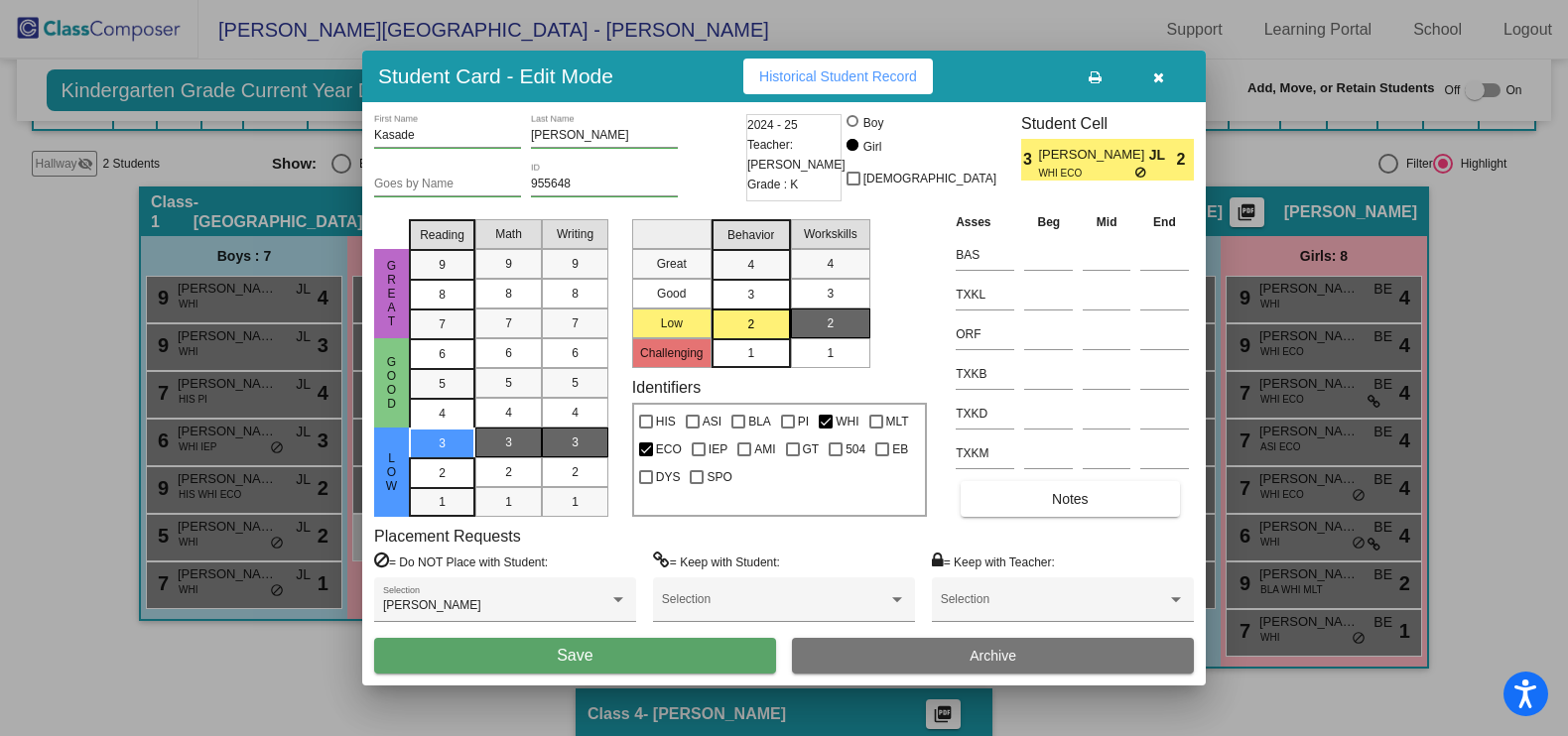 click on "Save" at bounding box center (575, 656) 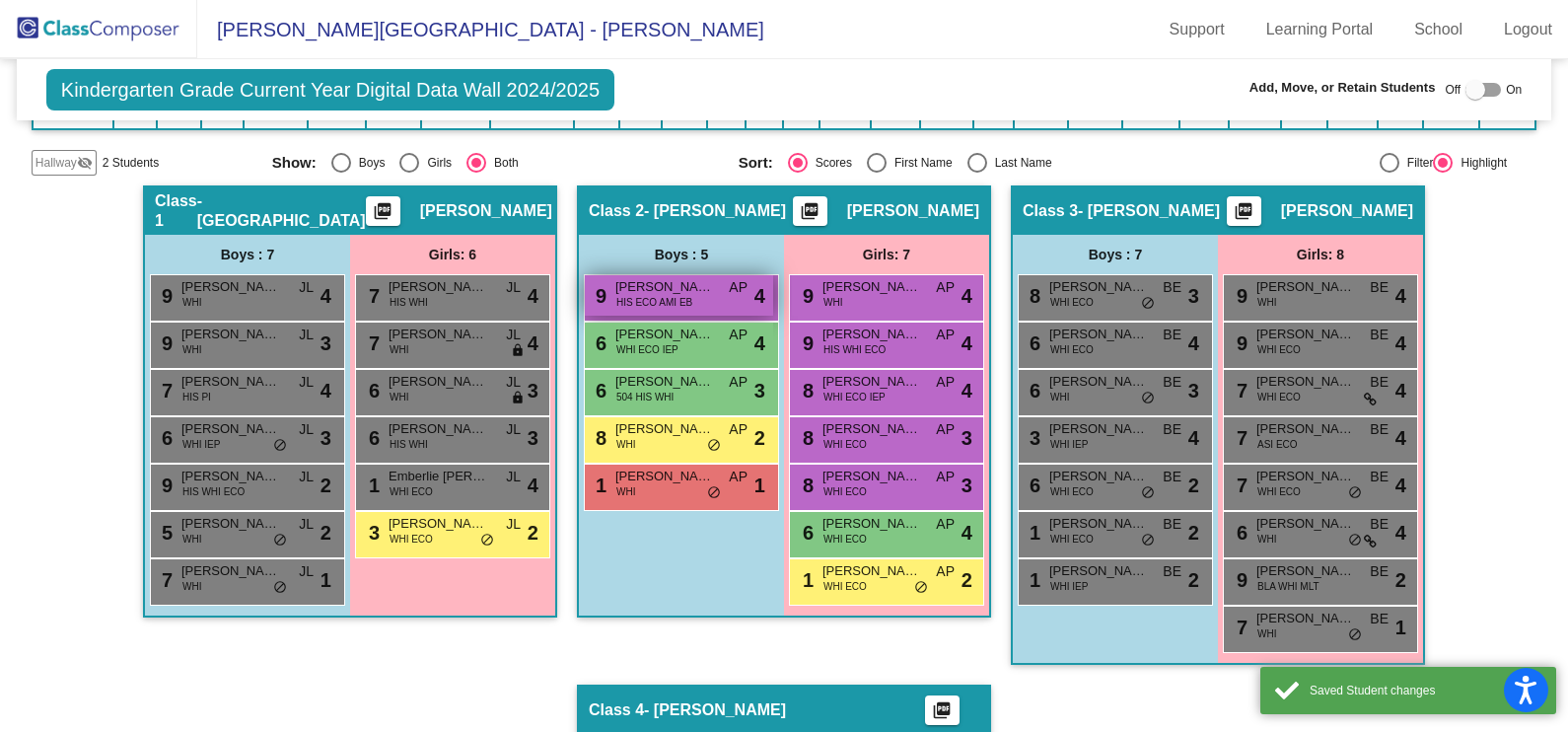 click on "HIS ECO AMI EB" at bounding box center (654, 302) 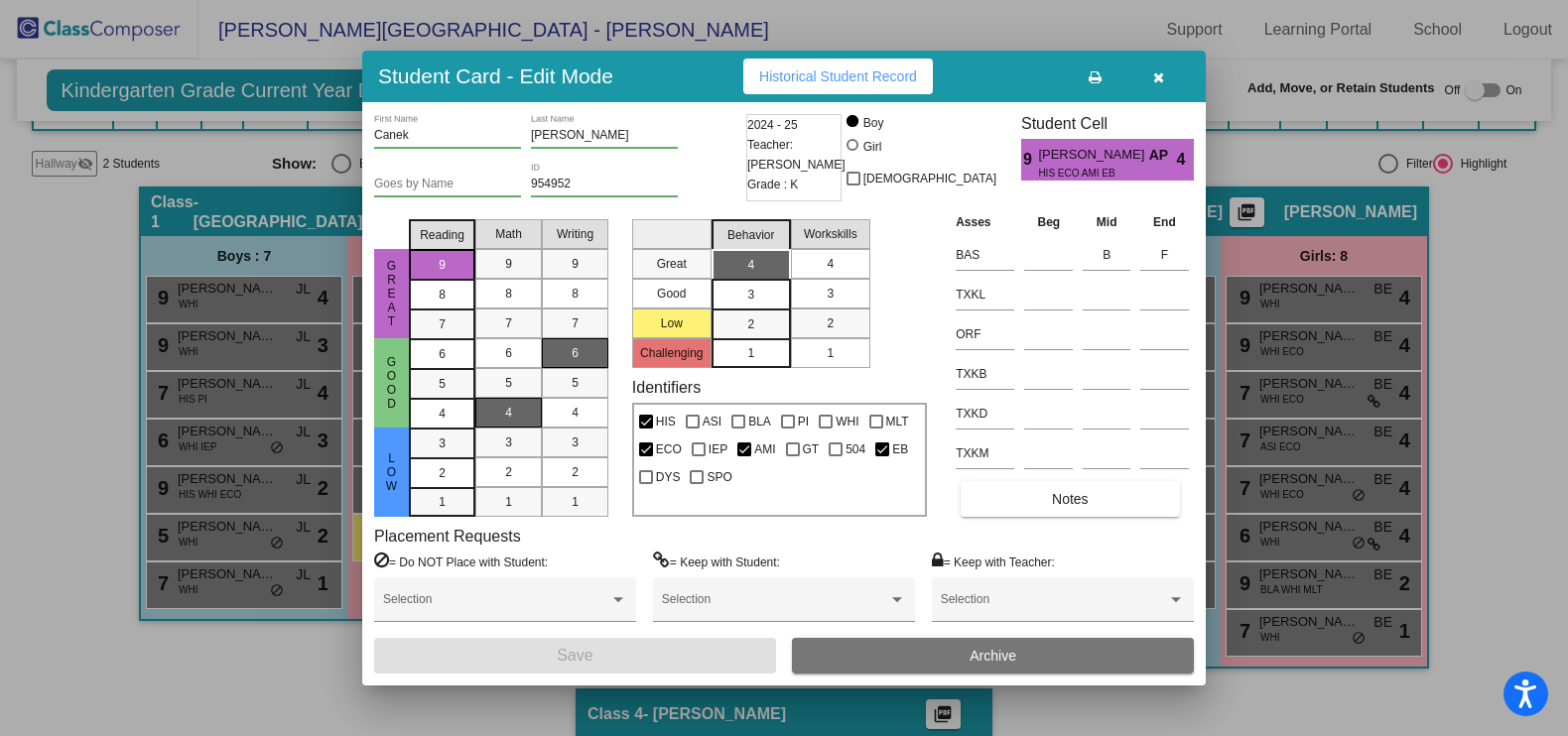 click on "4" at bounding box center [830, 264] 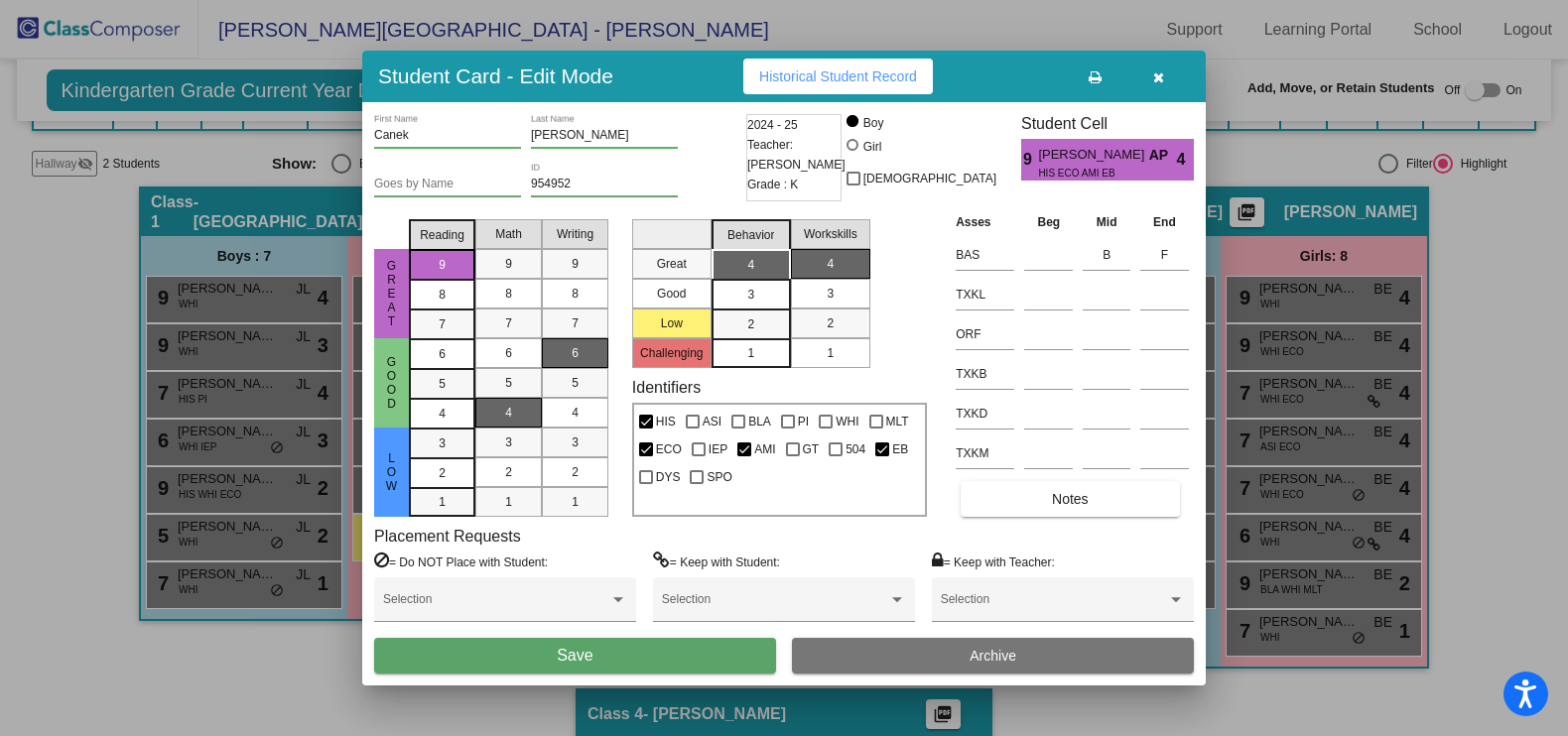 click on "Save" at bounding box center (575, 656) 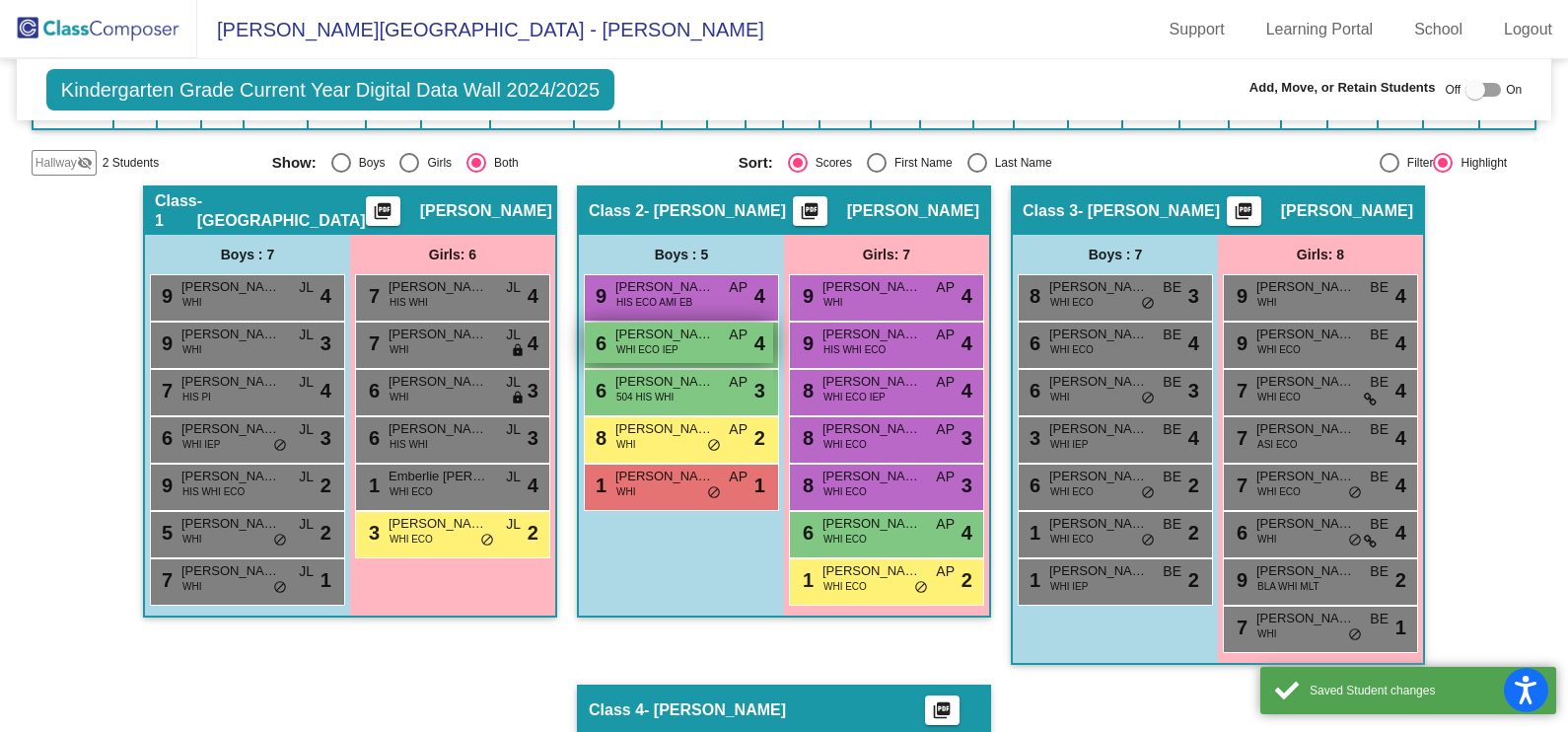 click on "6 [PERSON_NAME] WHI ECO IEP AP lock do_not_disturb_alt 4" at bounding box center [678, 342] 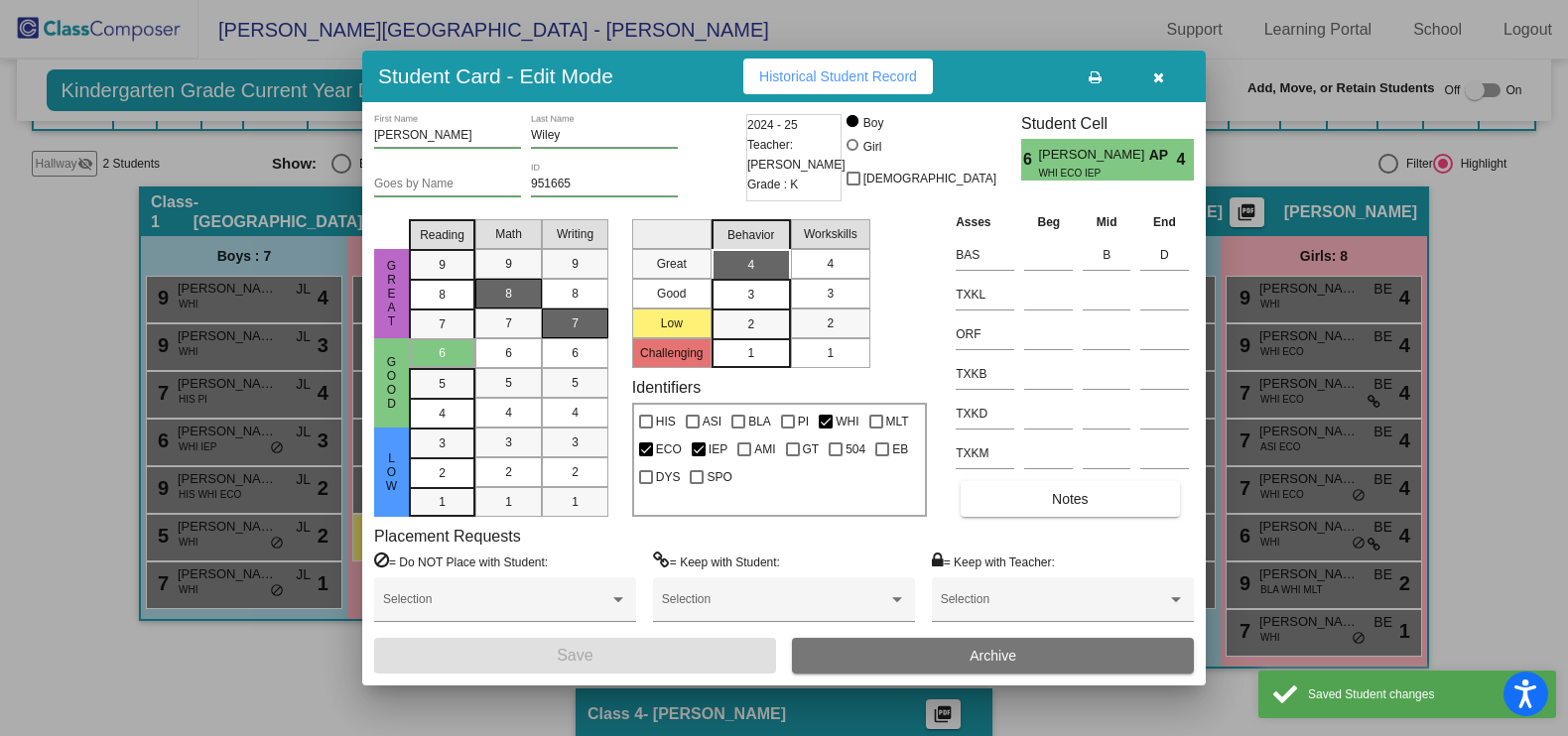 click on "4" at bounding box center (830, 264) 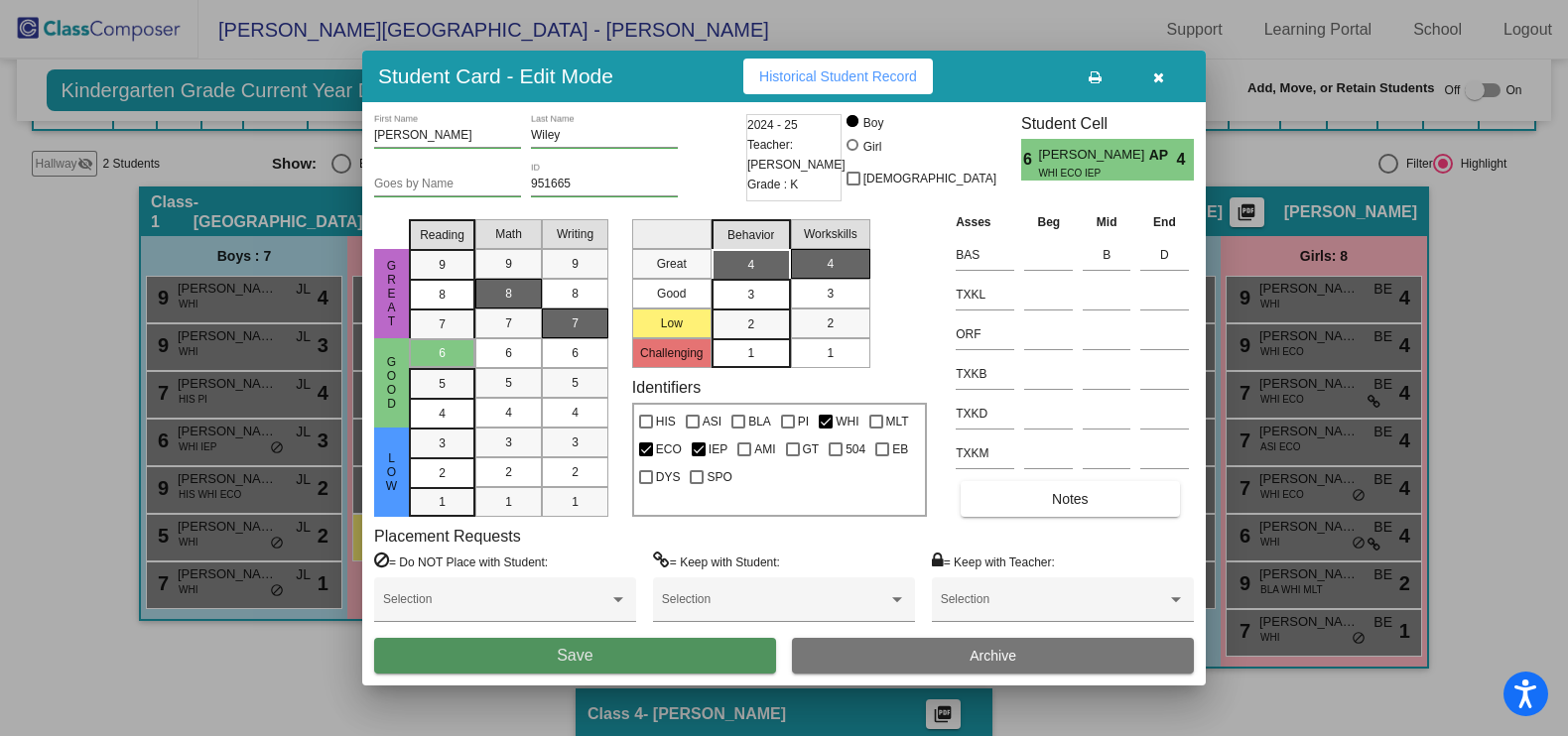 click on "Save" at bounding box center [575, 656] 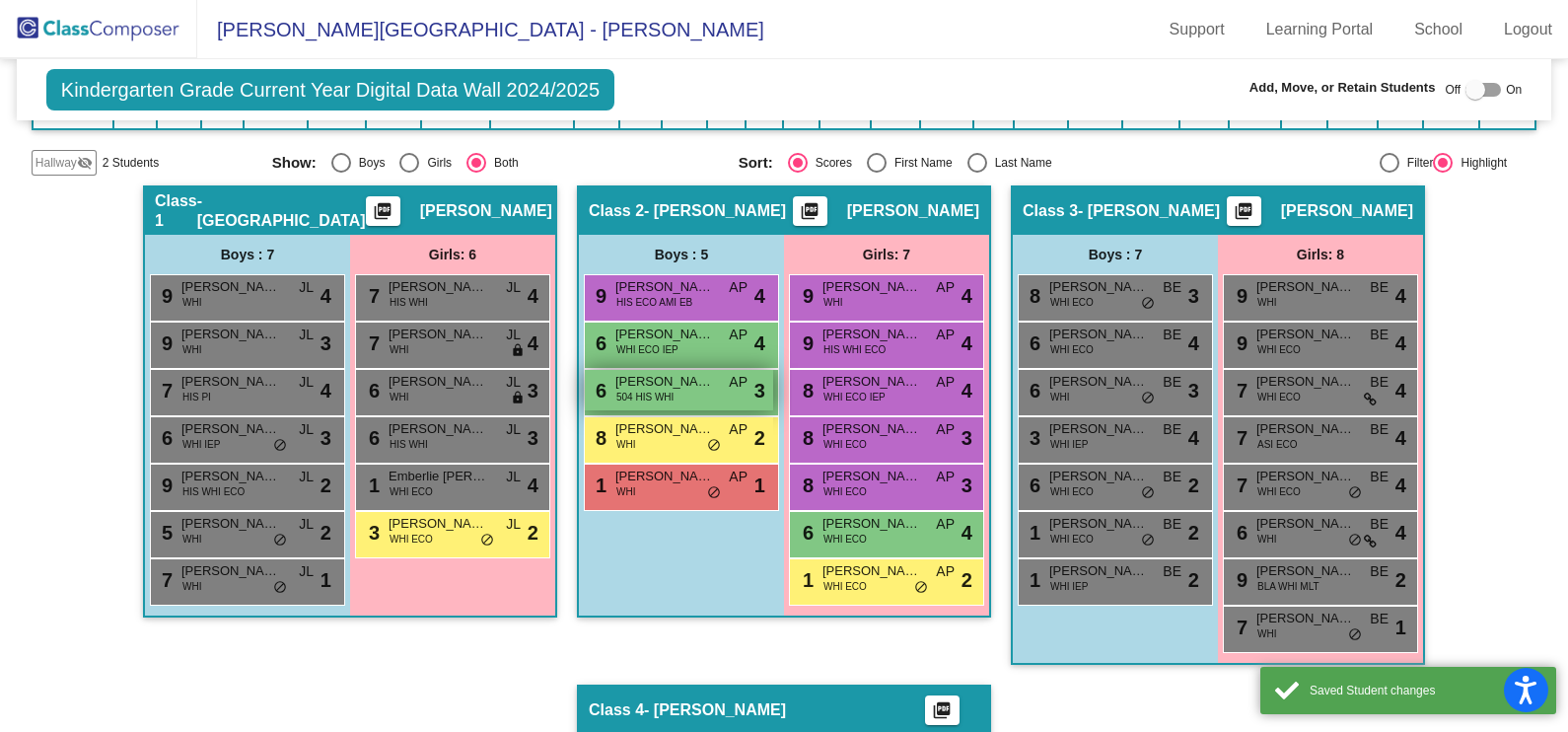 click on "[PERSON_NAME]" at bounding box center [665, 382] 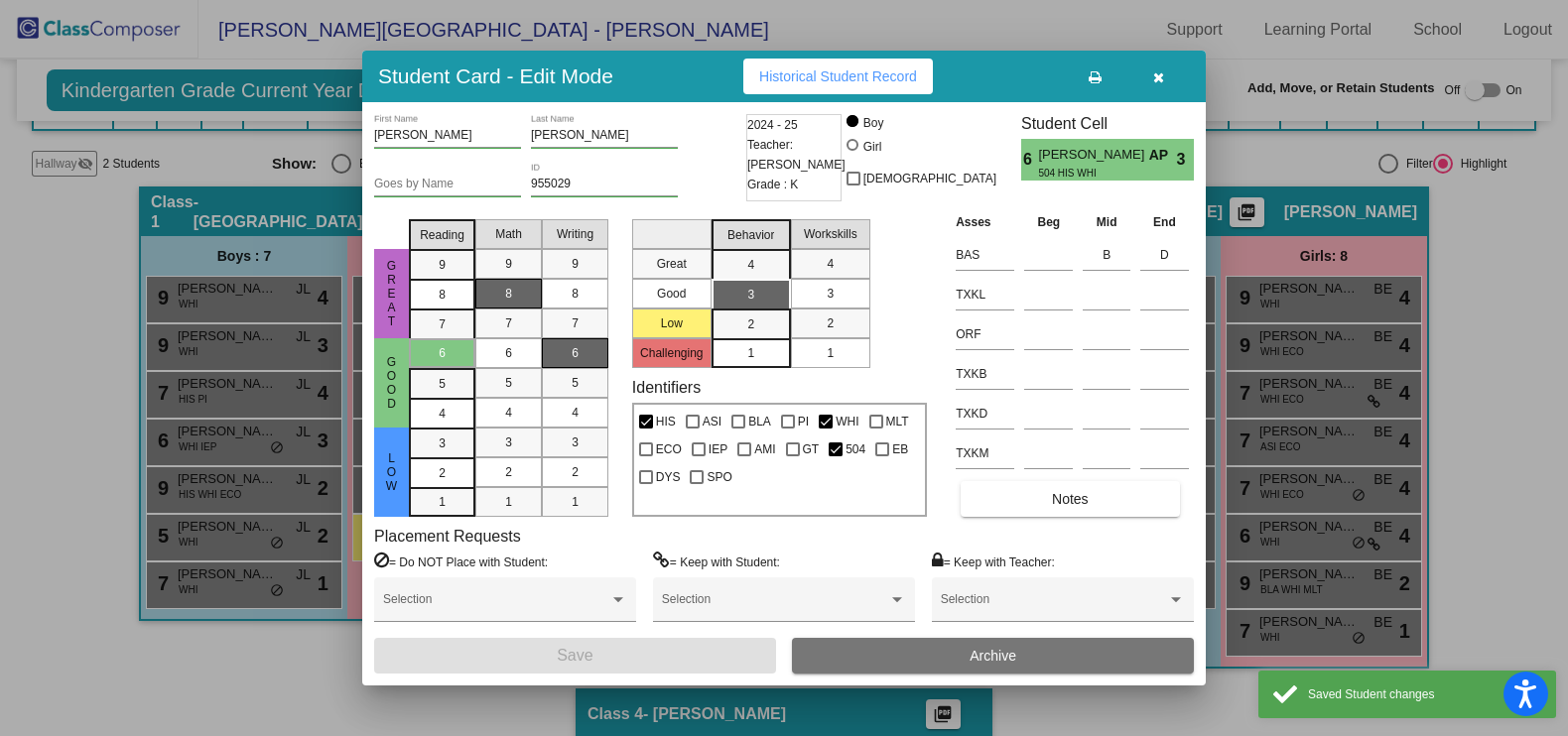 click on "3" at bounding box center (830, 294) 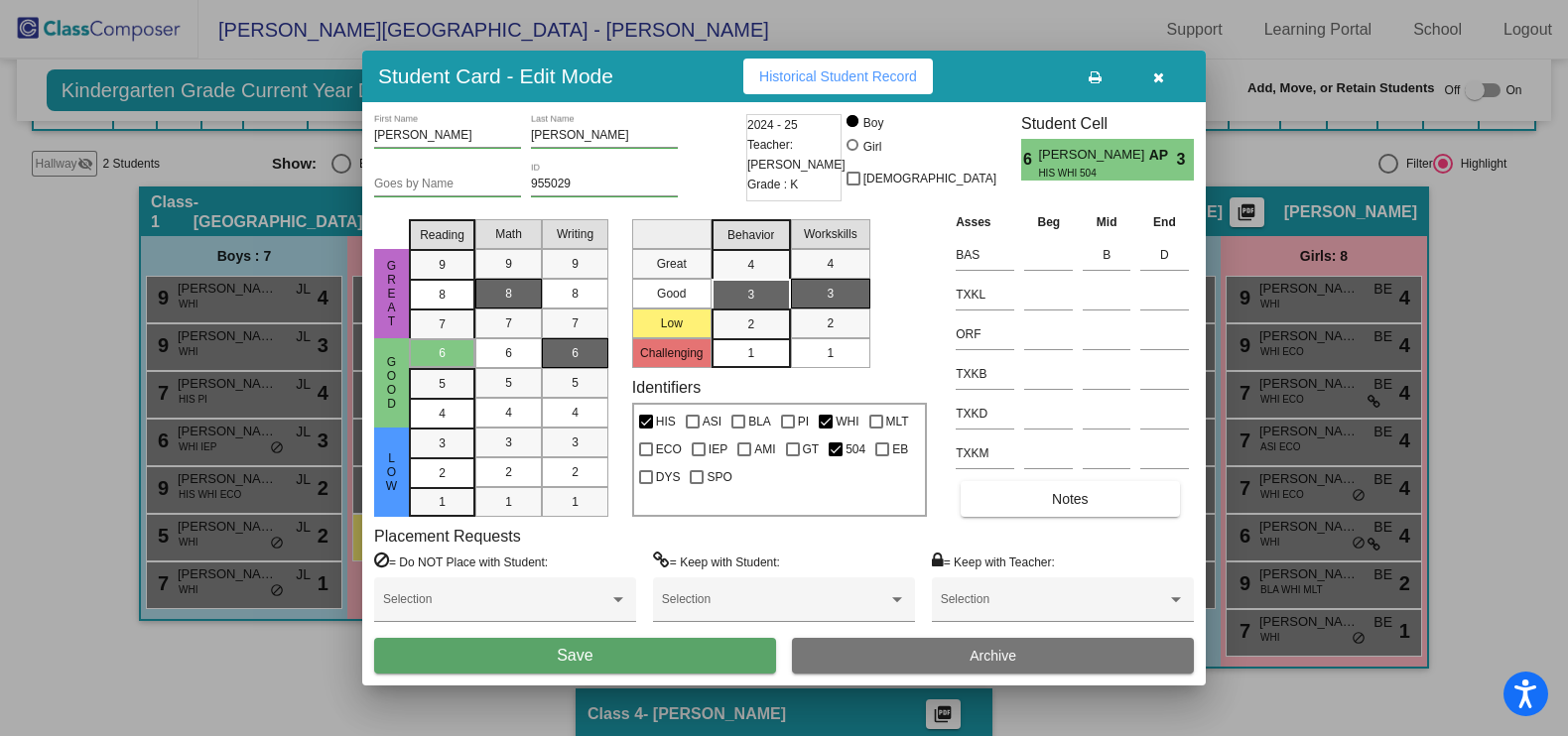 click on "Save" at bounding box center (575, 656) 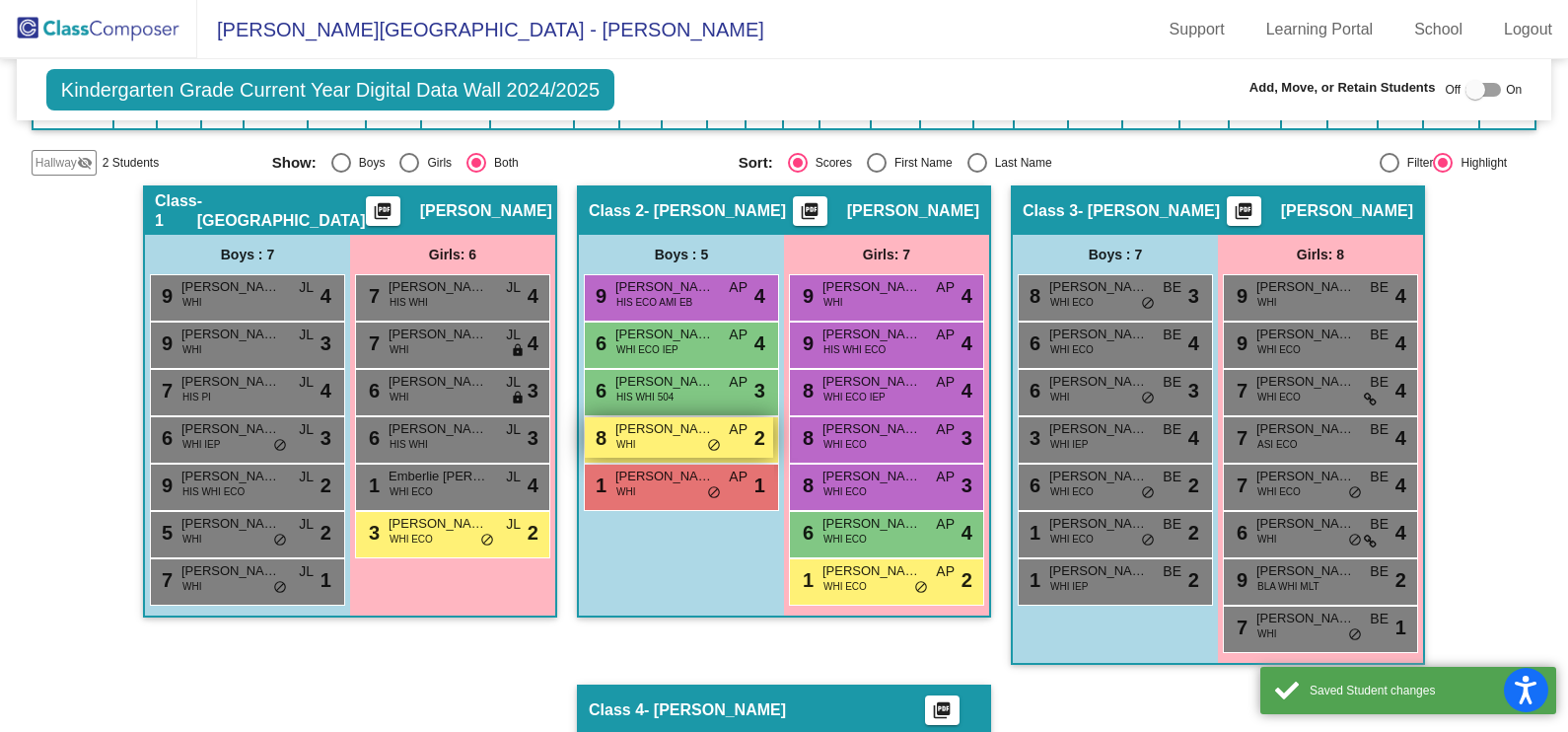 click on "8 [PERSON_NAME] WHI AP lock do_not_disturb_alt 2" at bounding box center [678, 437] 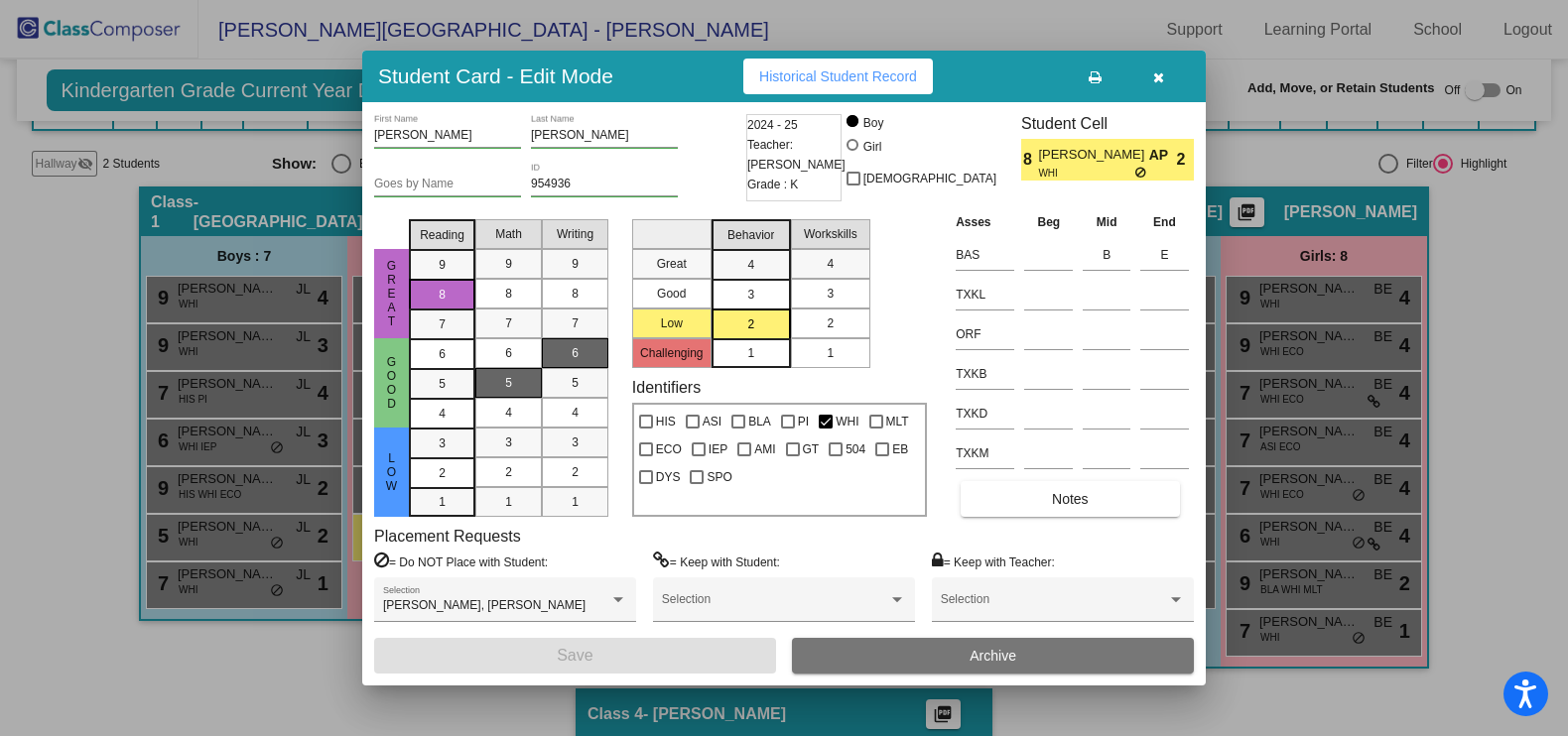 click on "2" at bounding box center (831, 323) 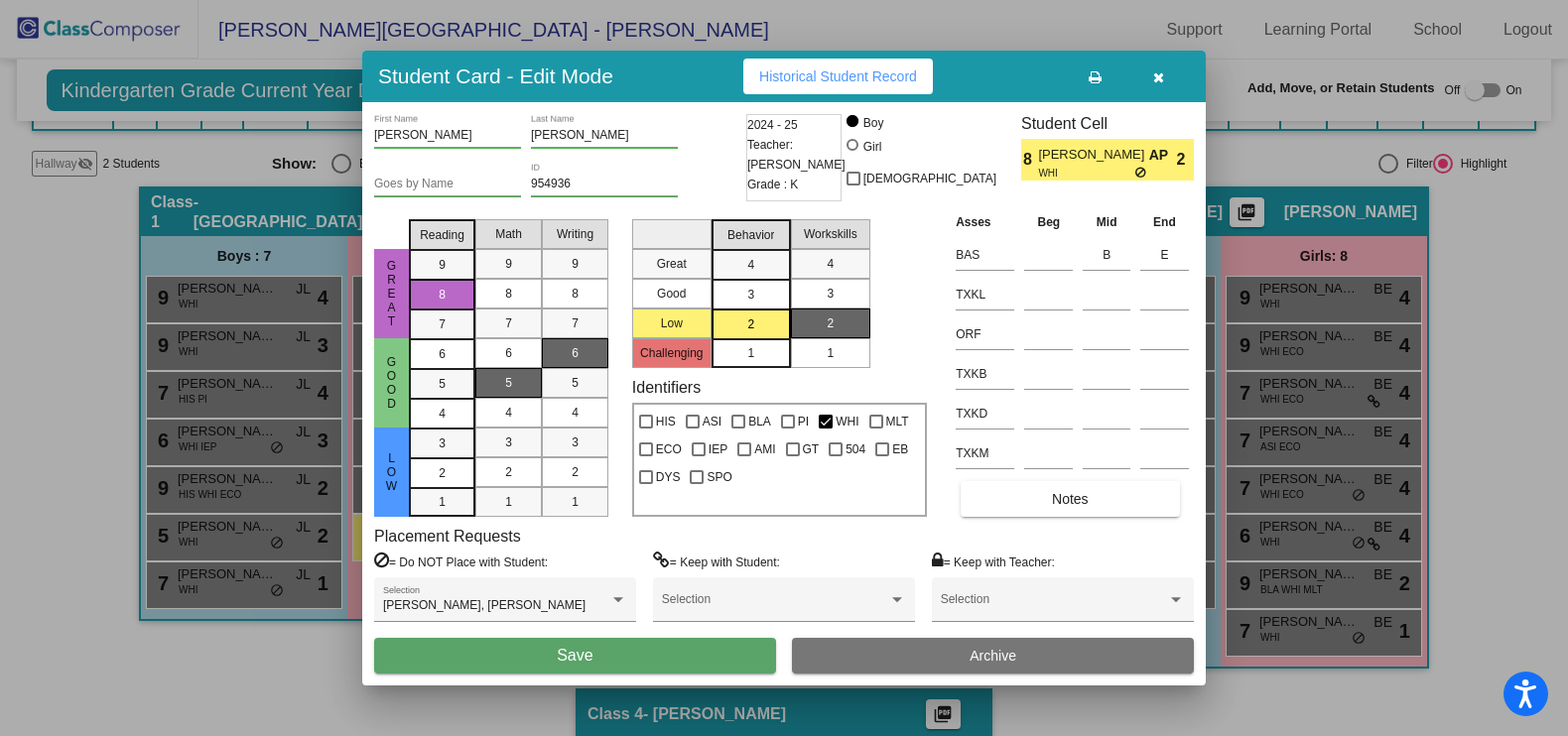 click on "Save" at bounding box center (575, 656) 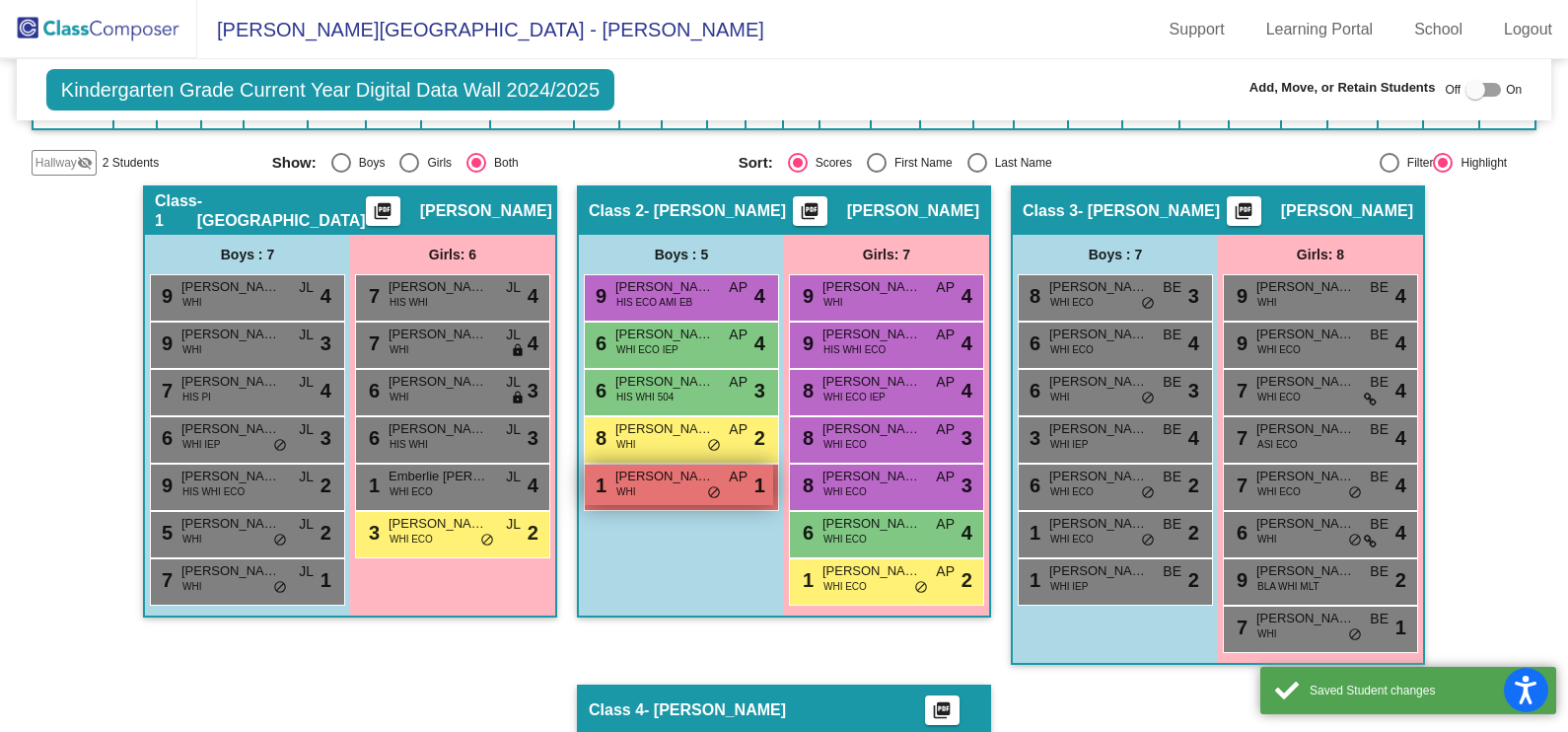 click on "1 [PERSON_NAME] WHI AP lock do_not_disturb_alt 1" at bounding box center [678, 484] 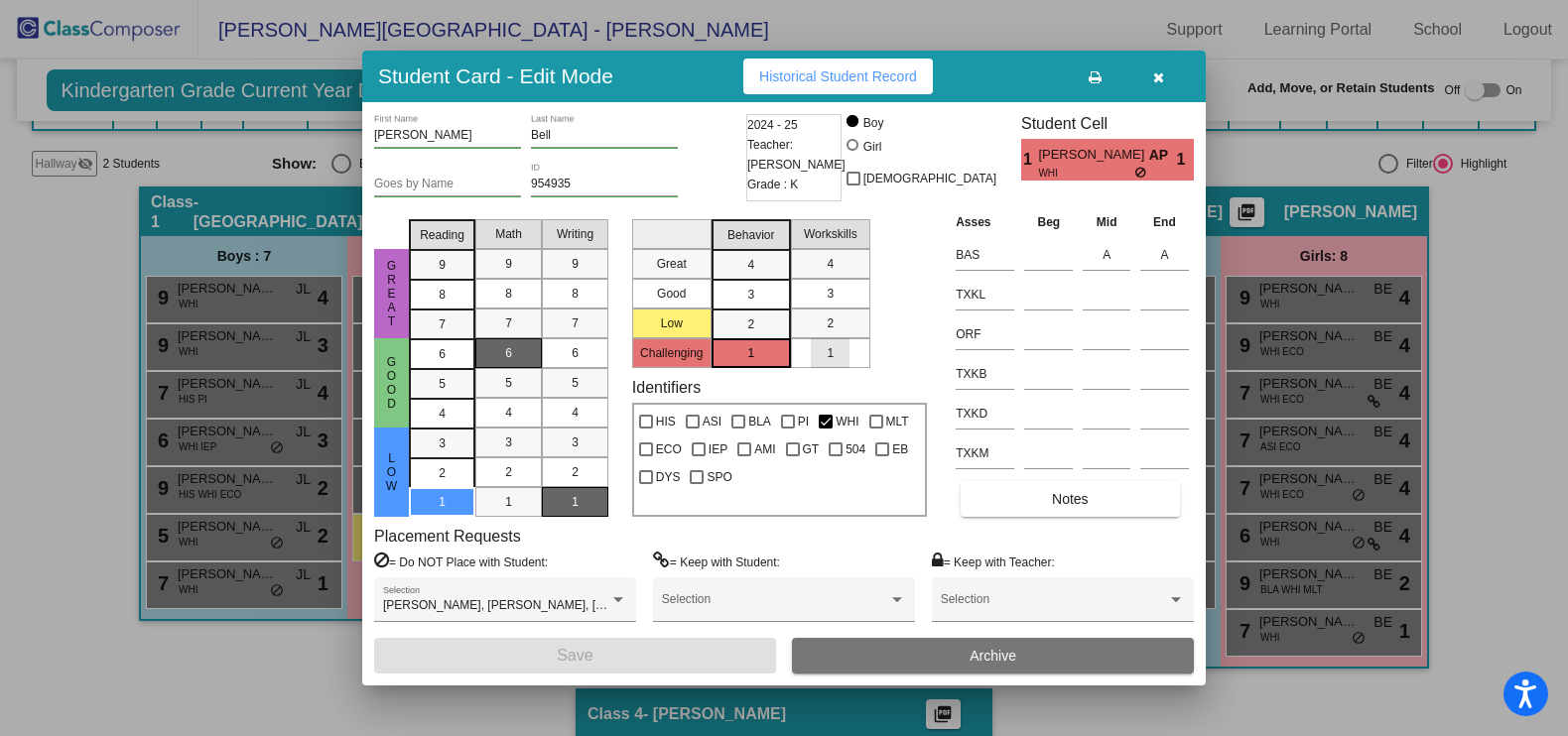 click on "1" at bounding box center (830, 353) 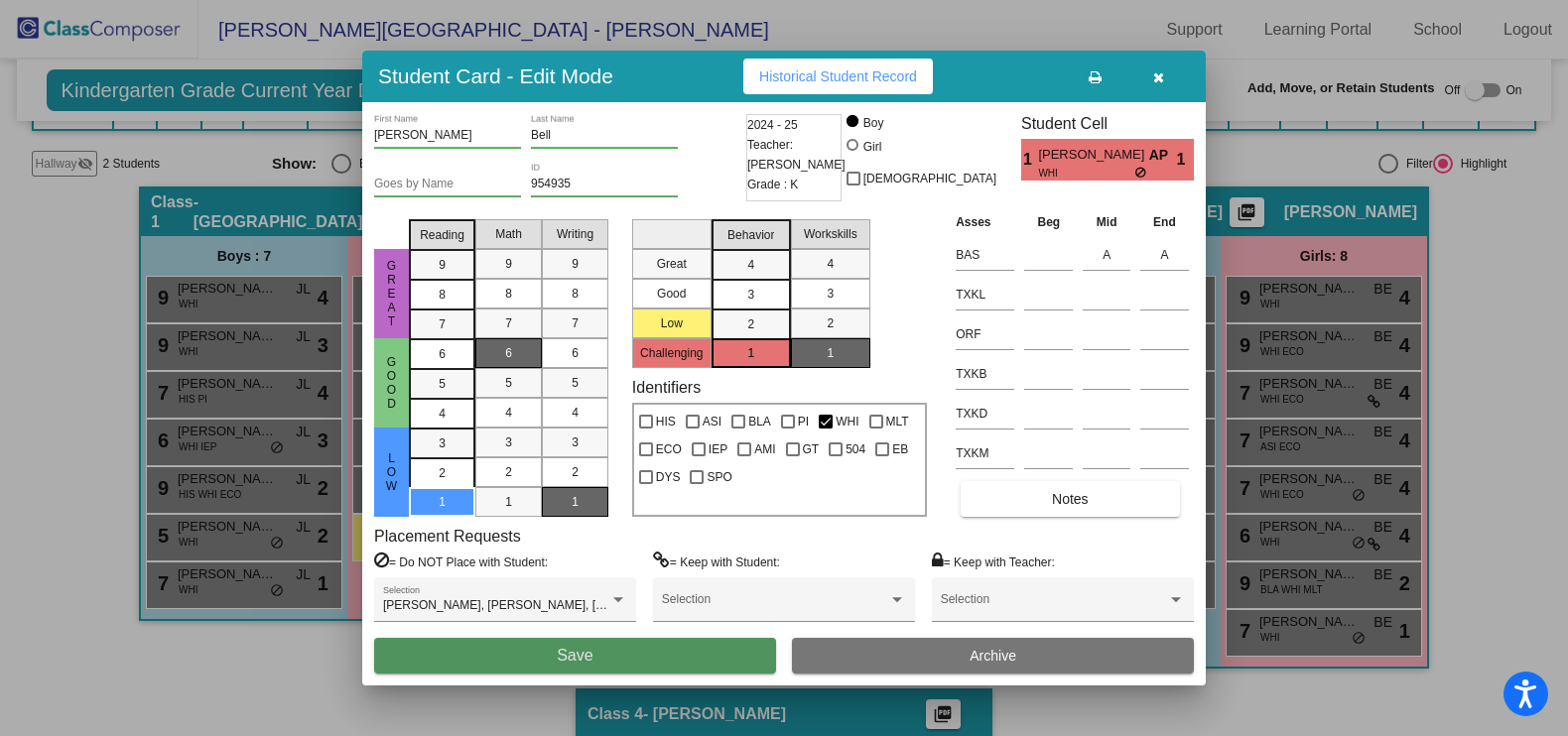 click on "Save" at bounding box center [575, 656] 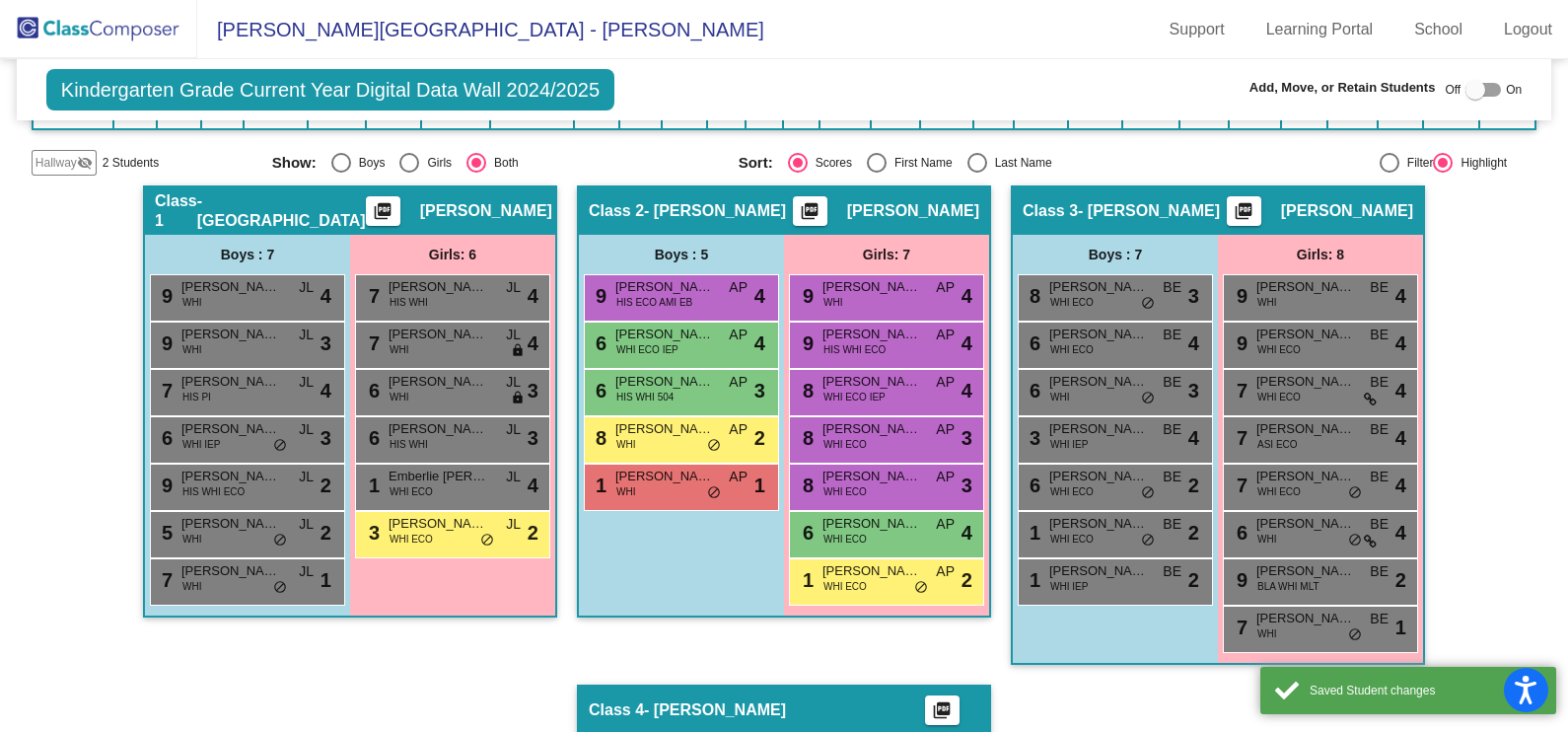click on "Class 2   - [PERSON_NAME]  picture_as_pdf [PERSON_NAME]  Add Student  First Name Last Name Student Id  (Recommended)   Boy   Girl   [DEMOGRAPHIC_DATA] Add Close  Boys : 5  9 [PERSON_NAME] HIS ECO AMI EB AP lock do_not_disturb_alt 4 6 [PERSON_NAME] WHI ECO IEP AP lock do_not_disturb_alt 4 6 [PERSON_NAME] HIS WHI 504 AP lock do_not_disturb_alt 3 8 [PERSON_NAME] WHI AP lock do_not_disturb_alt 2 1 [PERSON_NAME] WHI AP lock do_not_disturb_alt 1 Girls: 7 9 Seeli [PERSON_NAME] WHI AP lock do_not_disturb_alt 4 9 [PERSON_NAME] HIS WHI ECO AP lock do_not_disturb_alt 4 8 [PERSON_NAME] WHI ECO IEP AP lock do_not_disturb_alt 4 8 [PERSON_NAME] WHI ECO AP lock do_not_disturb_alt 3 8 Aerilynn [PERSON_NAME] WHI ECO AP lock do_not_disturb_alt 3 6 [PERSON_NAME] WHI ECO AP lock do_not_disturb_alt 4 1 [PERSON_NAME] WHI ECO AP lock do_not_disturb_alt 2" 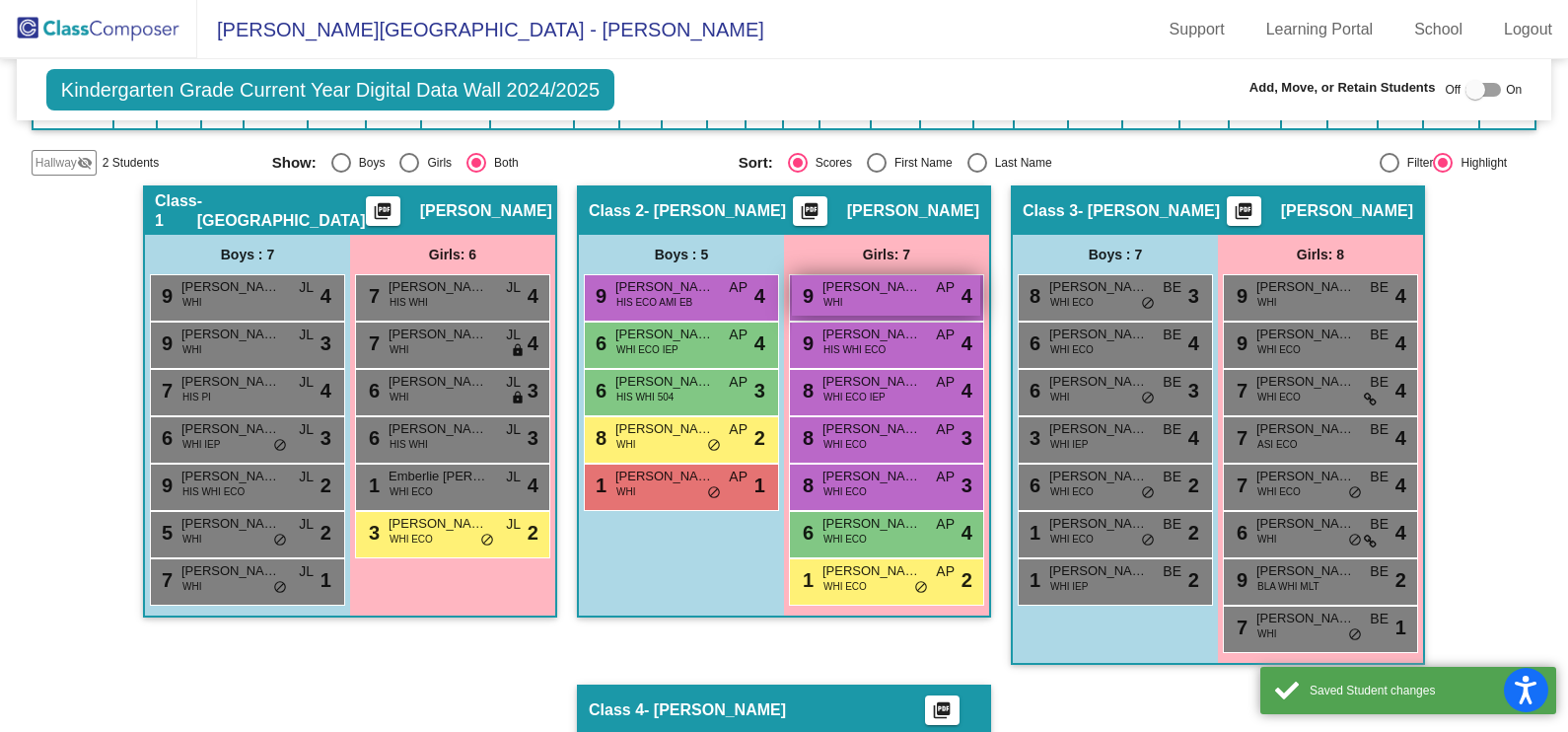 click on "9 Seeli [PERSON_NAME] WHI AP lock do_not_disturb_alt 4" at bounding box center (886, 295) 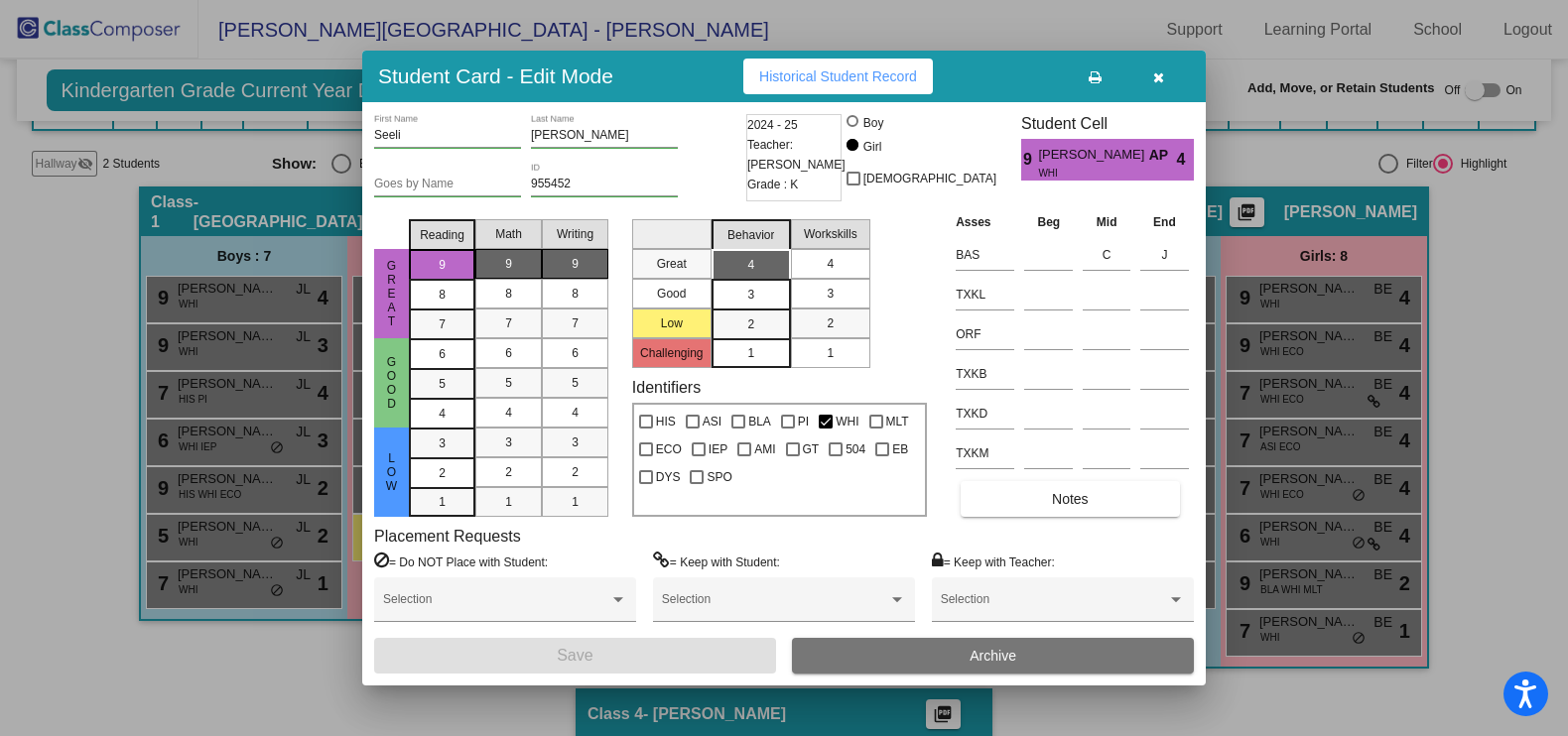 click on "4" at bounding box center [830, 264] 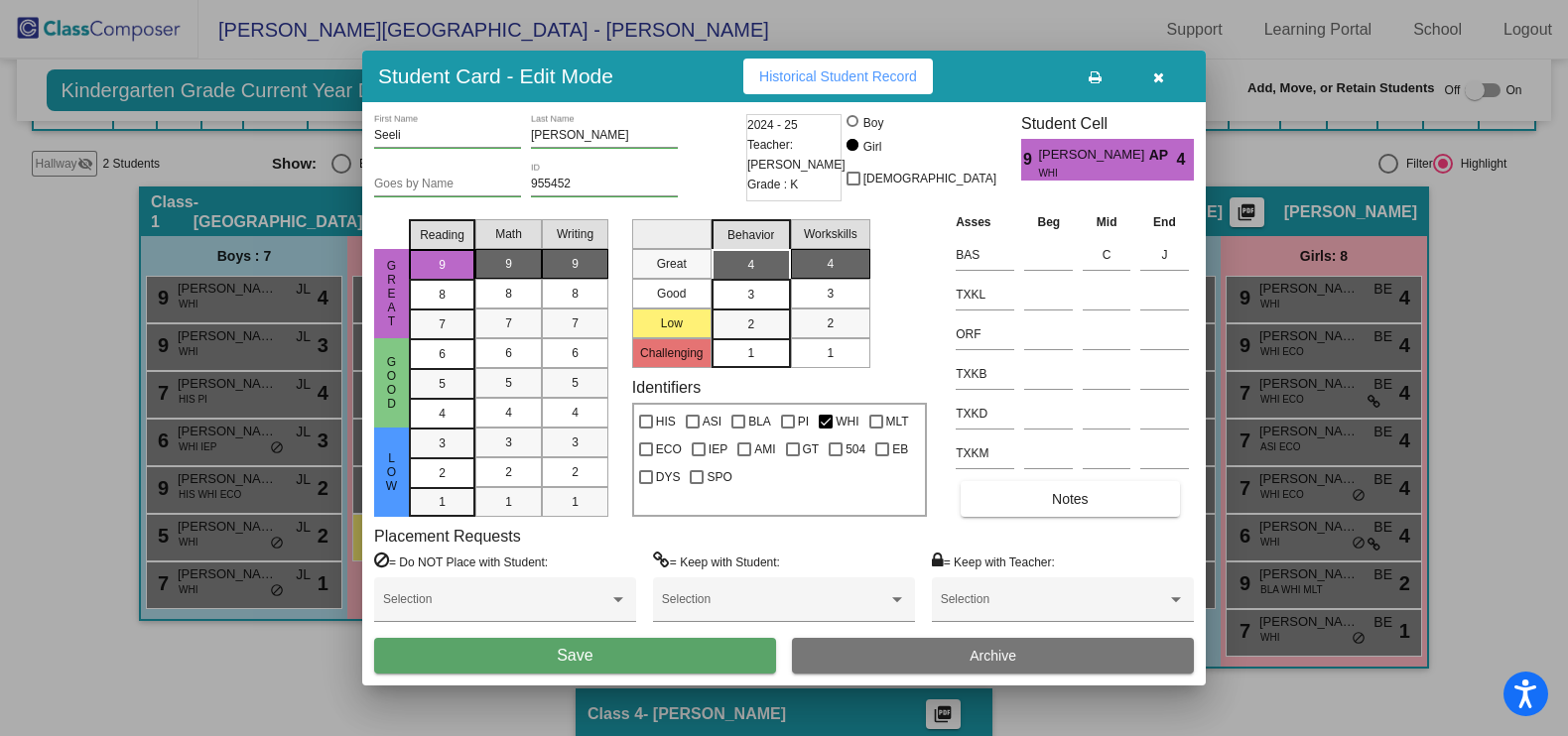 click on "Save" at bounding box center (575, 656) 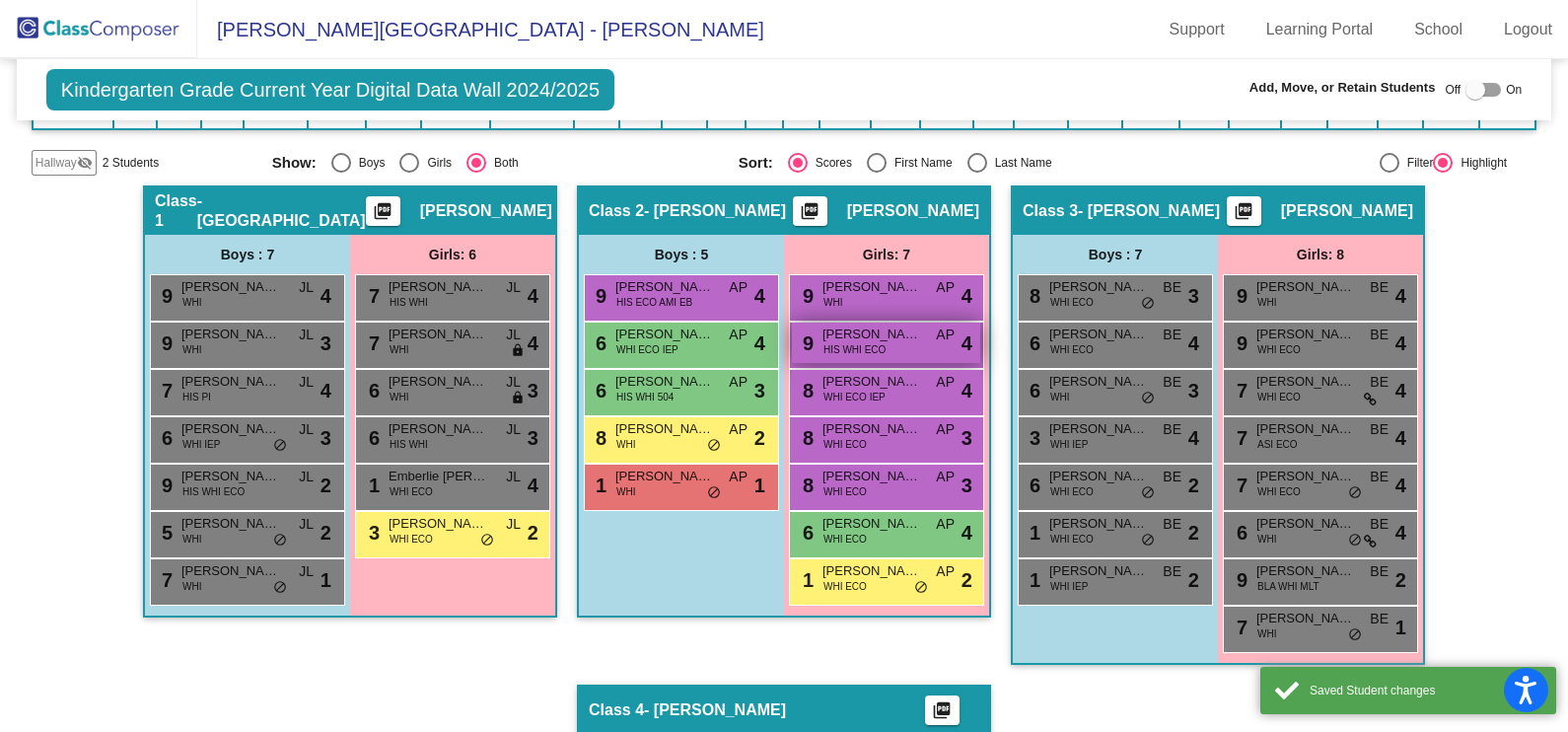 click on "HIS WHI ECO" at bounding box center (854, 349) 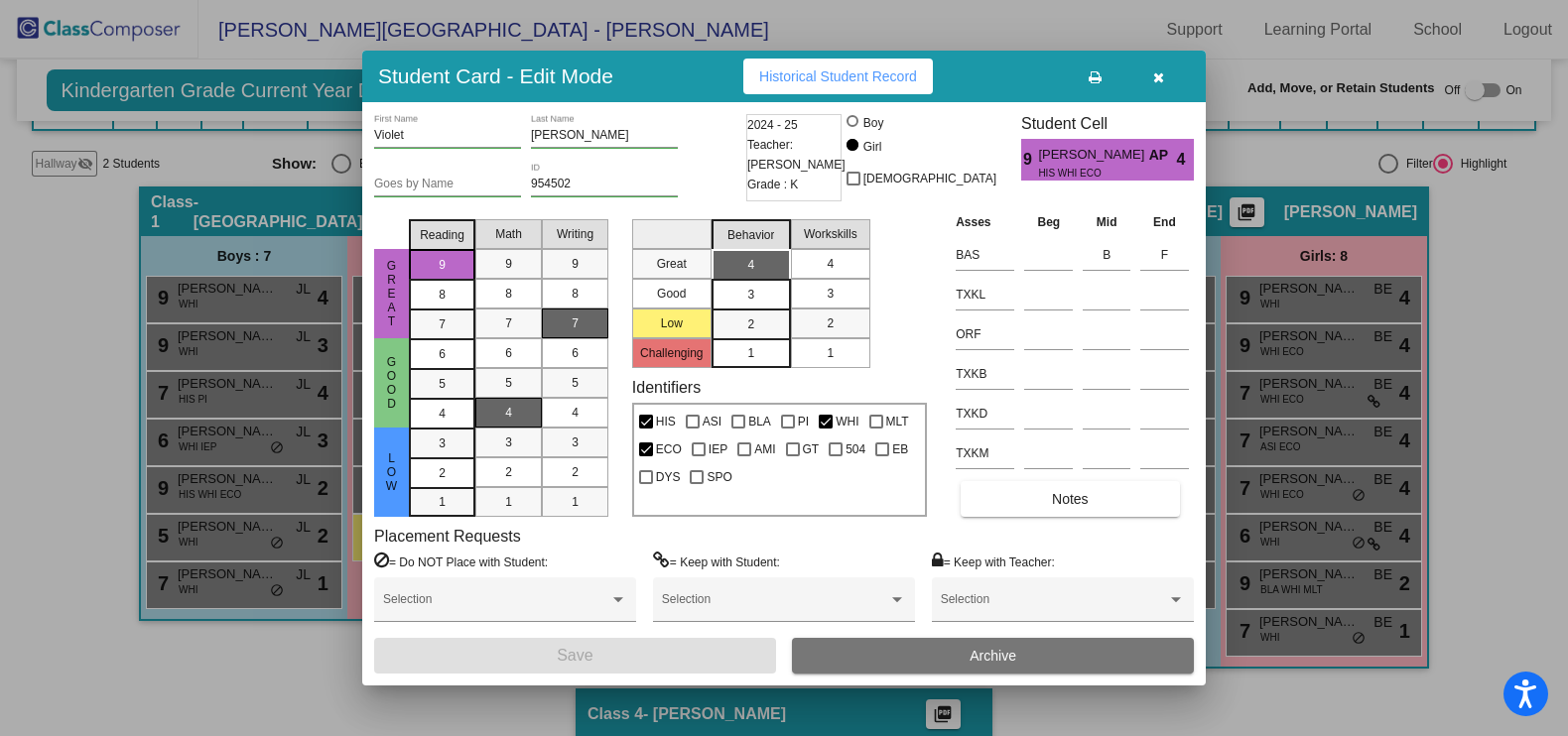 click on "4" at bounding box center [830, 264] 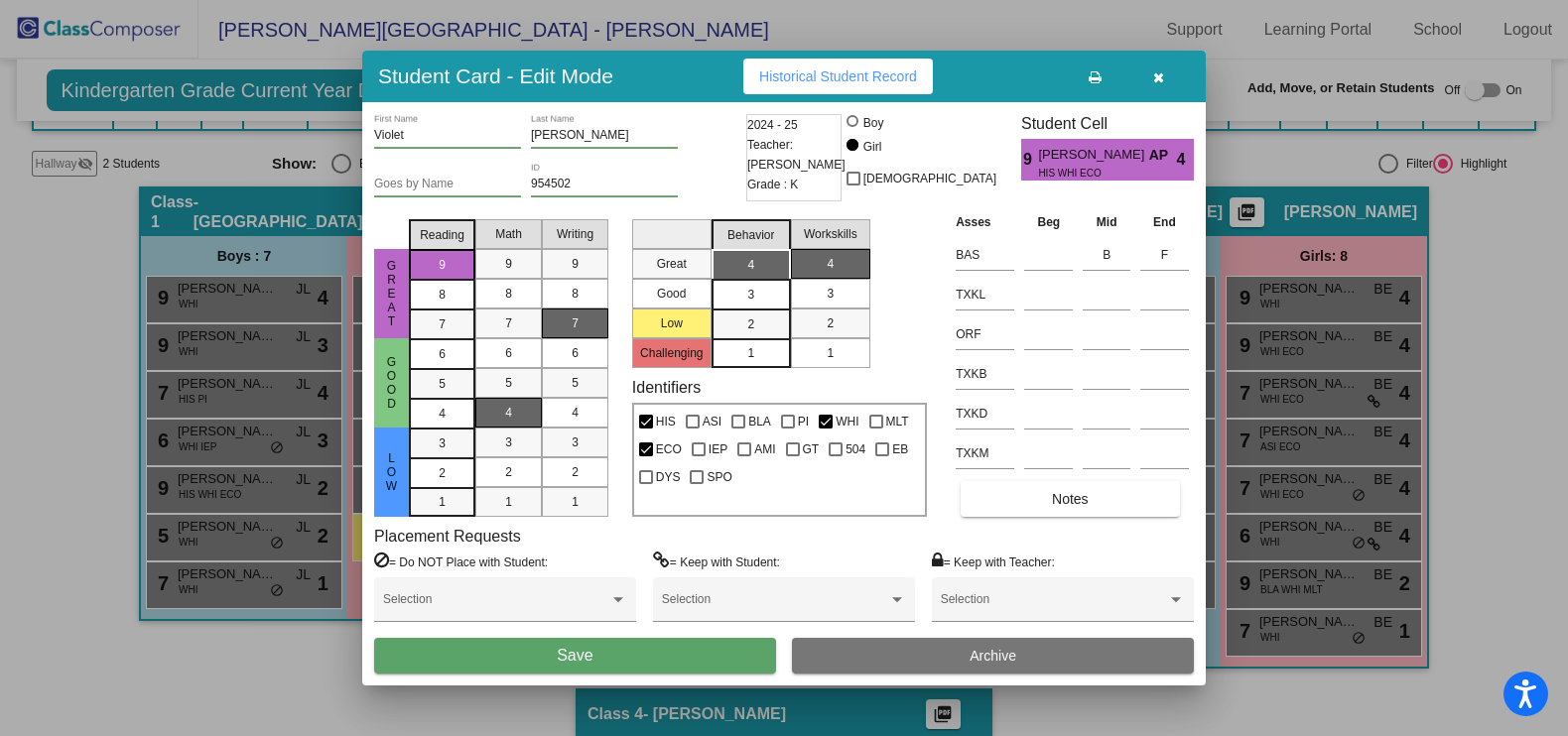 click on "Save" at bounding box center [575, 656] 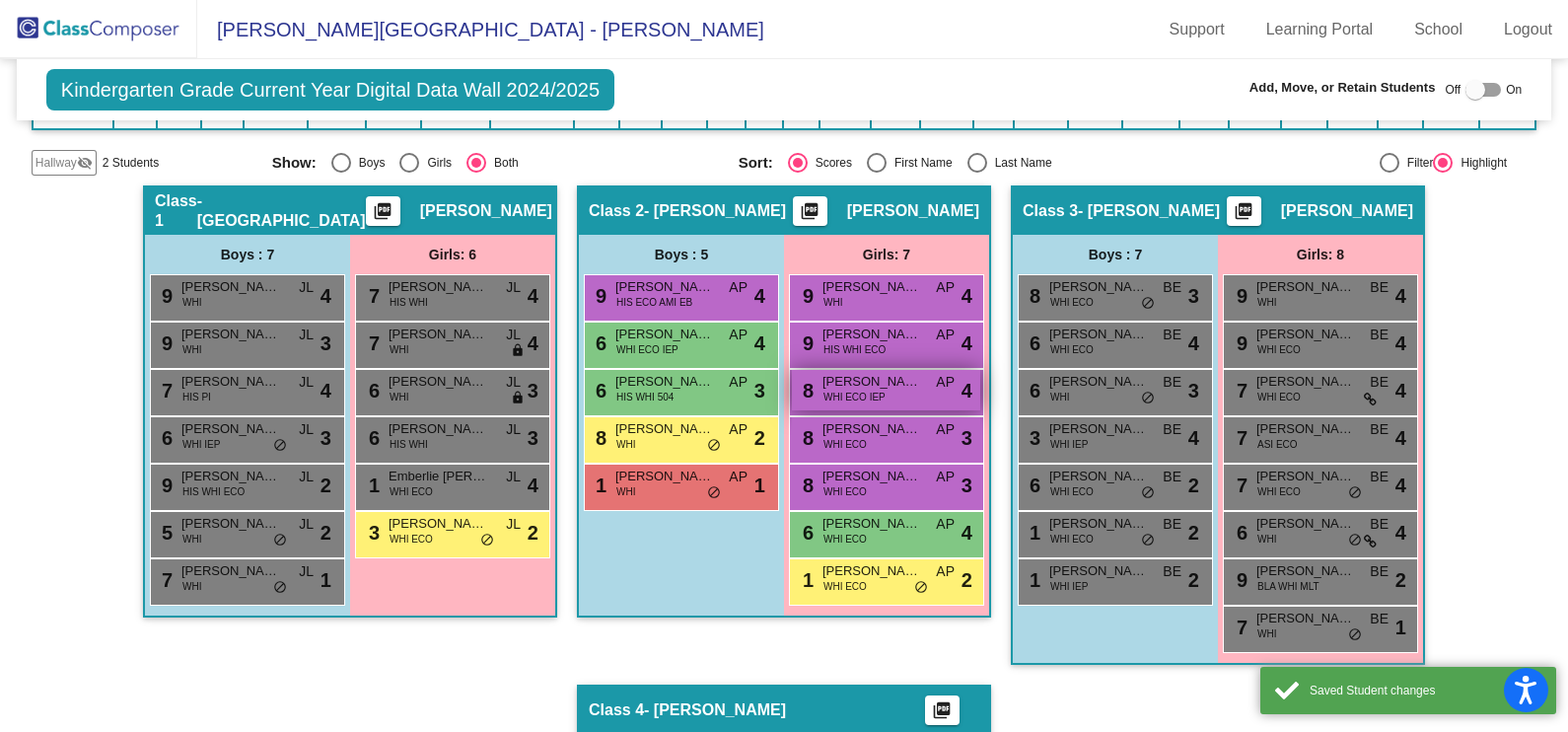 click on "WHI ECO IEP" at bounding box center [854, 397] 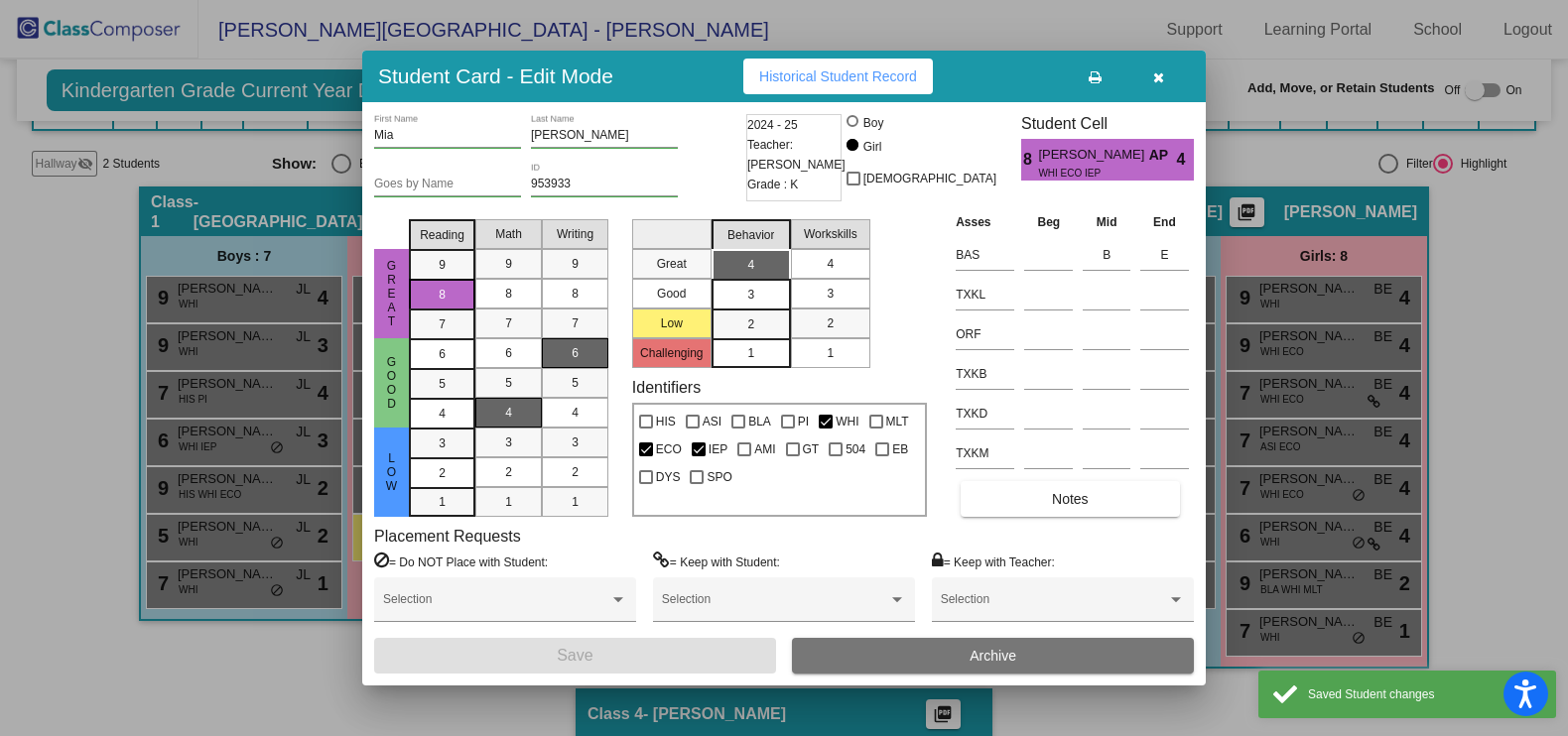 click on "4" at bounding box center (831, 264) 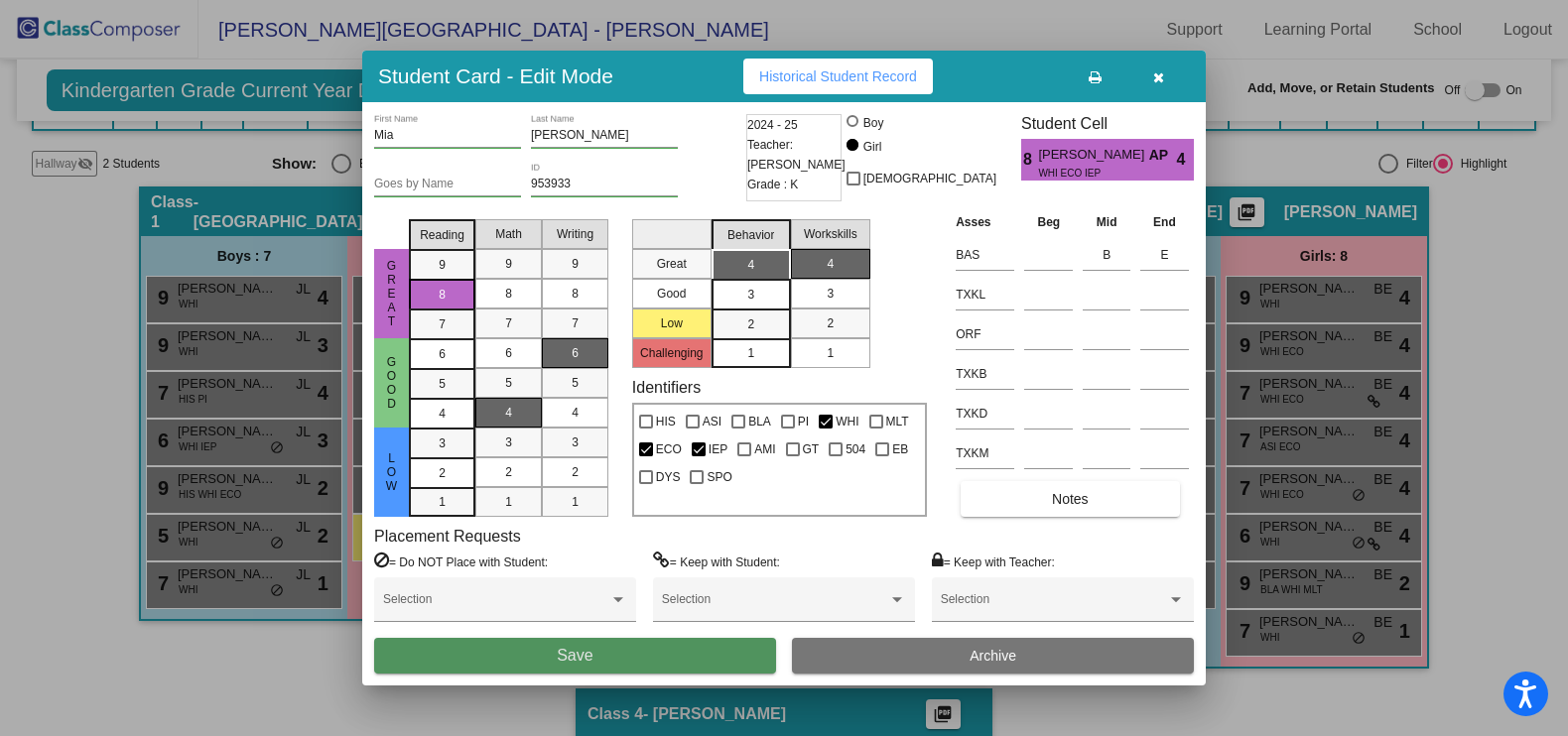 click on "Save" at bounding box center (575, 656) 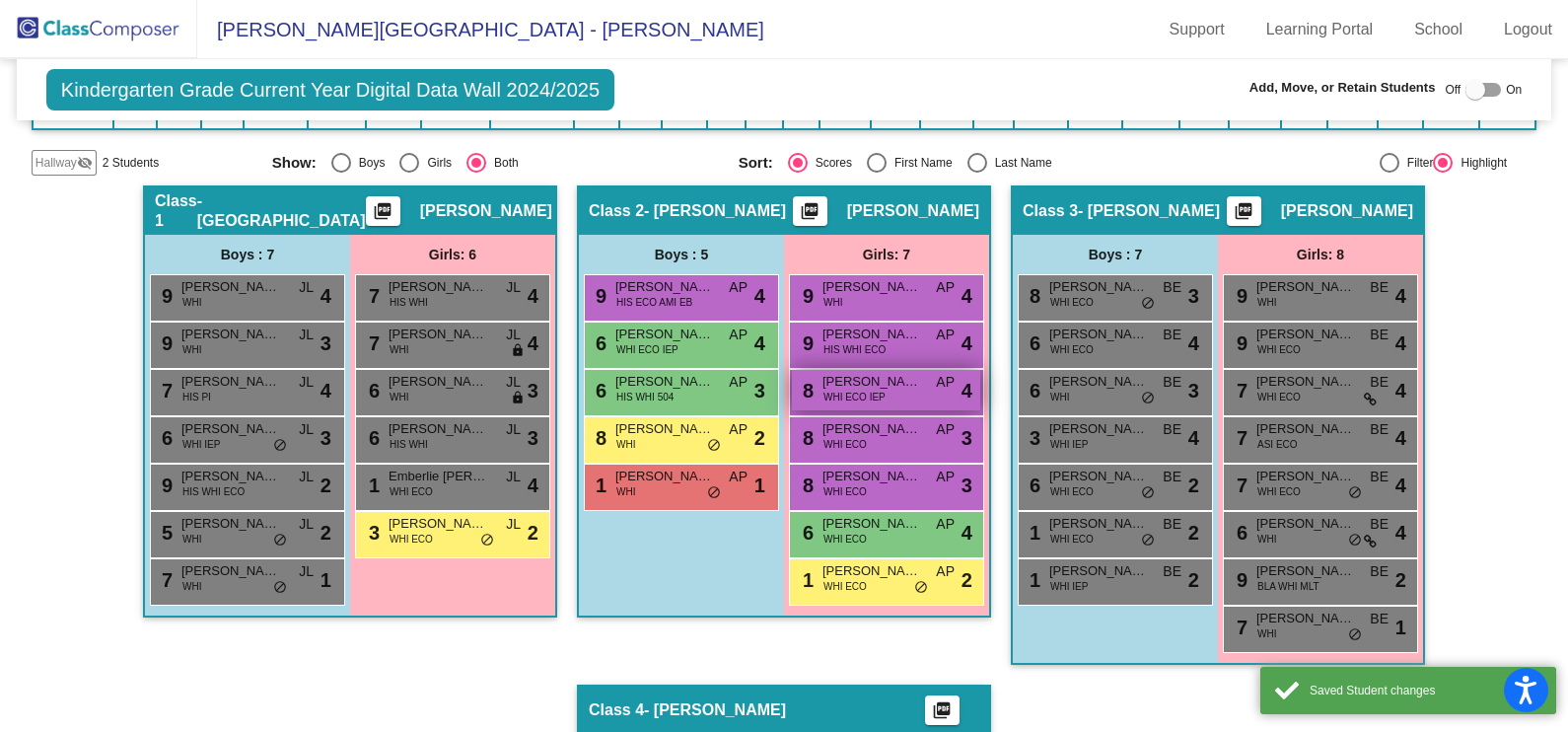 click on "WHI ECO IEP" at bounding box center (854, 397) 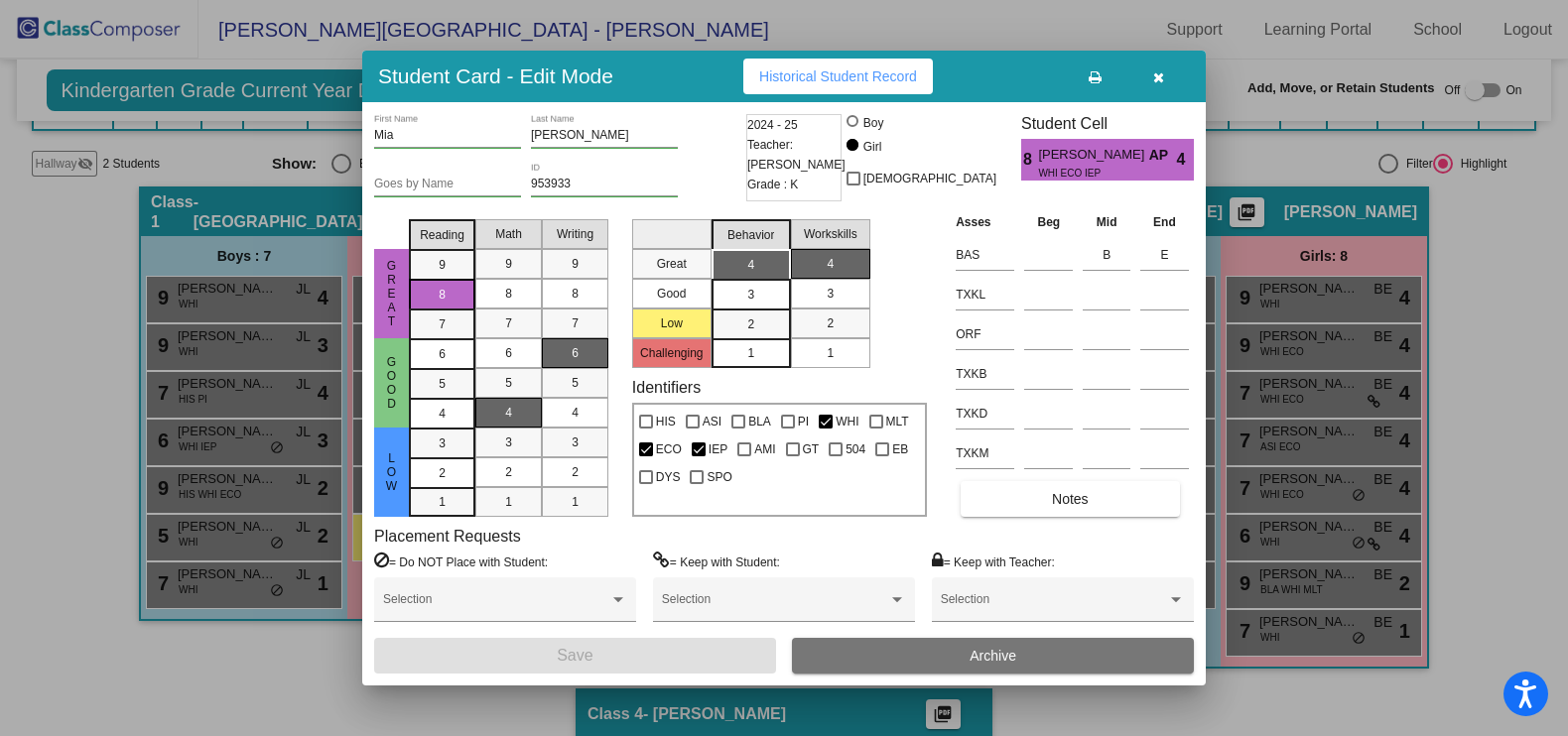 click at bounding box center [1158, 77] 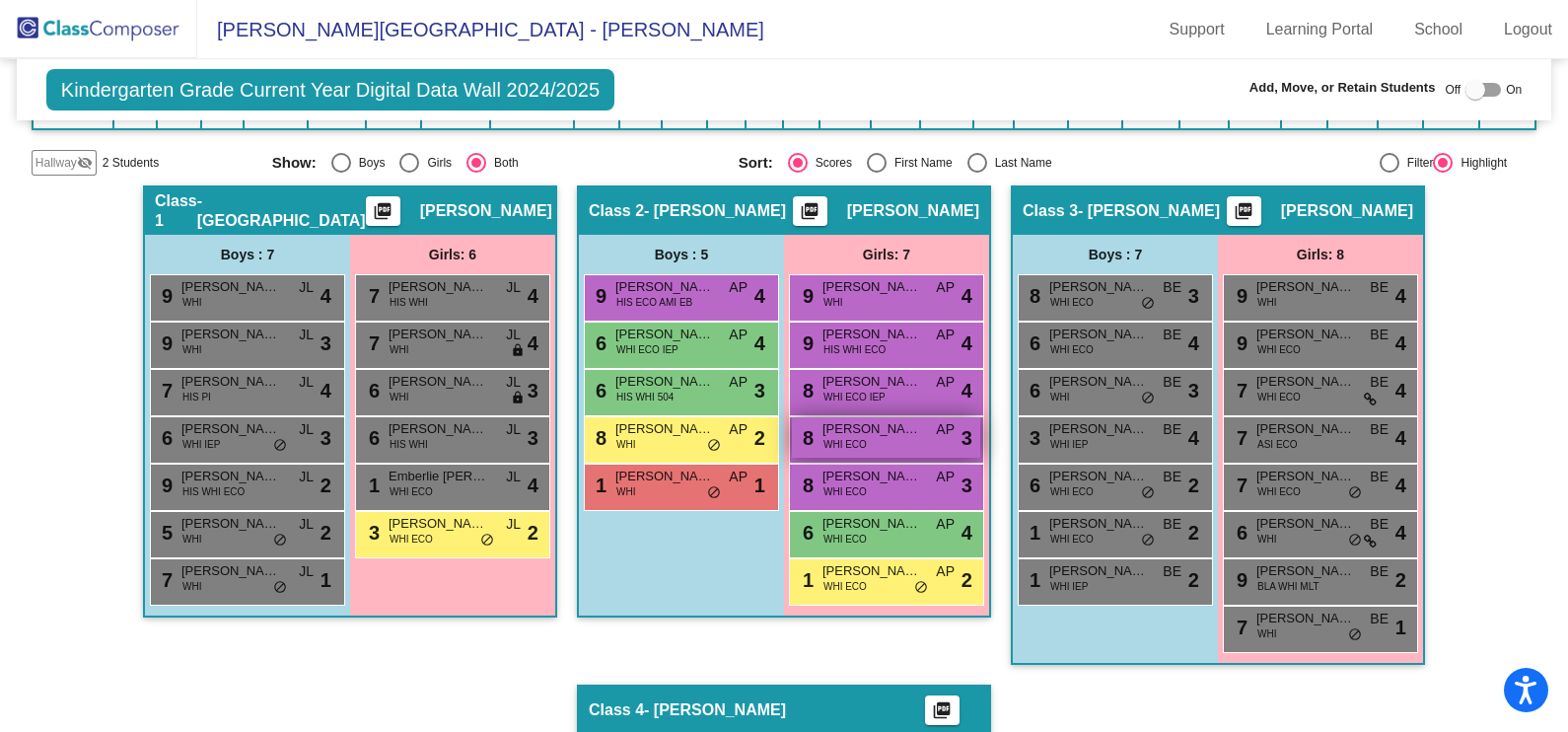 click on "WHI ECO" at bounding box center [845, 444] 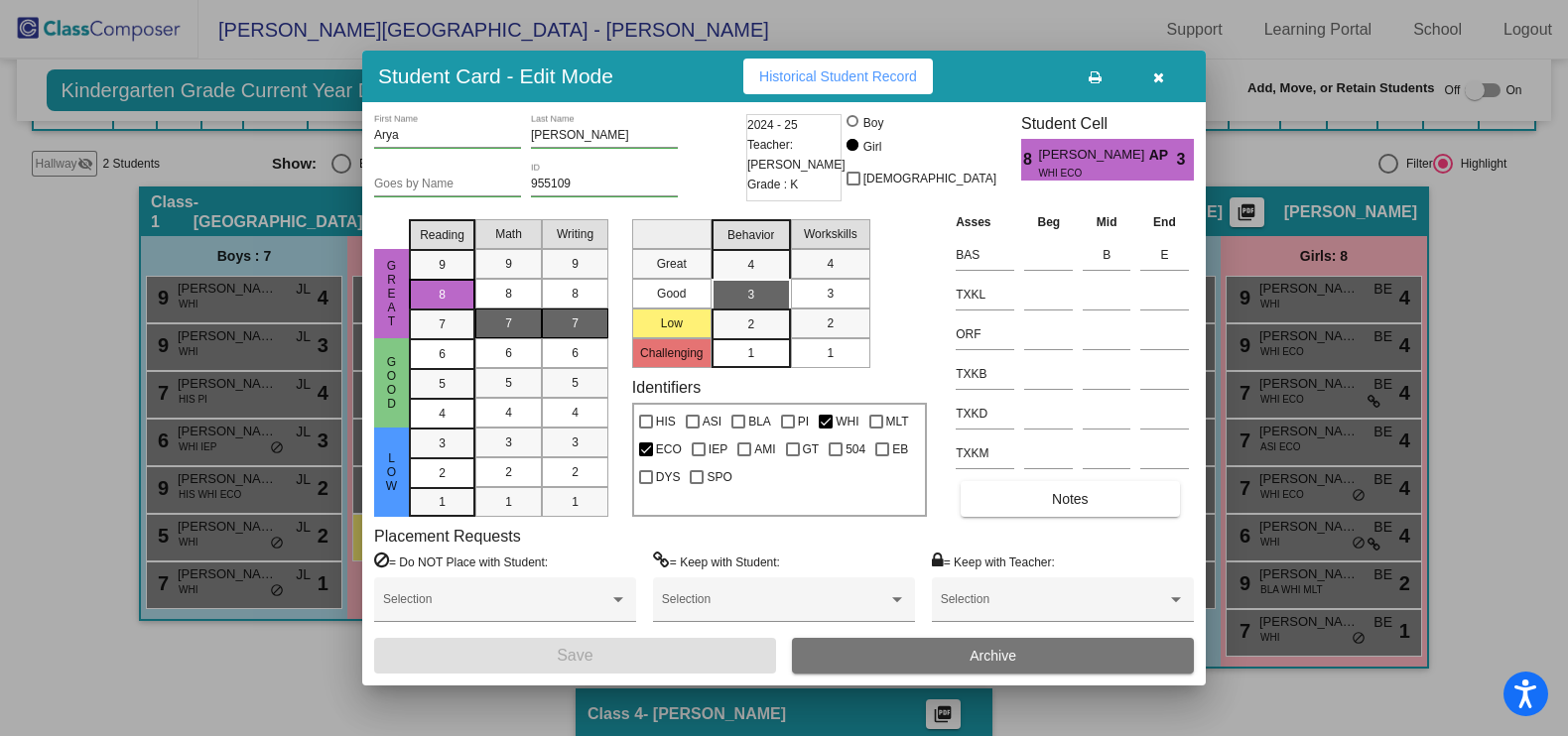 click on "3" at bounding box center (830, 294) 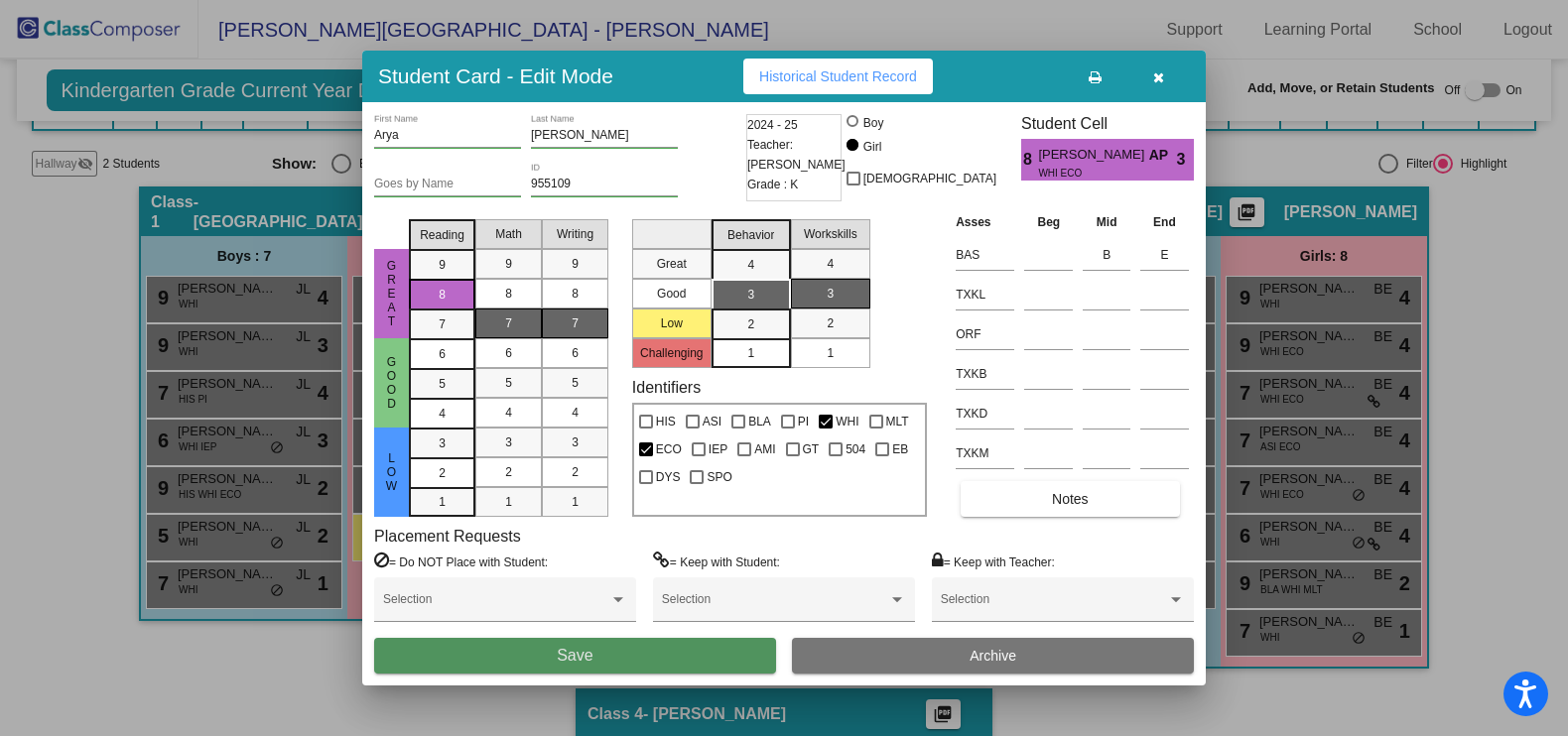 click on "Save" at bounding box center [575, 656] 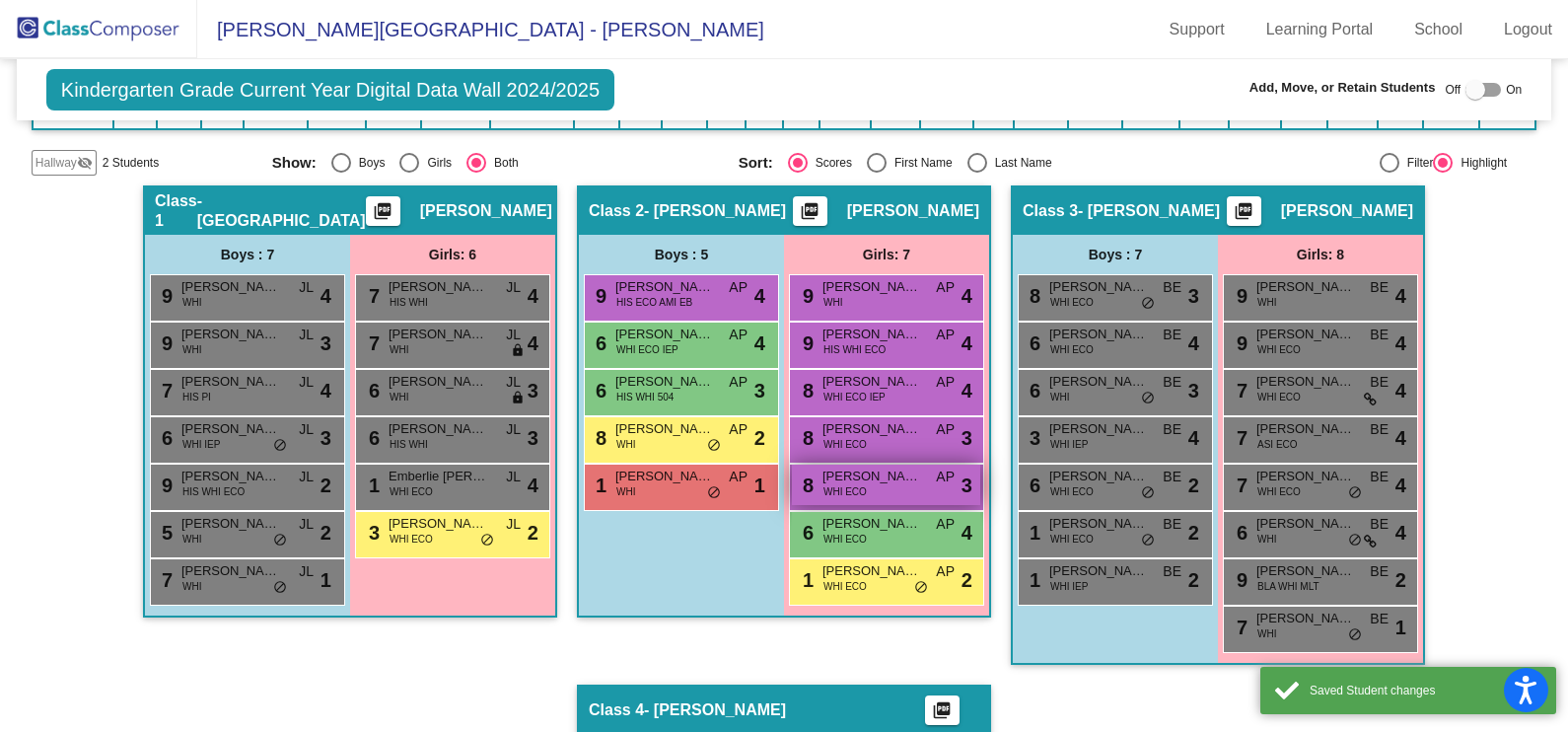 click on "WHI ECO" at bounding box center (845, 491) 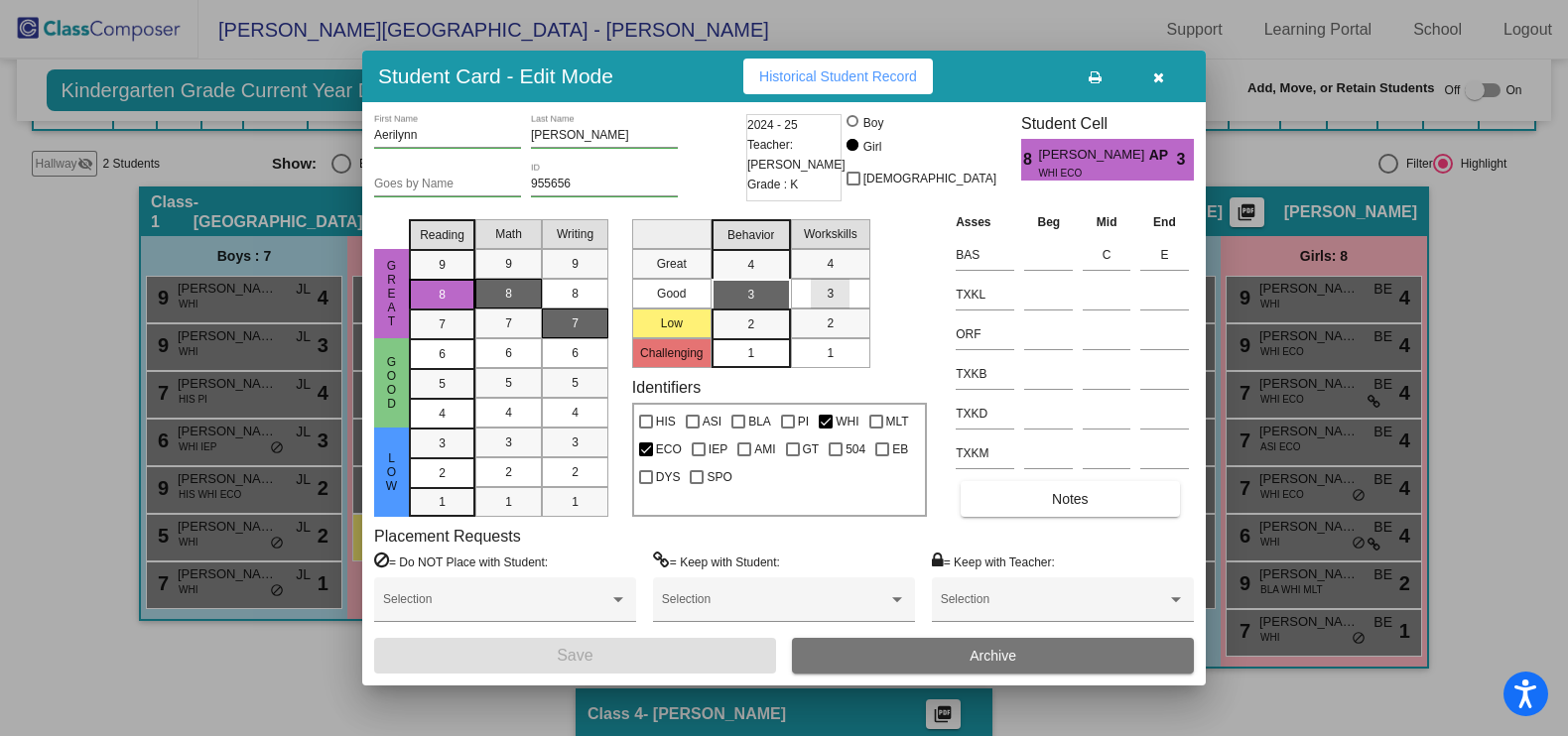 click on "3" at bounding box center (830, 294) 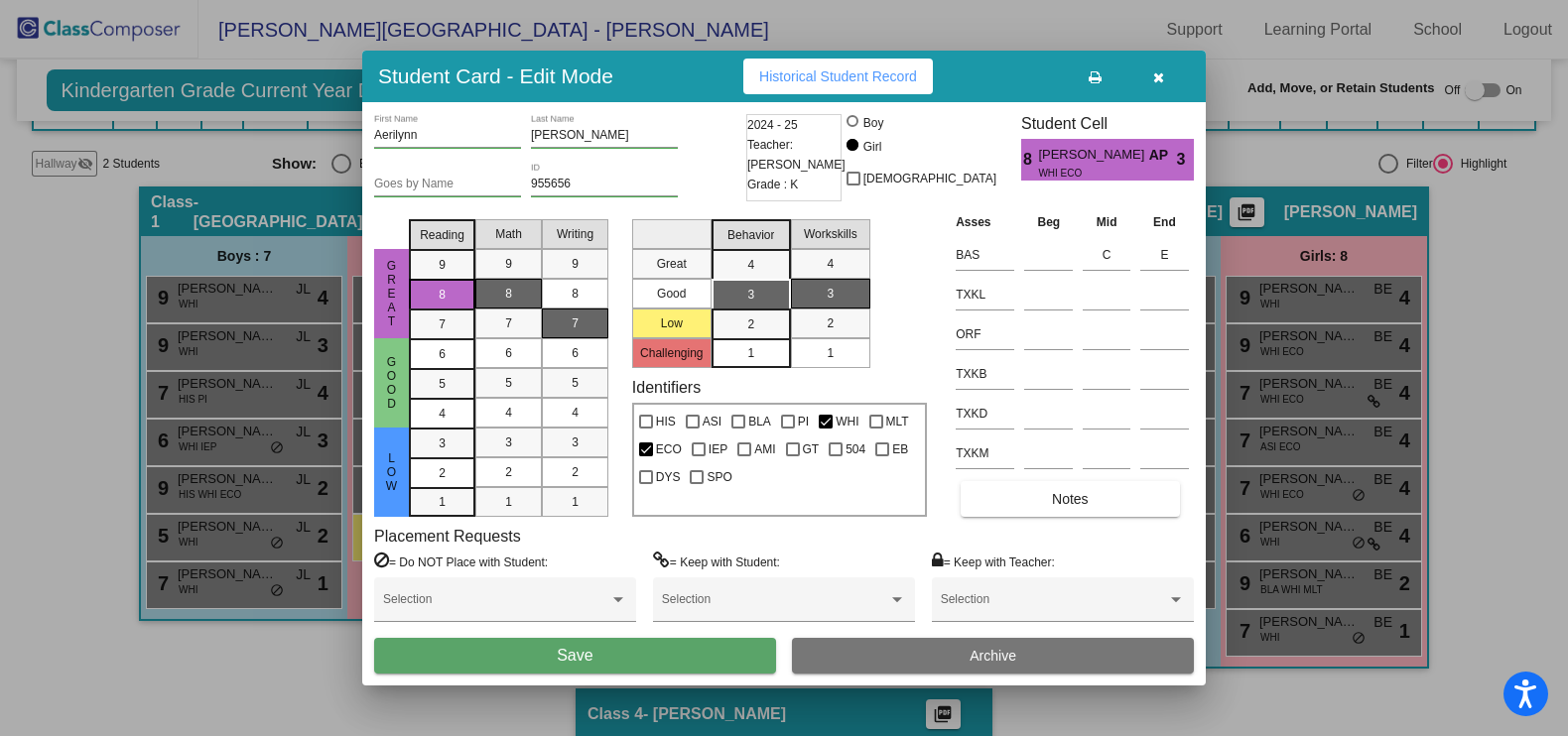click on "Save" at bounding box center [575, 656] 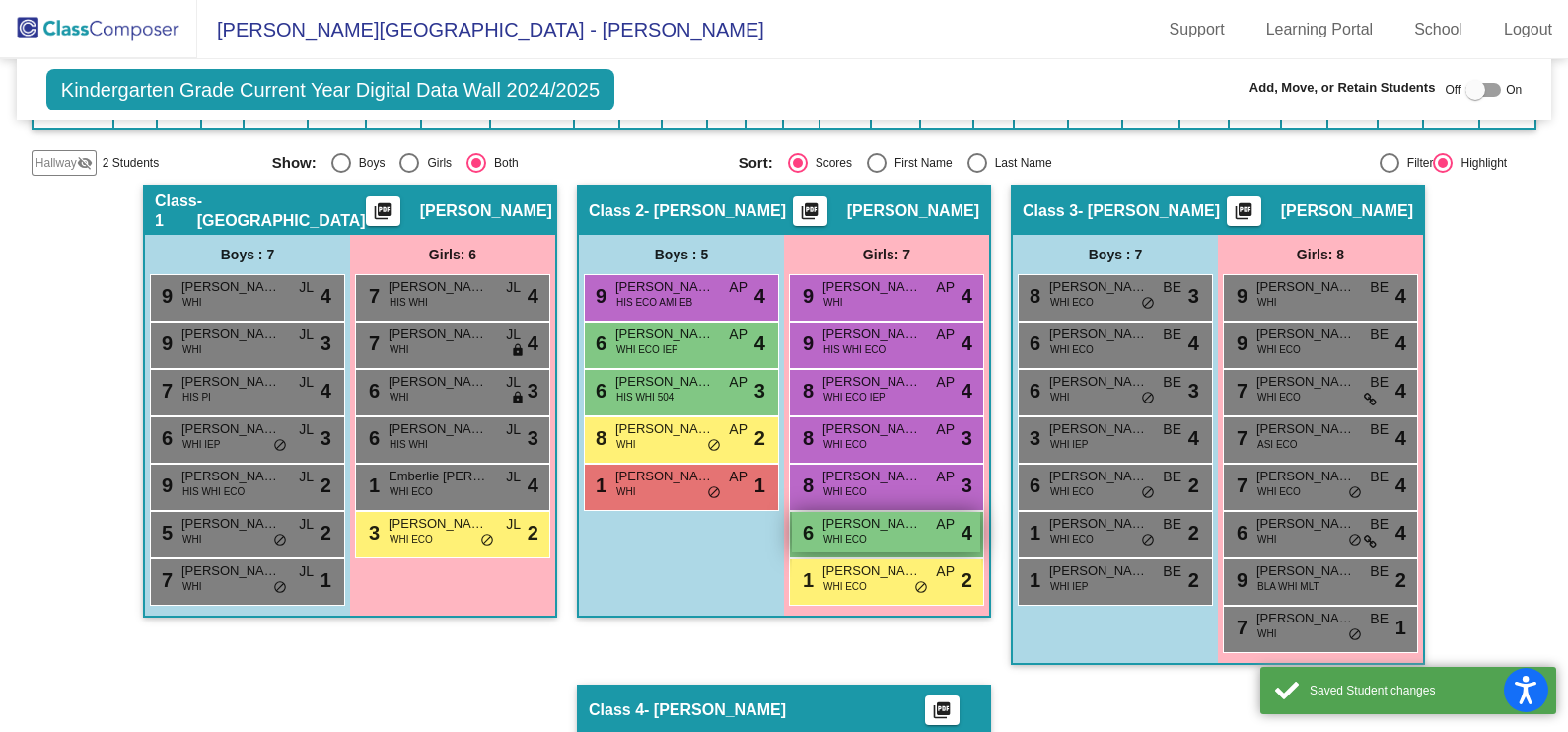 click on "WHI ECO" at bounding box center (845, 539) 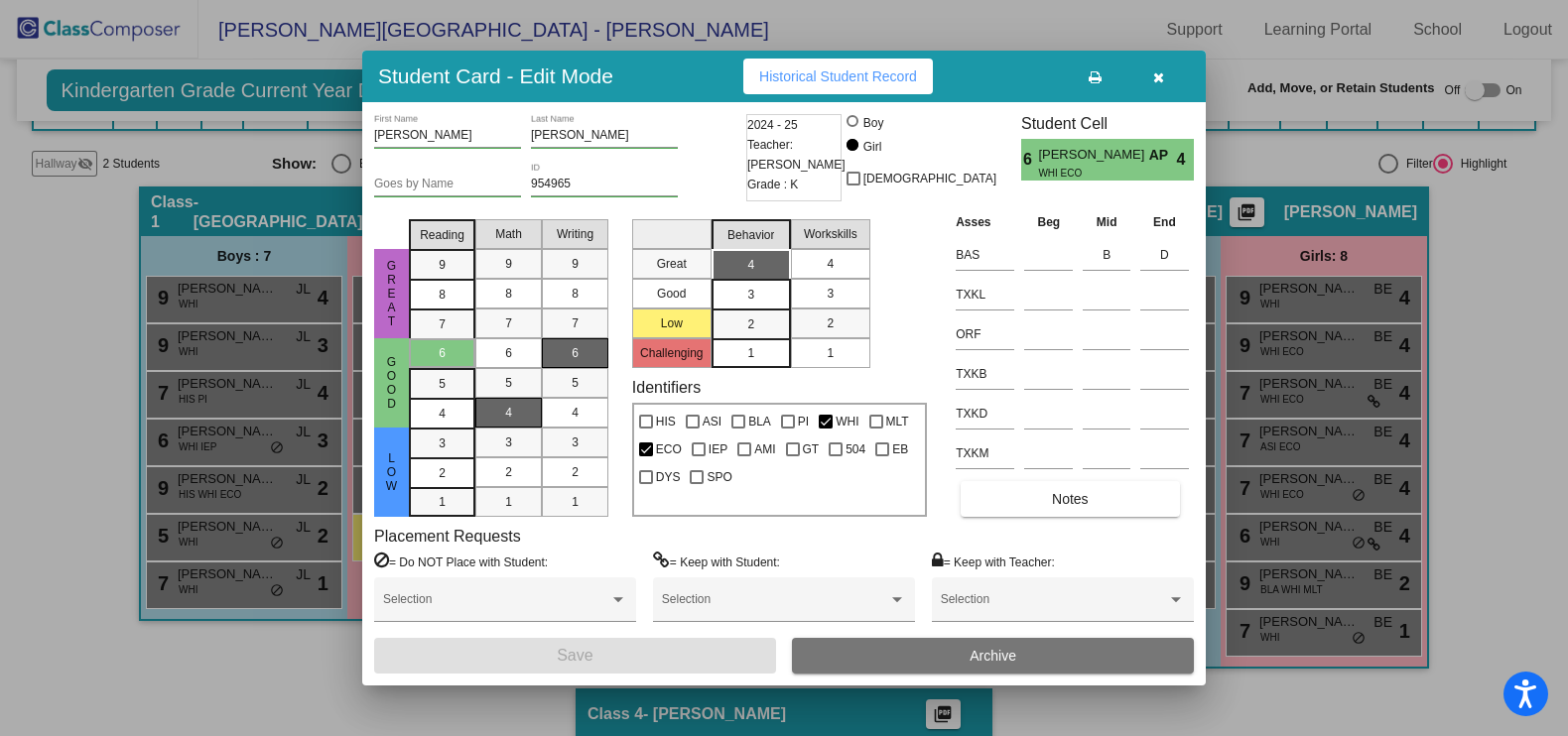 click on "4" at bounding box center [830, 264] 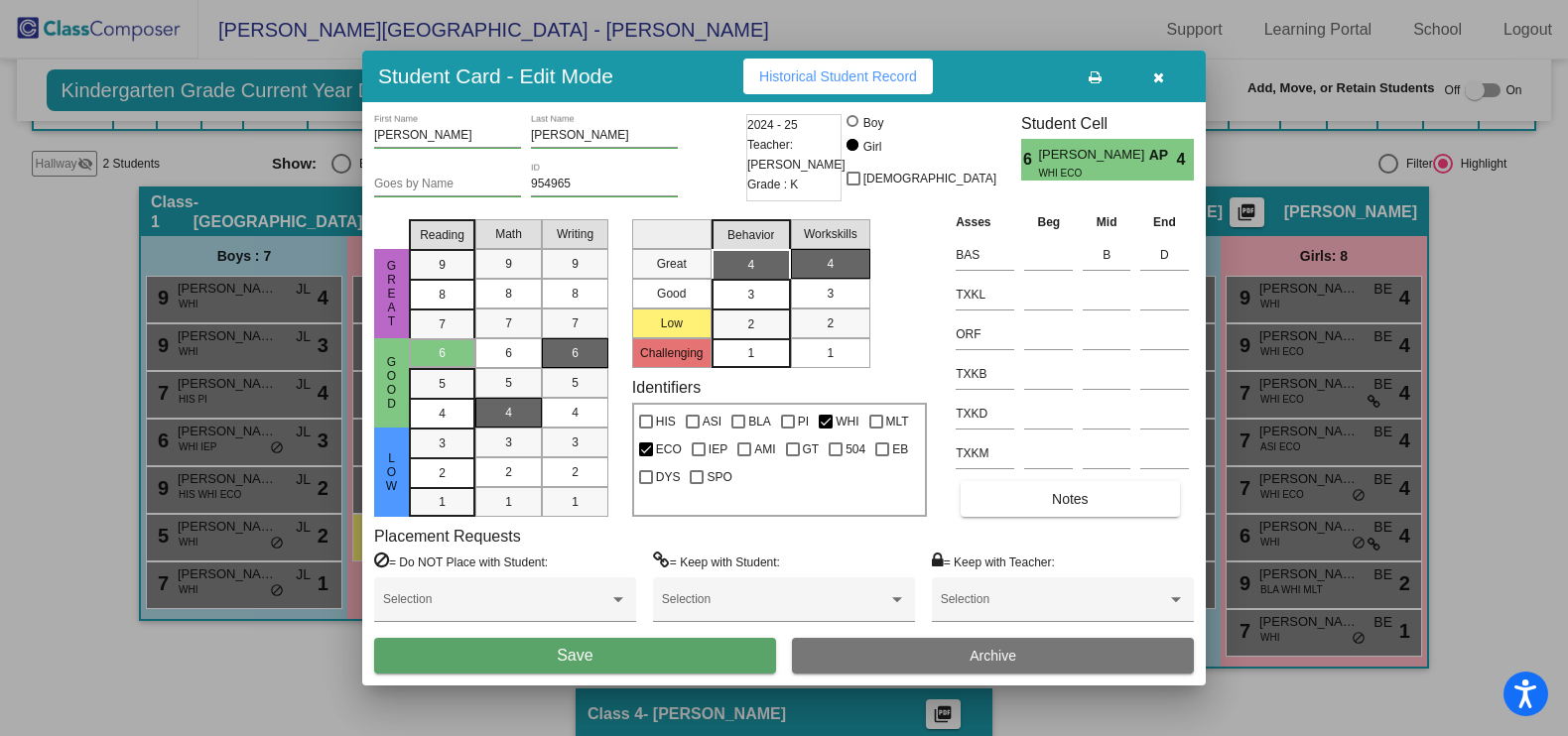 click on "Save" at bounding box center (575, 656) 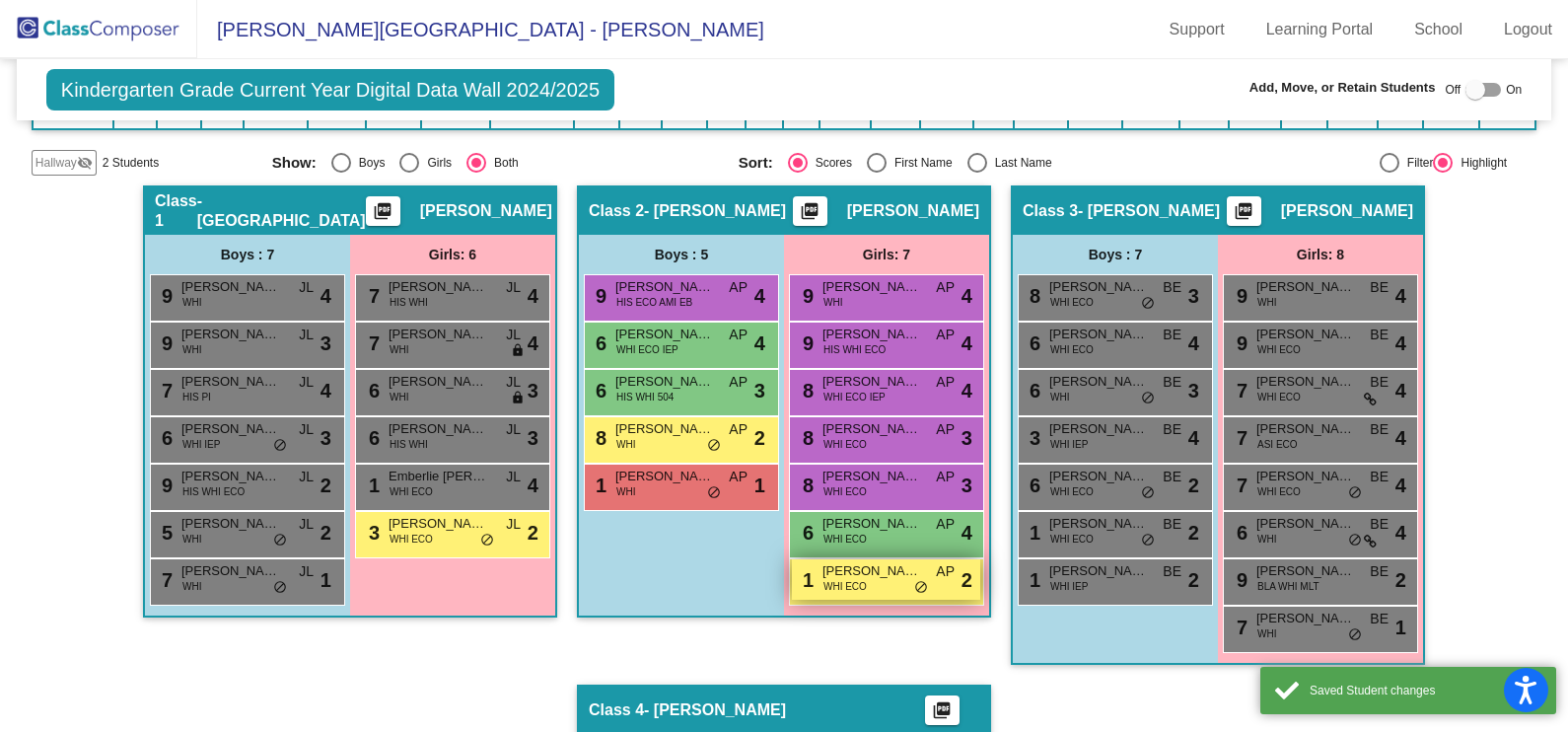 click on "WHI ECO" at bounding box center [845, 586] 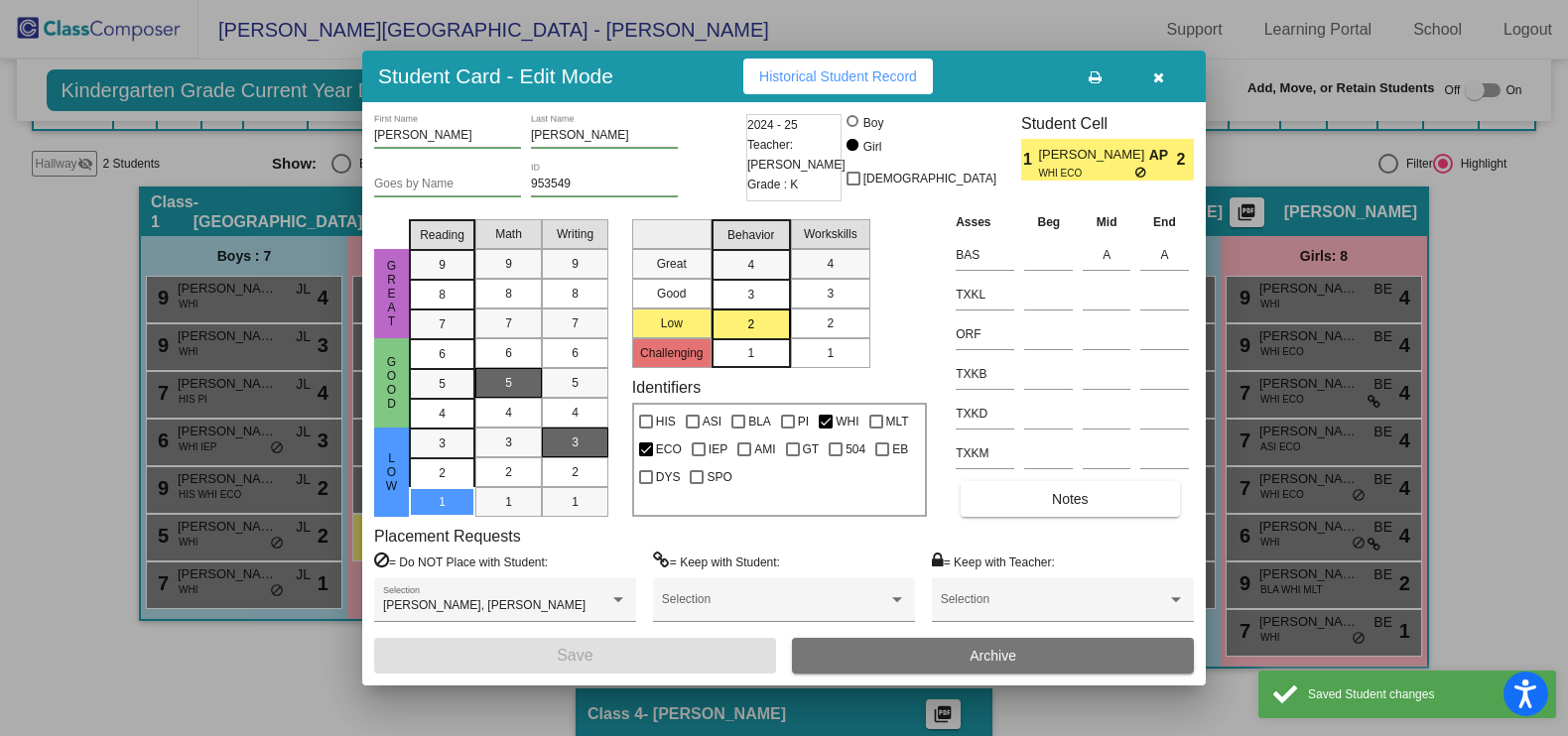 click on "2" at bounding box center (830, 323) 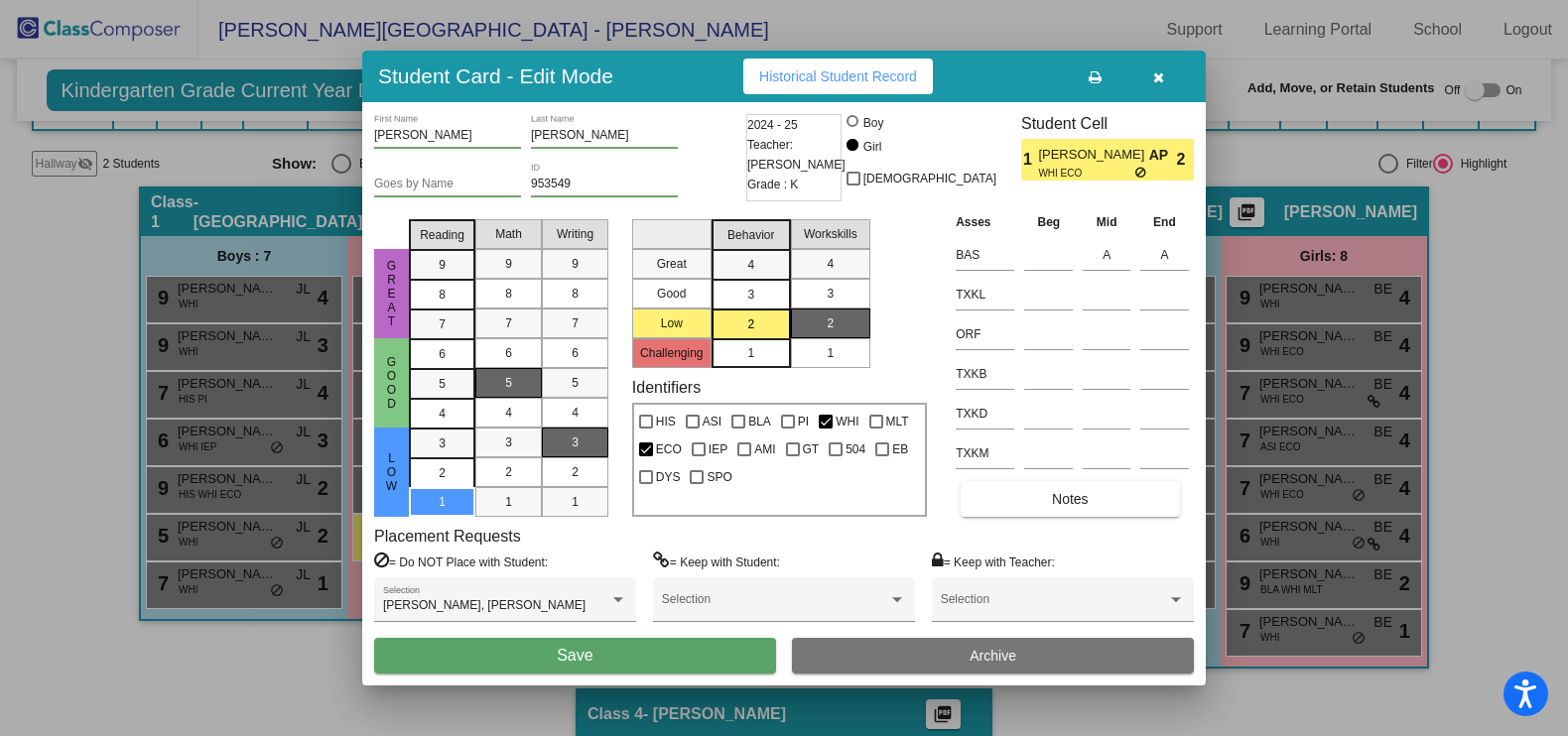 click on "Save" at bounding box center [575, 656] 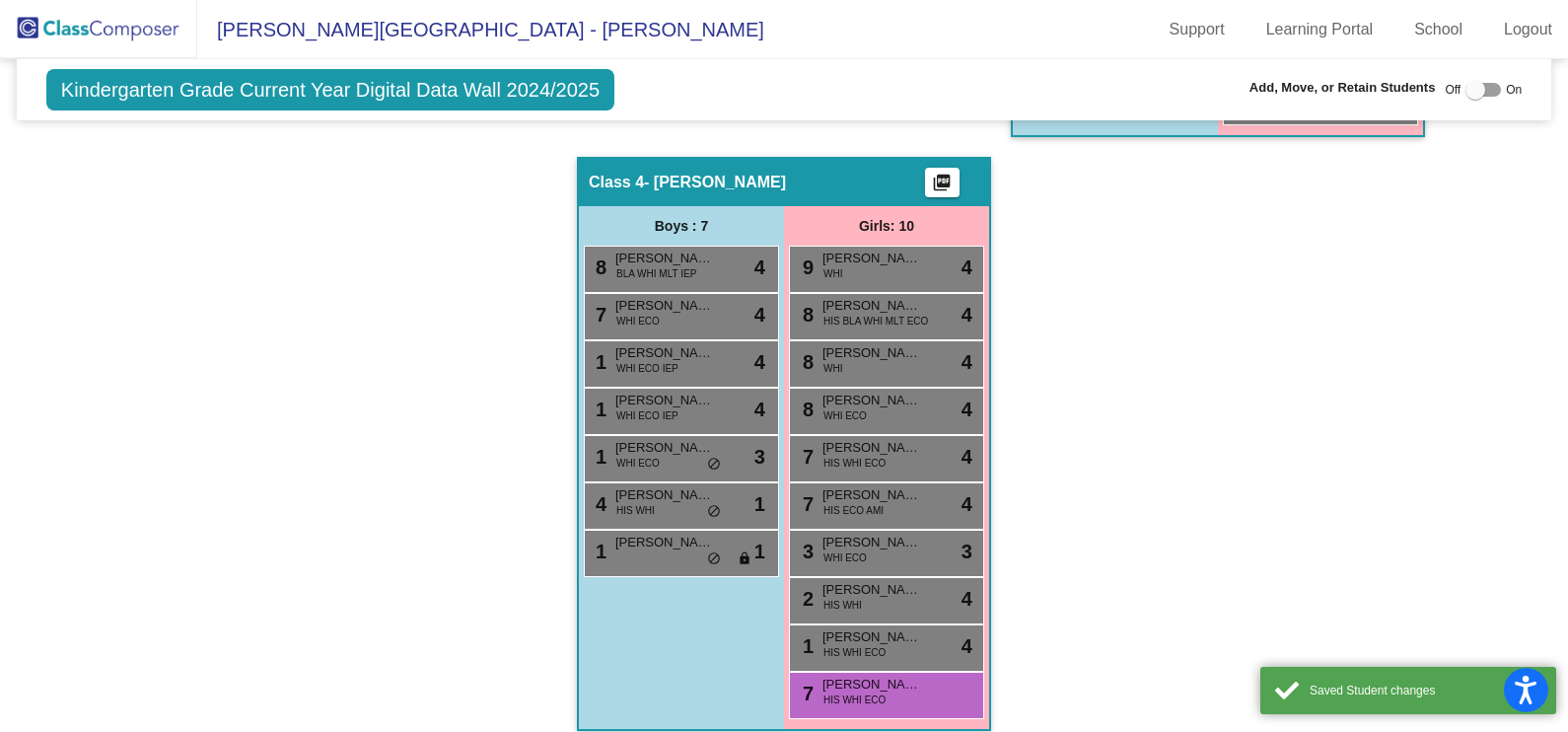 scroll, scrollTop: 912, scrollLeft: 0, axis: vertical 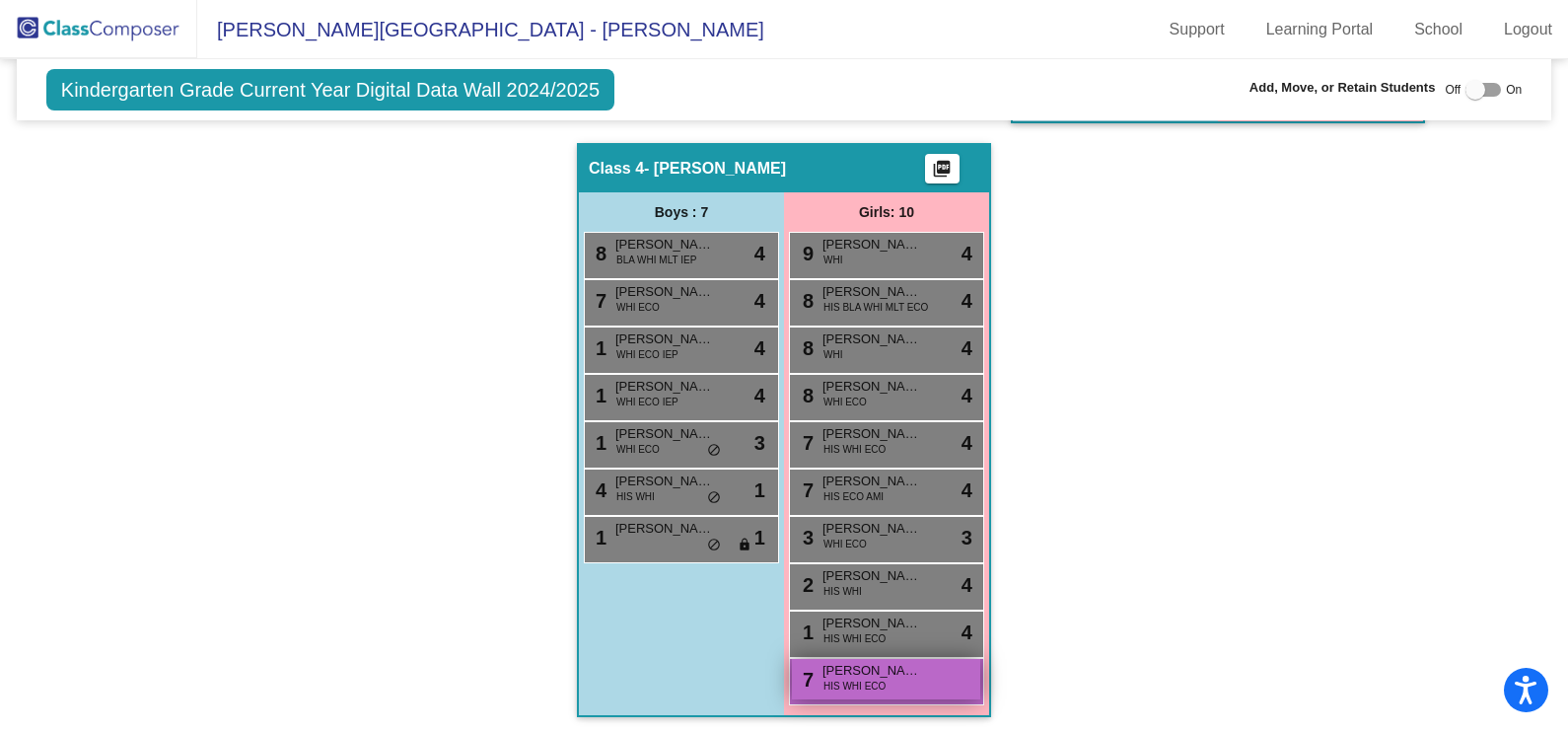 click on "7 [PERSON_NAME] HIS WHI ECO lock do_not_disturb_alt" at bounding box center (886, 679) 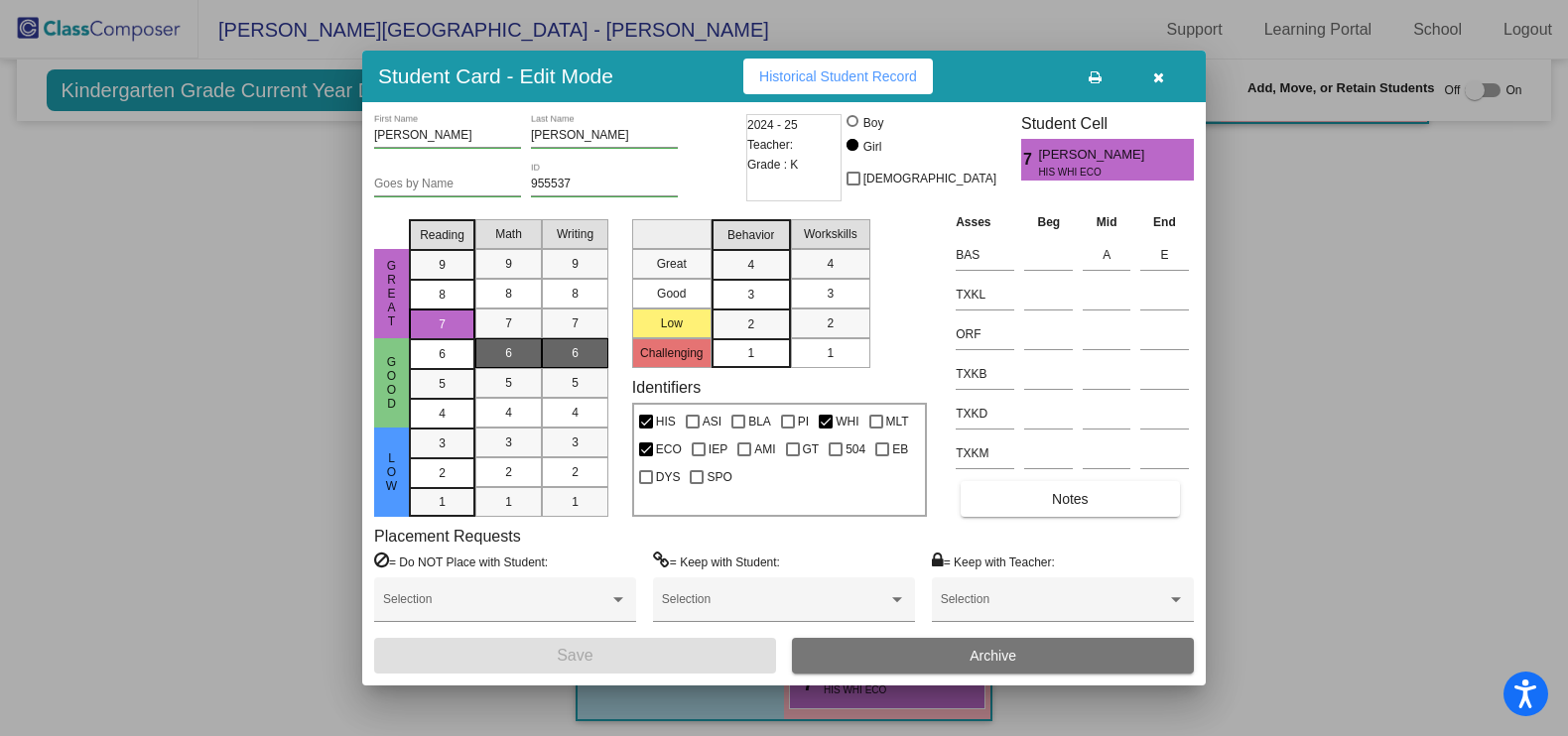 click on "3" at bounding box center (751, 294) 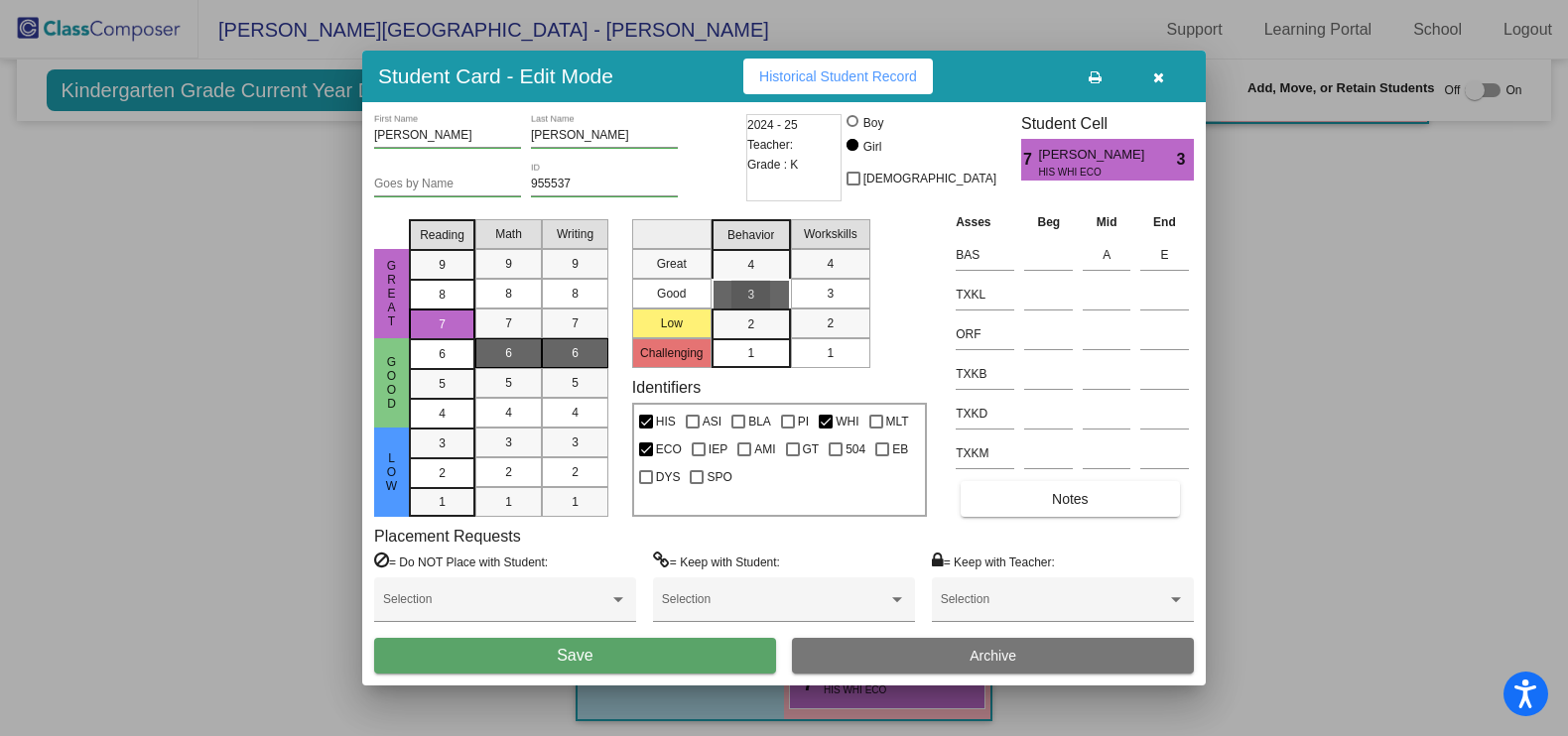 click on "3" at bounding box center [830, 294] 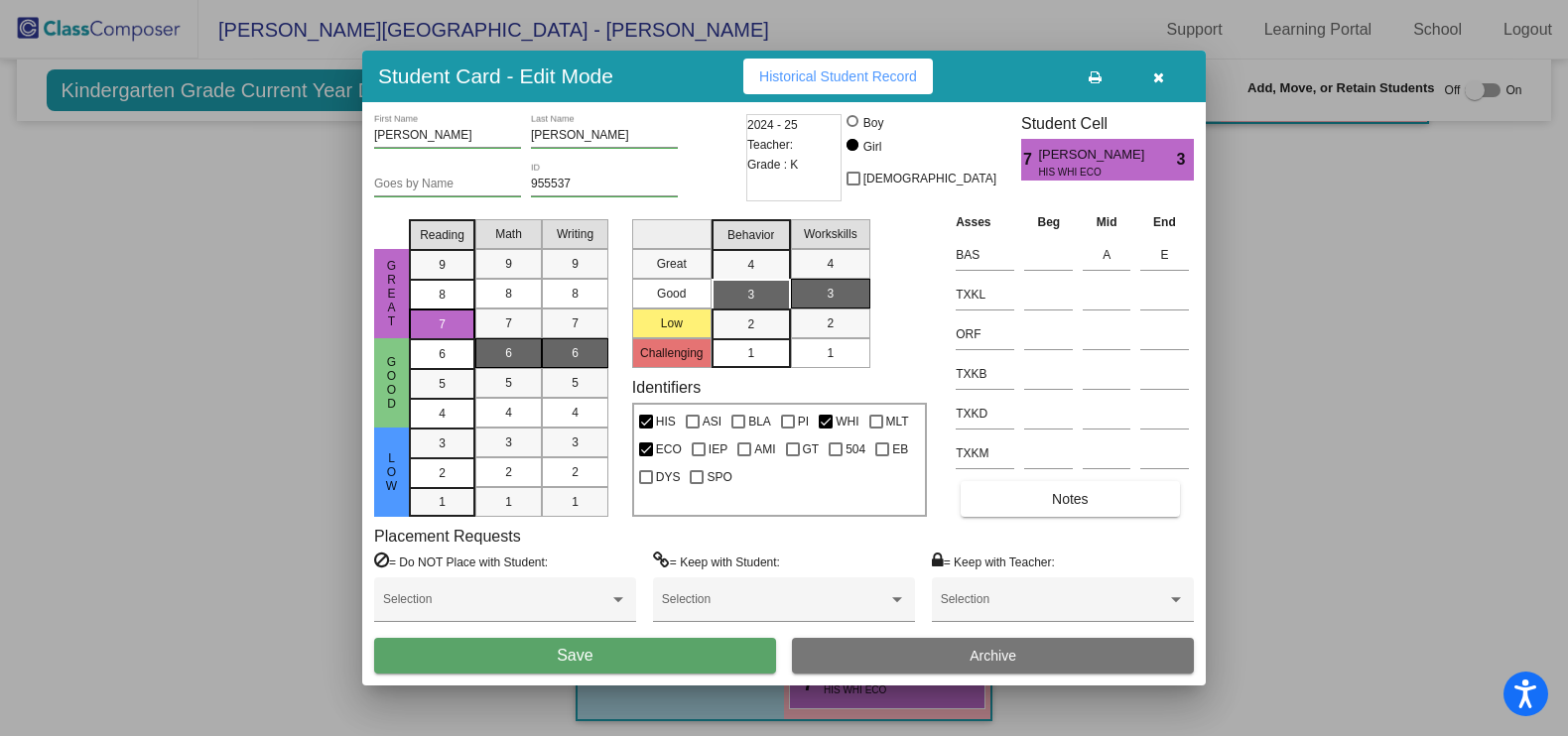 click on "Save" at bounding box center [575, 656] 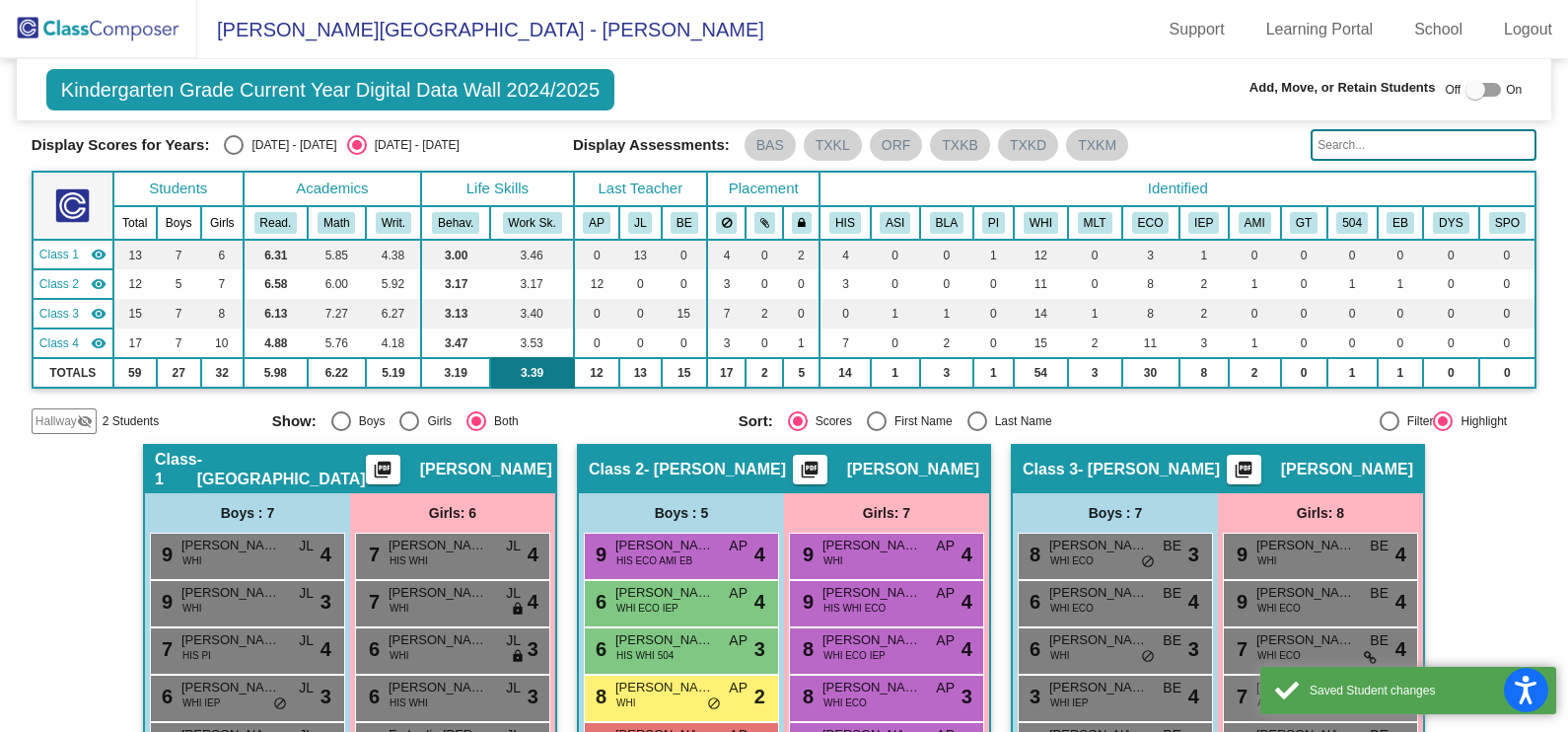 scroll, scrollTop: 0, scrollLeft: 0, axis: both 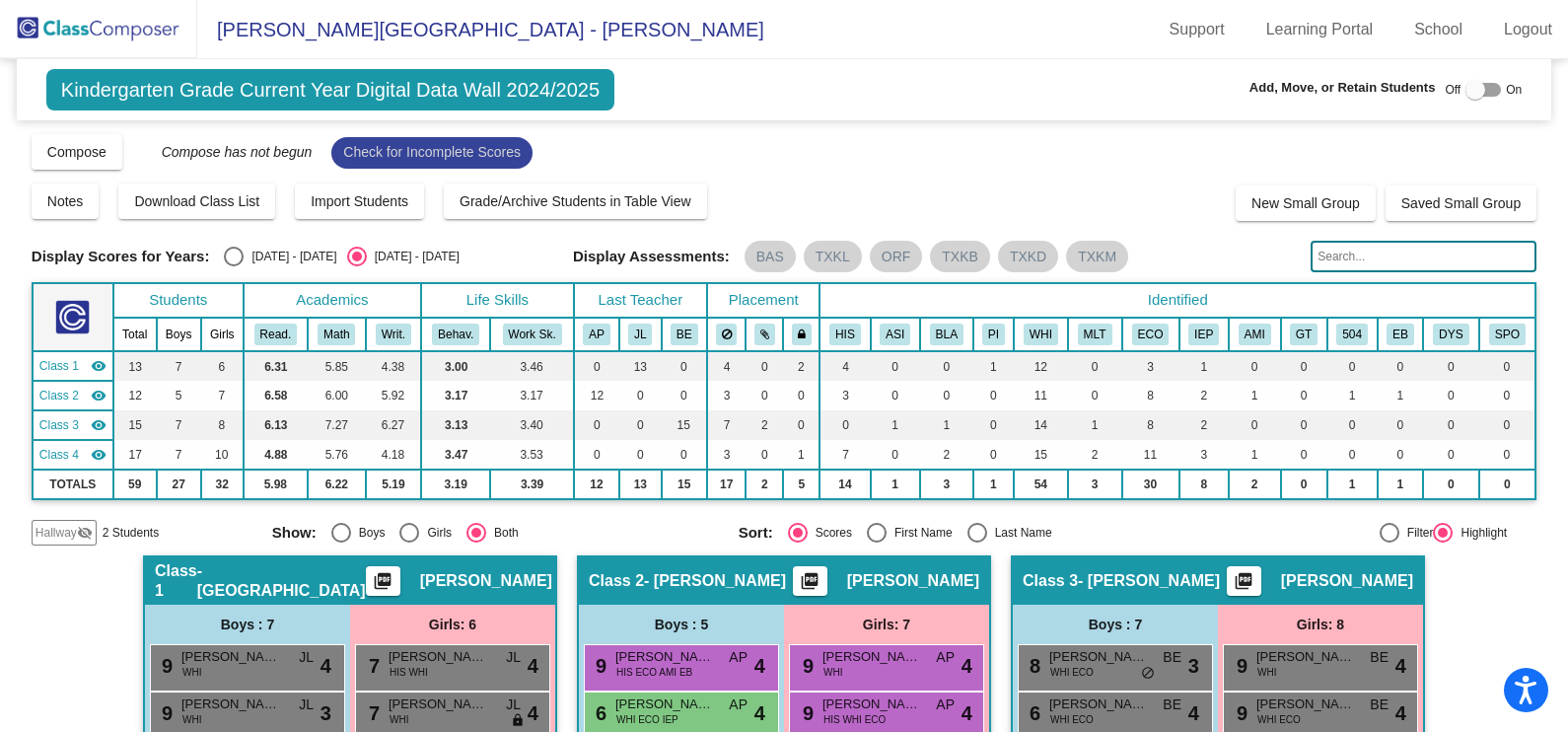 click on "Check for Incomplete Scores" 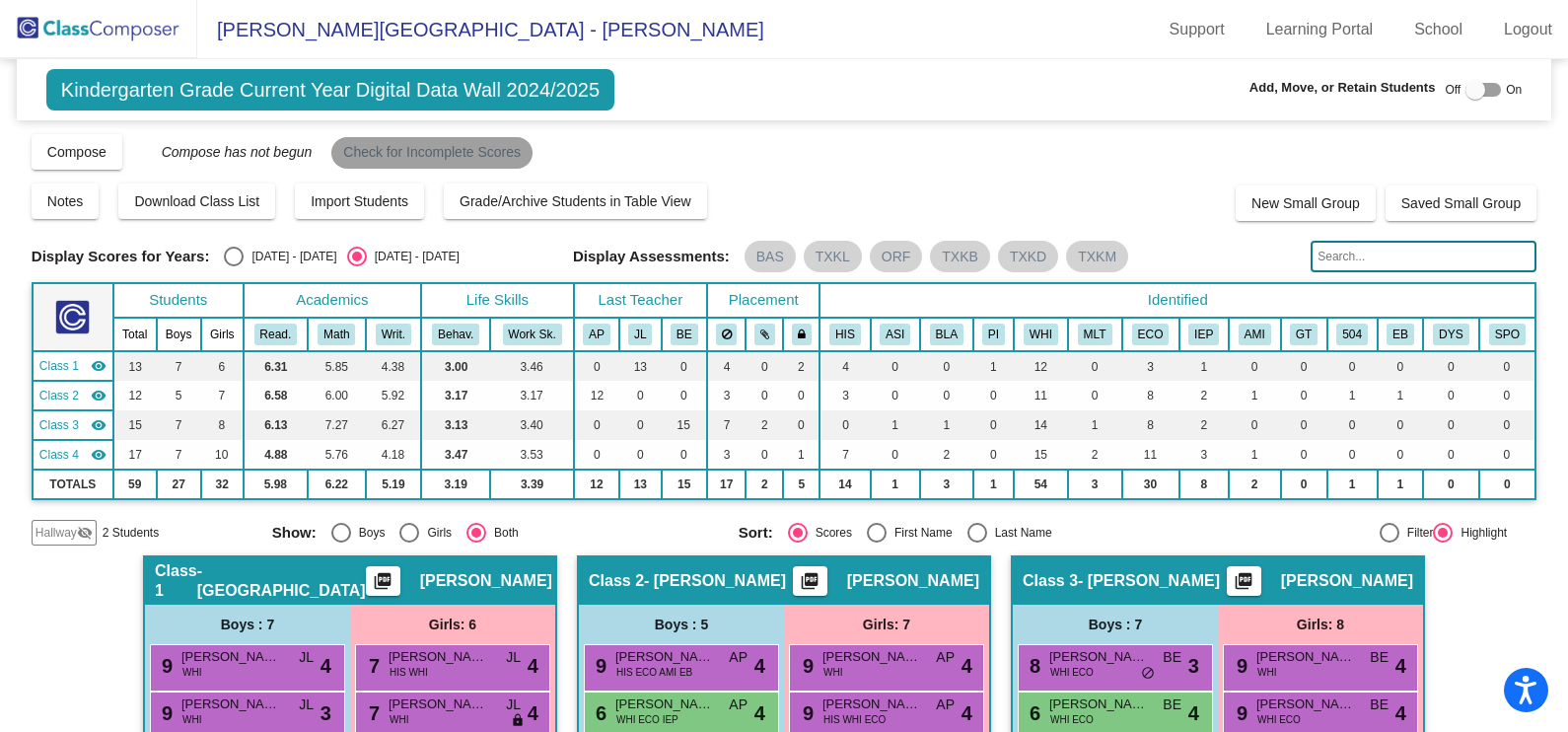 click on "Check for Incomplete Scores" 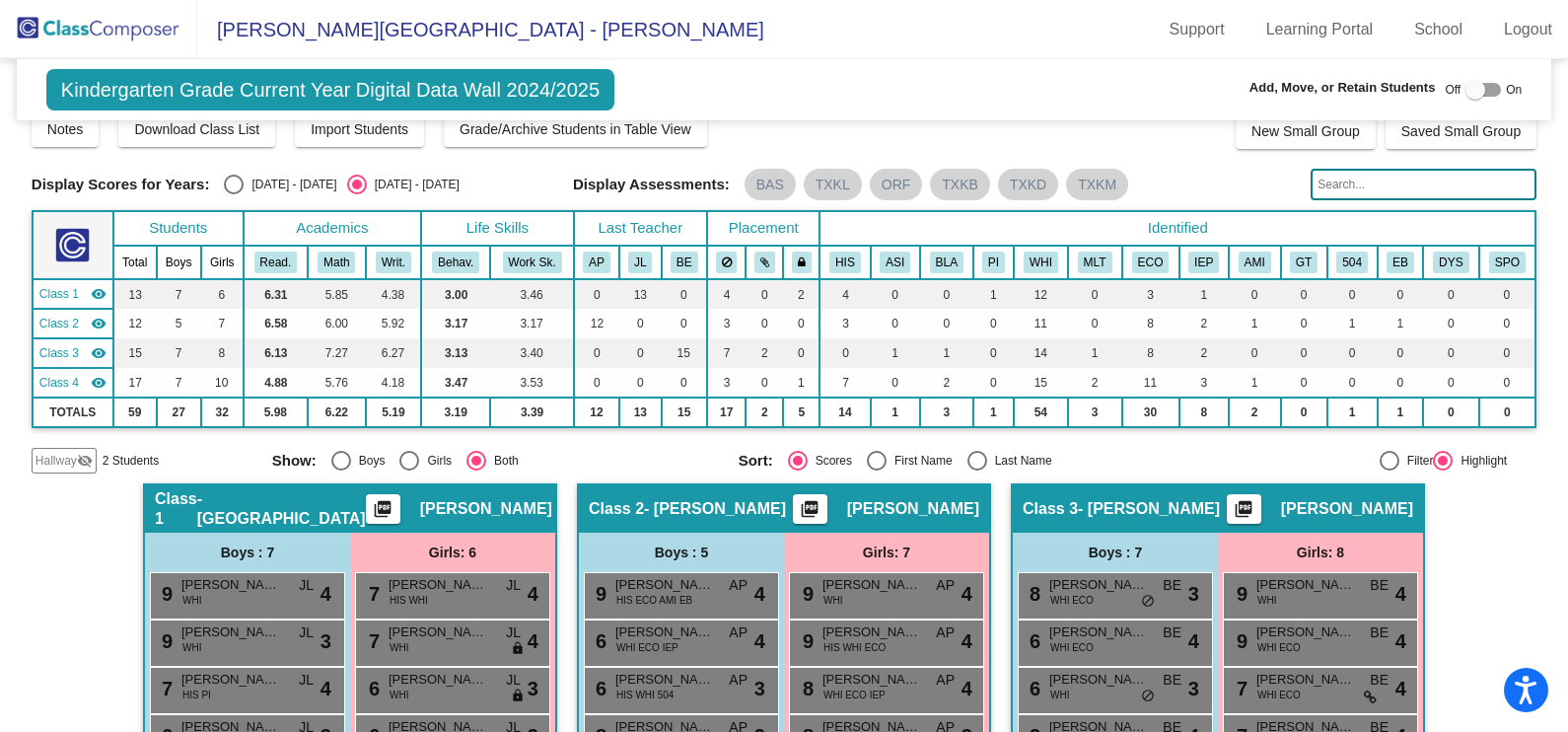scroll, scrollTop: 0, scrollLeft: 0, axis: both 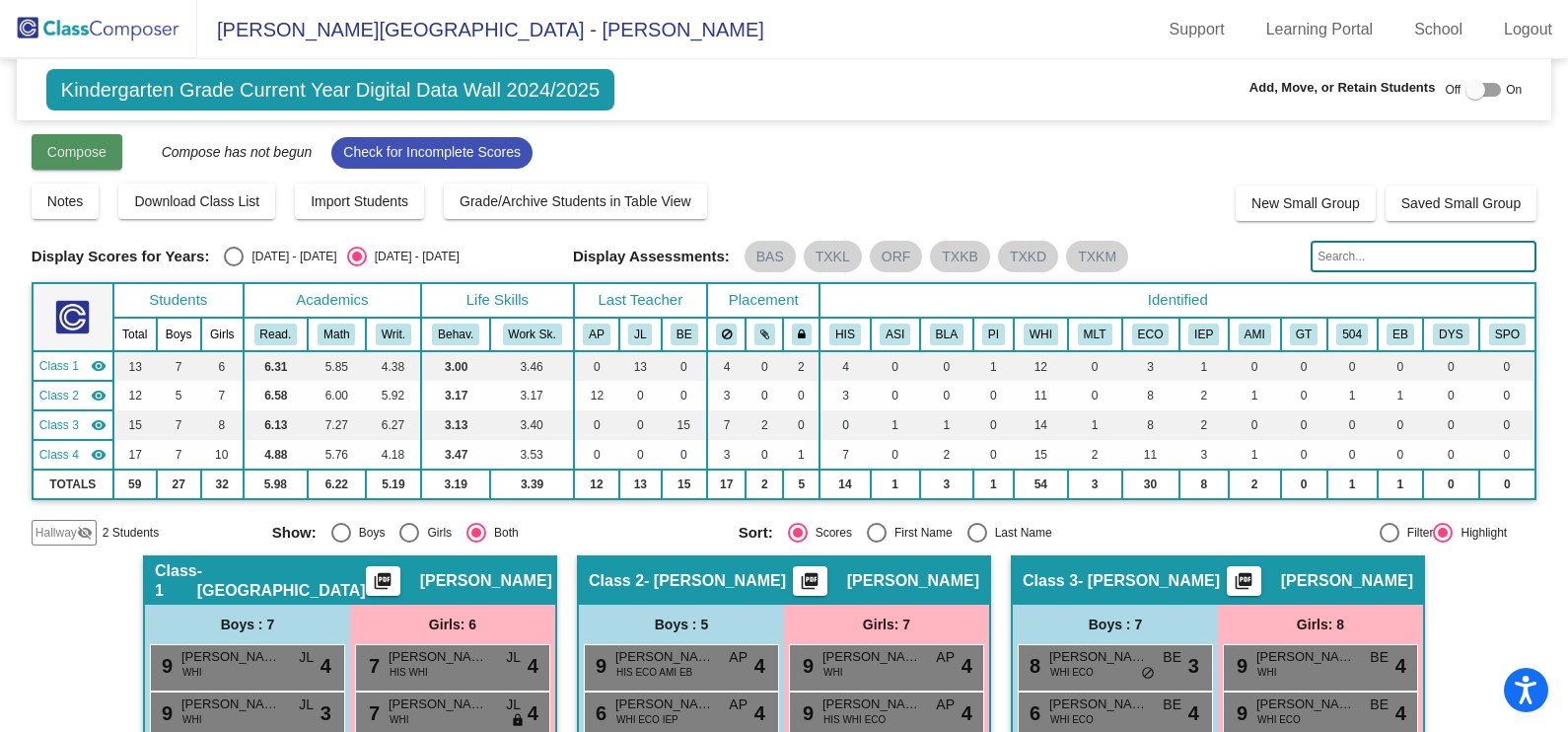 click on "Compose" 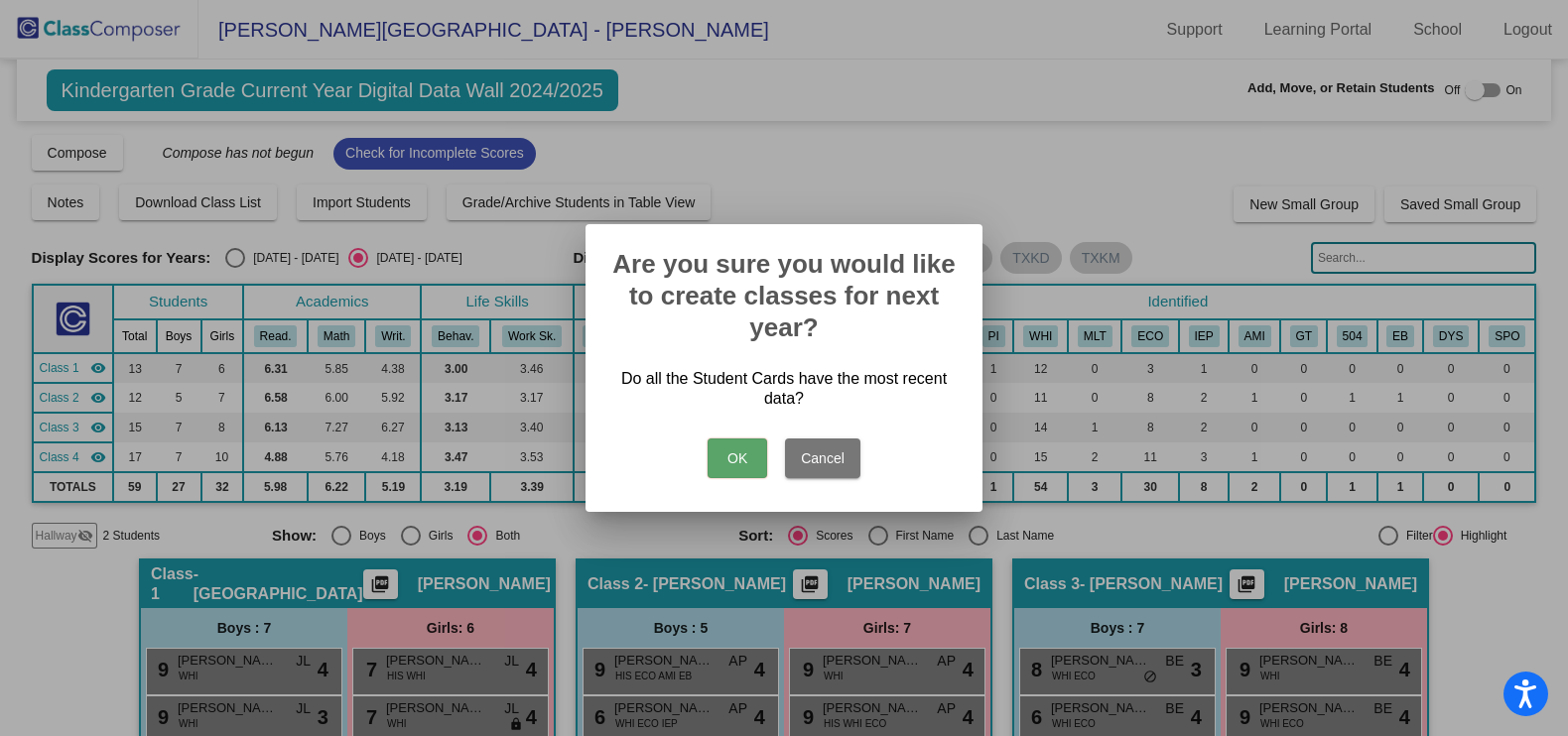 click on "OK" at bounding box center [737, 458] 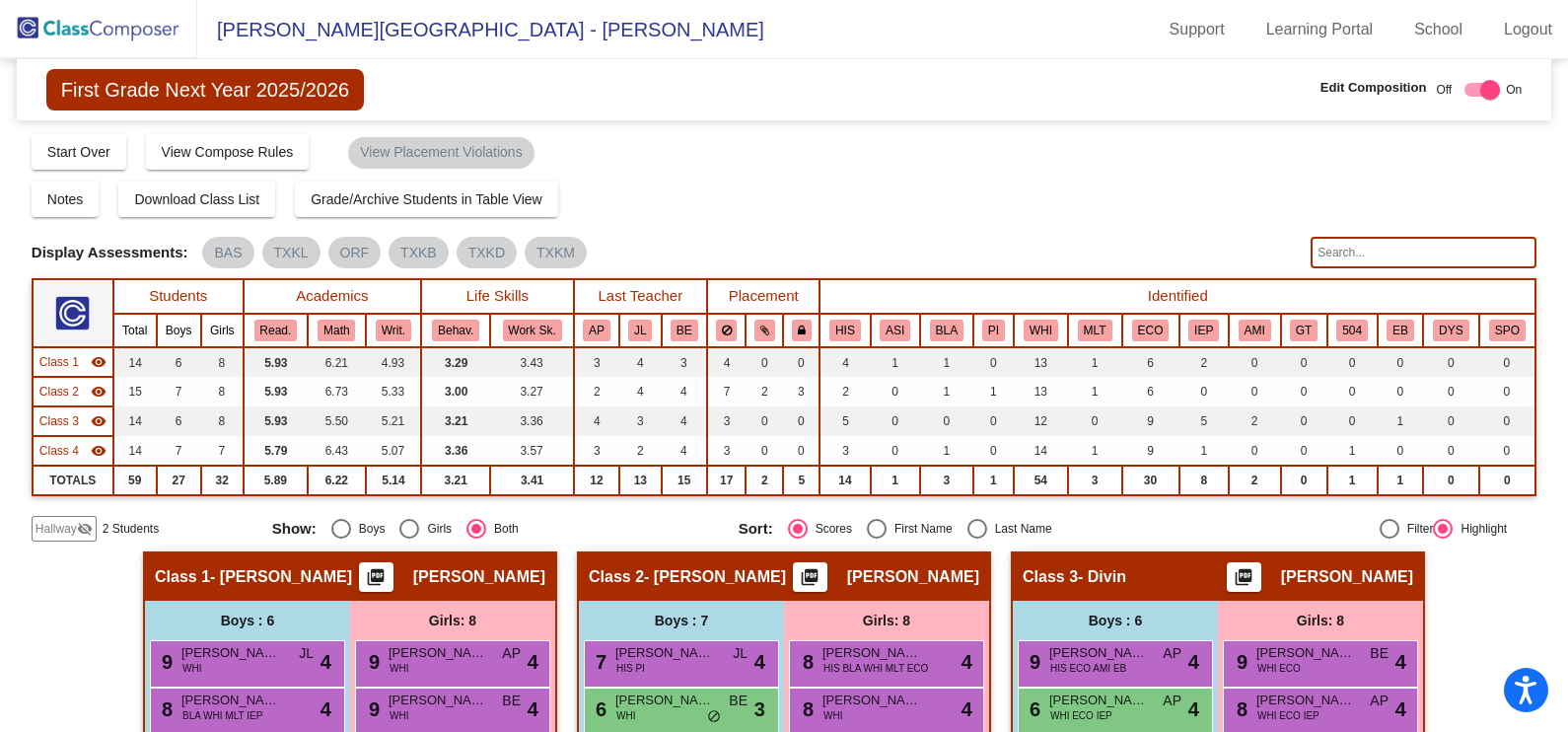 click 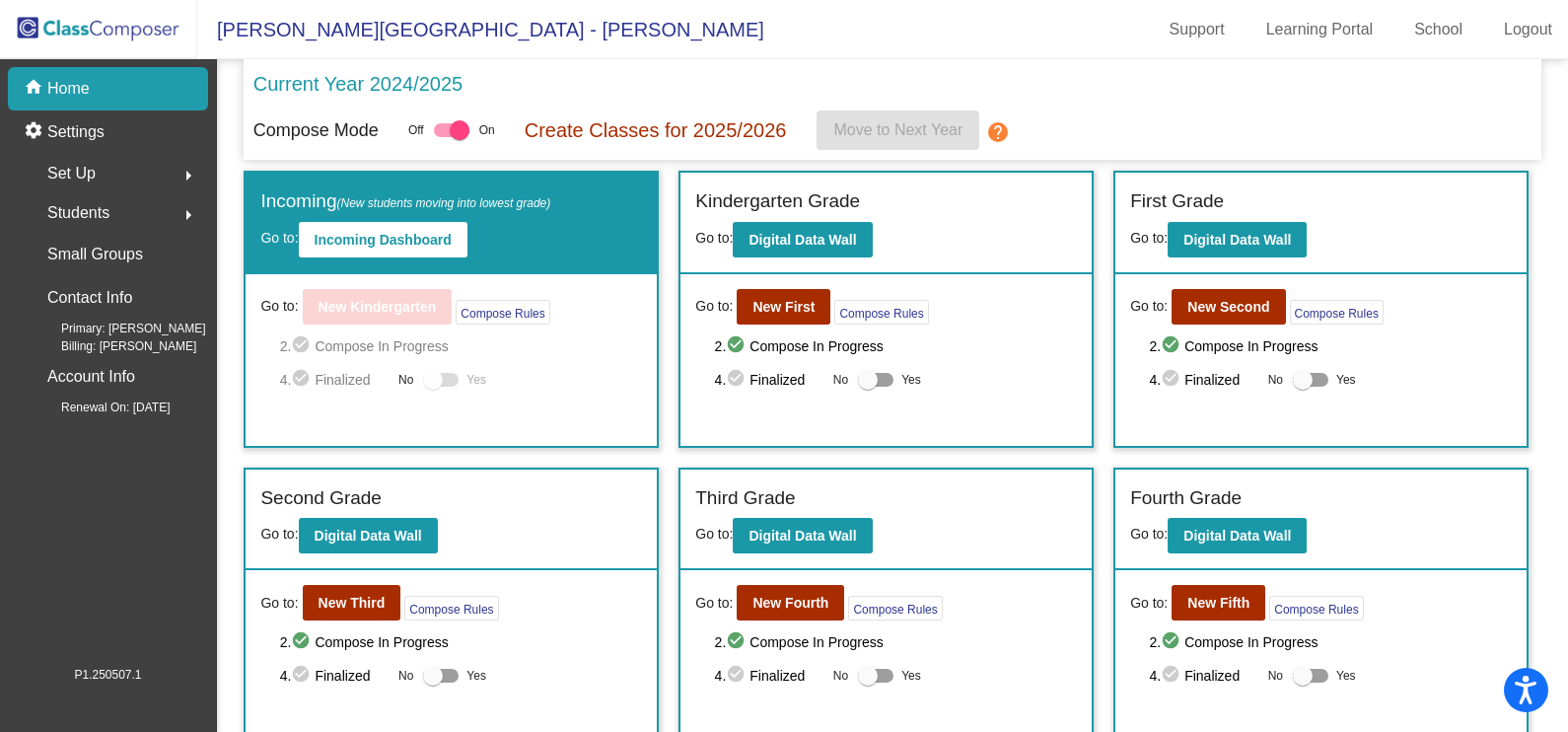 scroll, scrollTop: 0, scrollLeft: 0, axis: both 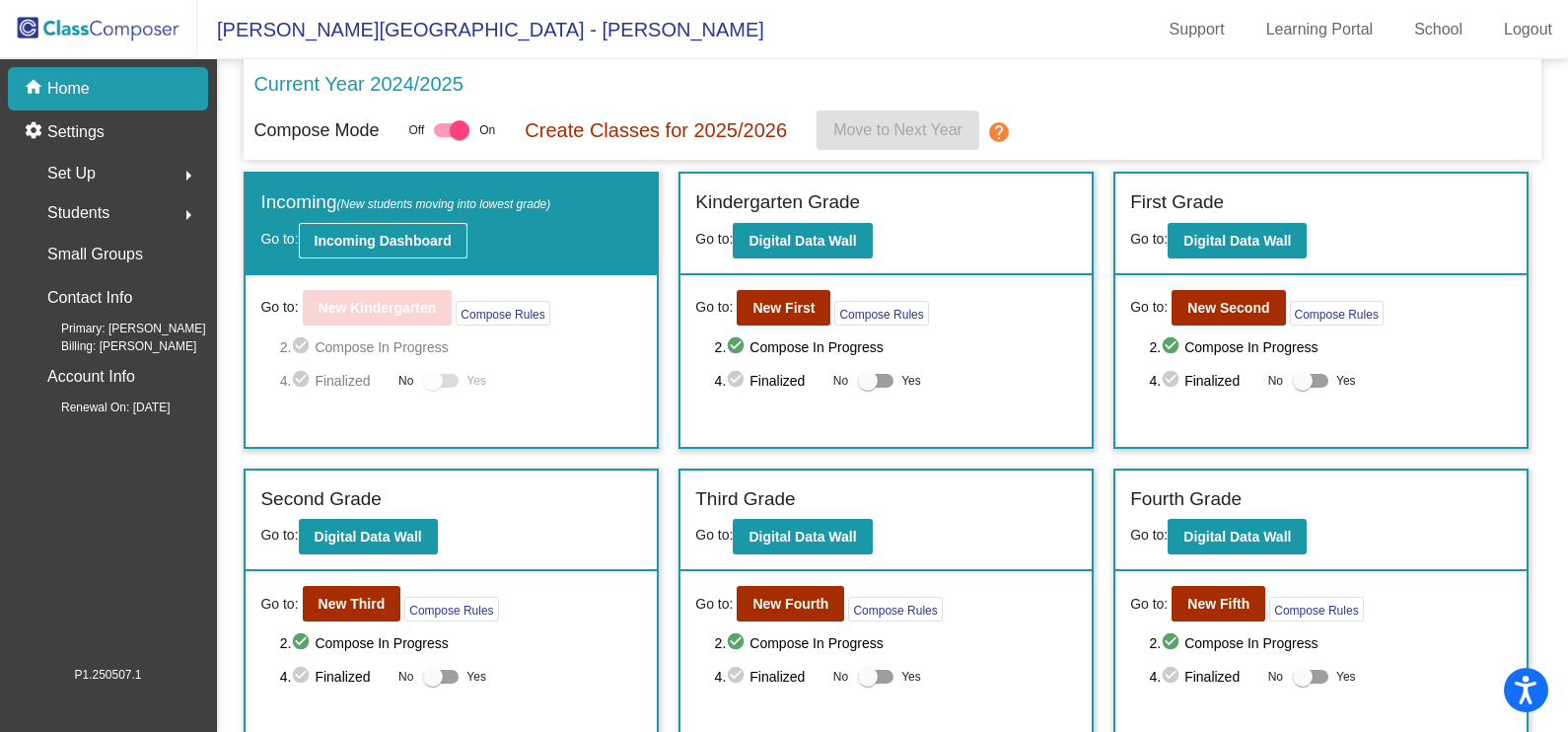click on "Incoming Dashboard" 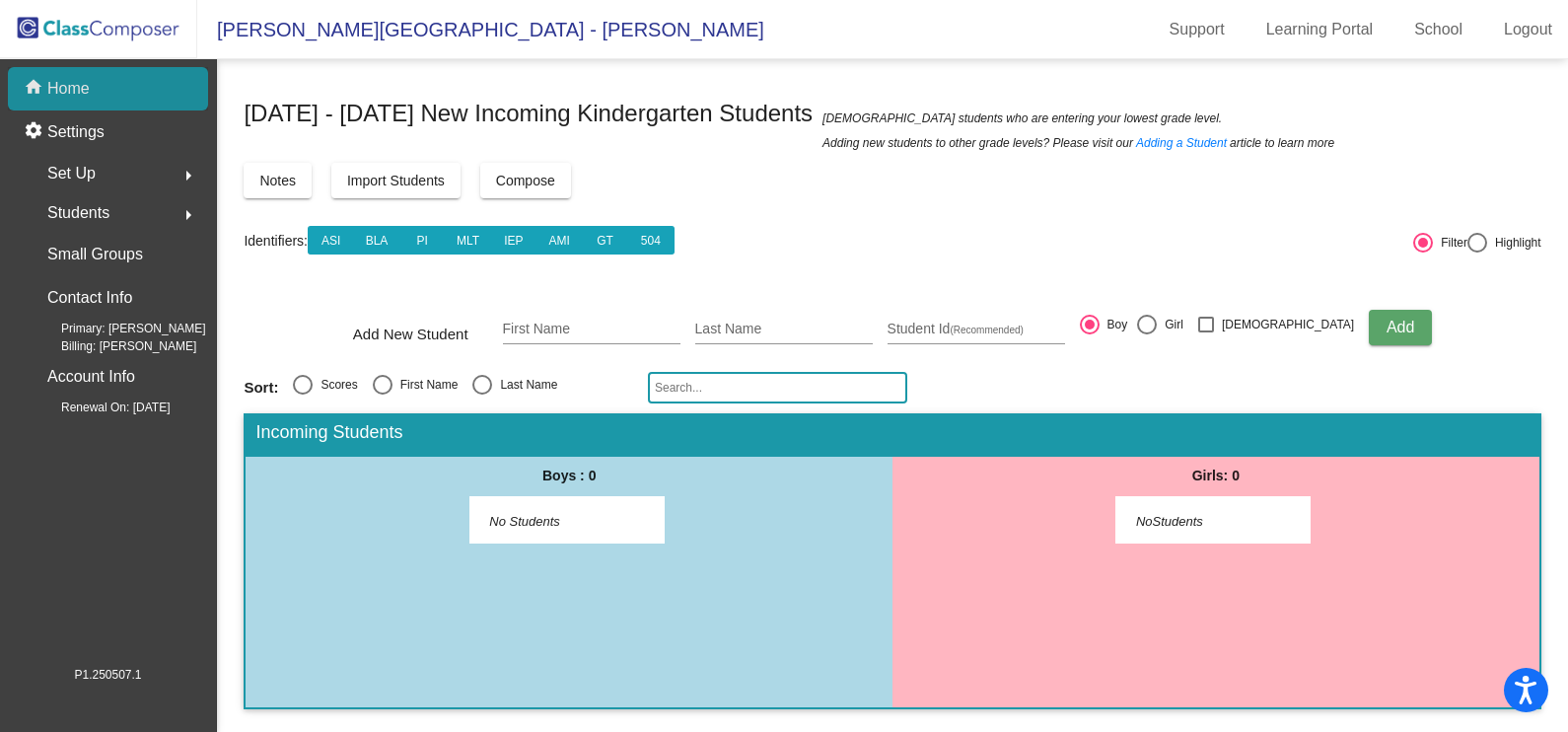 click on "Home" 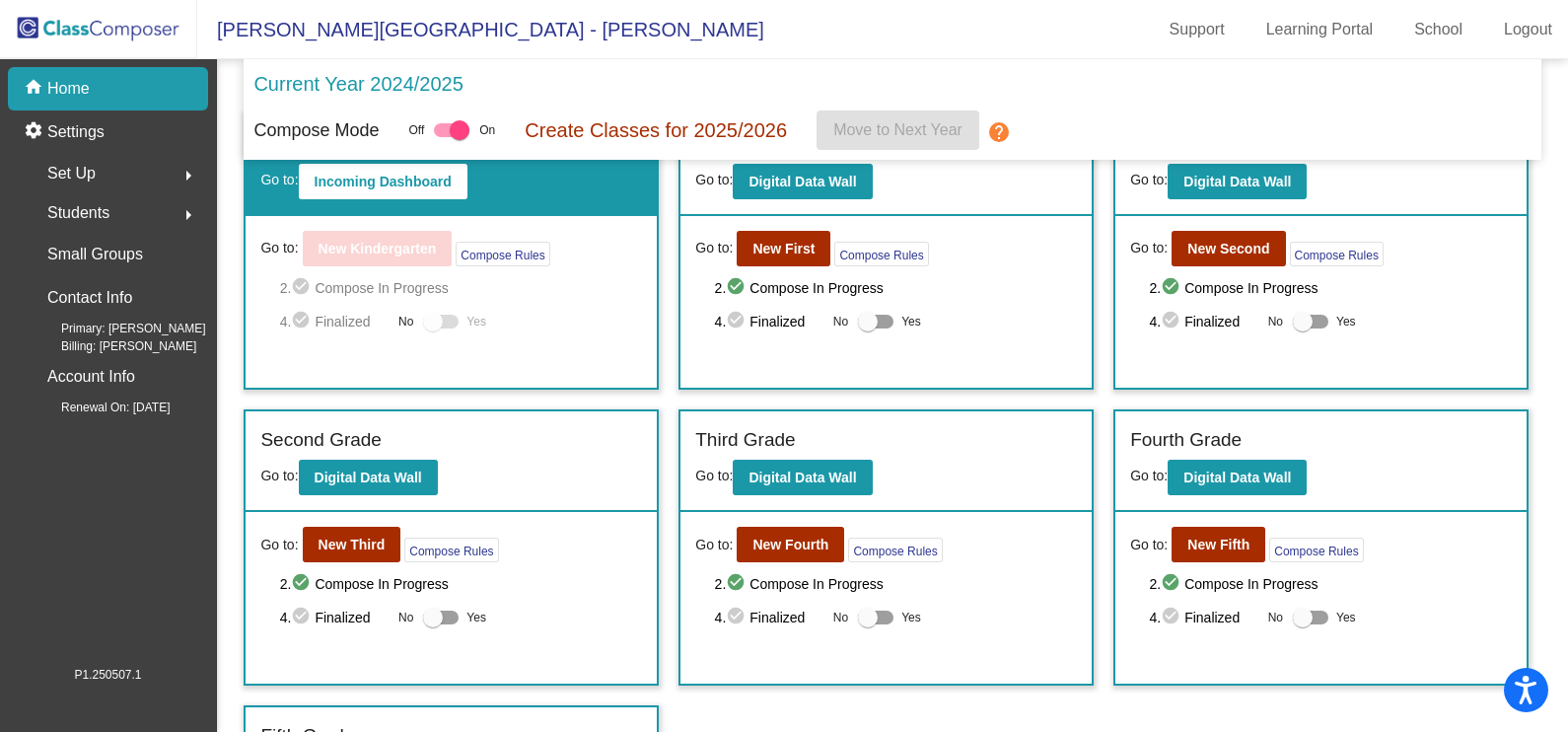 scroll, scrollTop: 0, scrollLeft: 0, axis: both 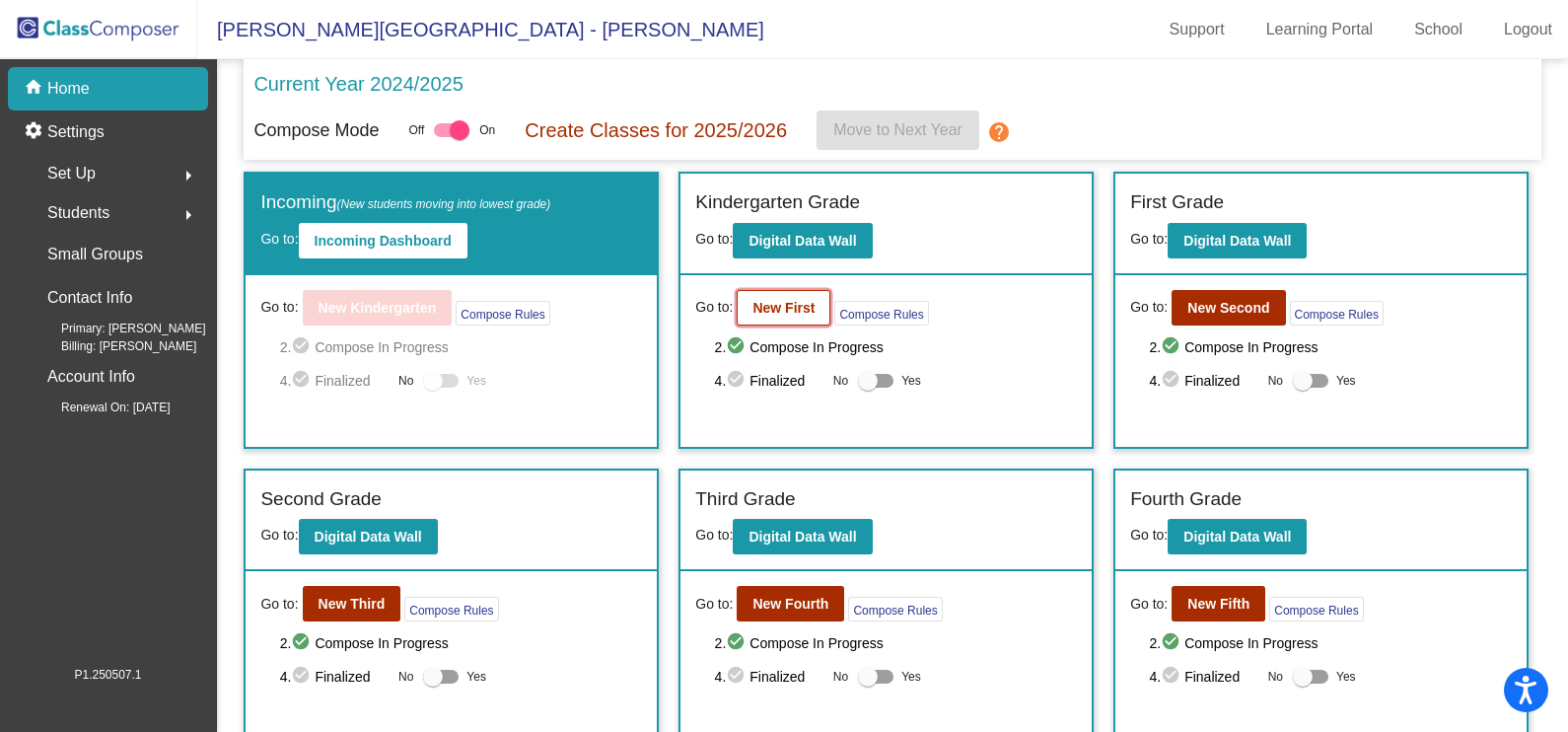 click on "New First" 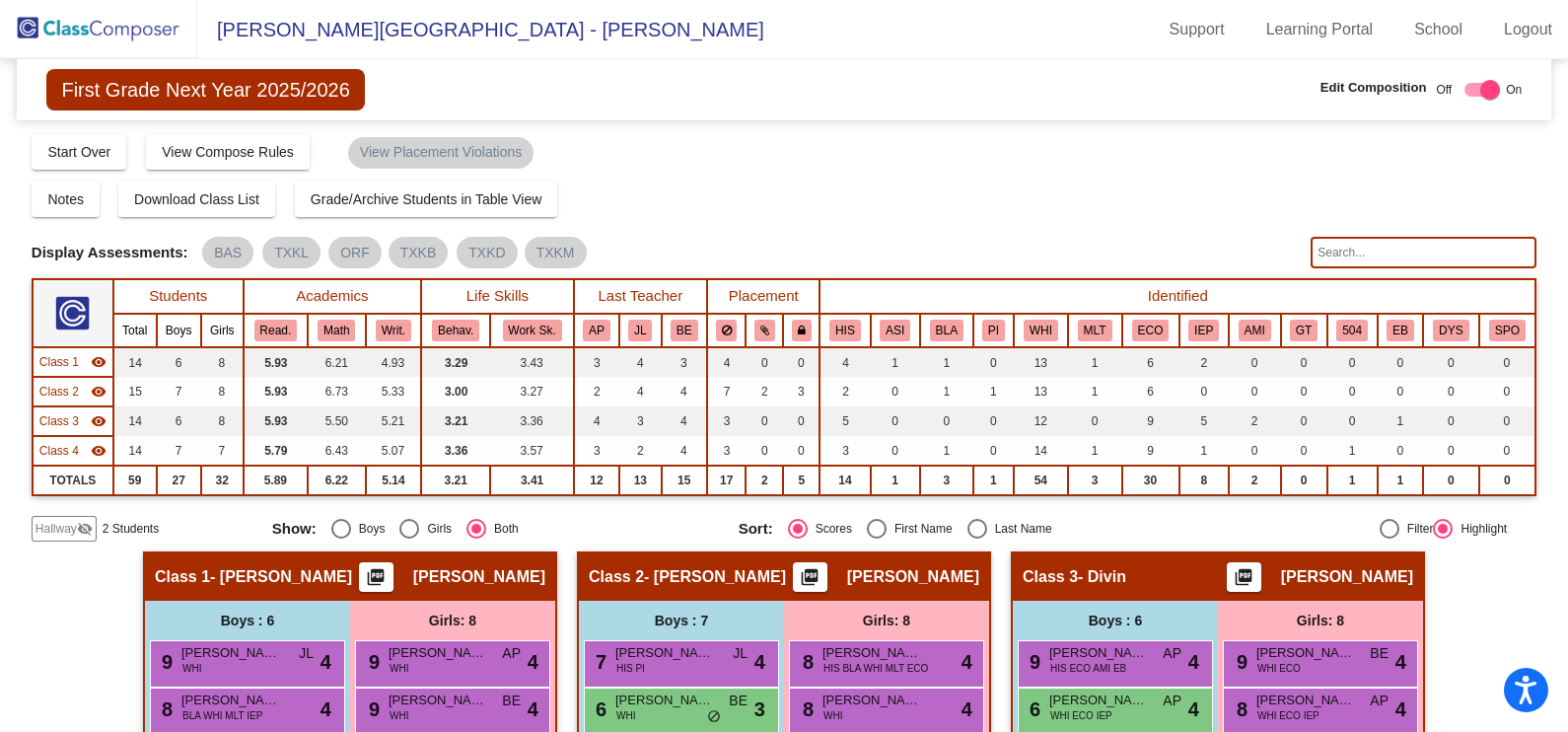 click on "Hallway" 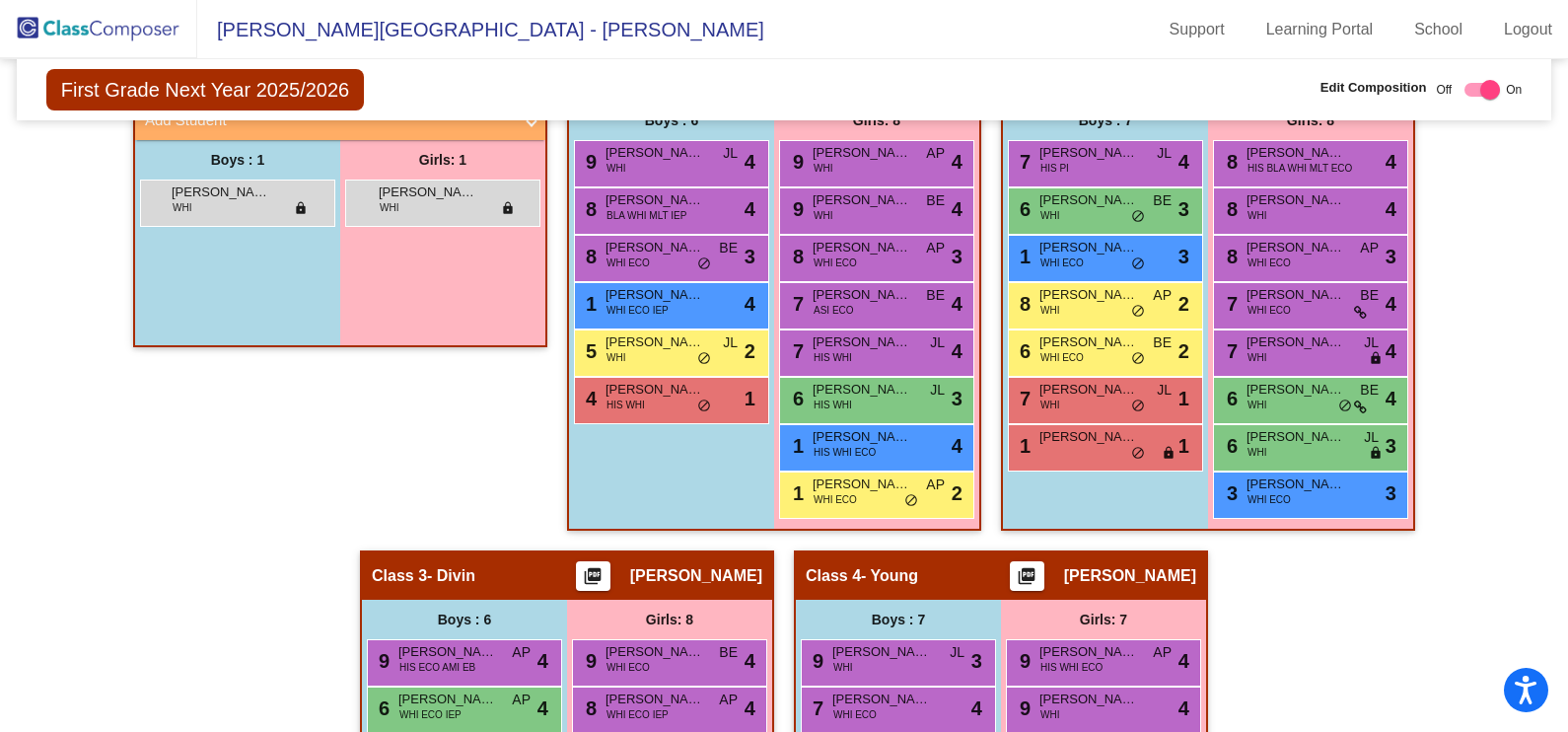 scroll, scrollTop: 321, scrollLeft: 0, axis: vertical 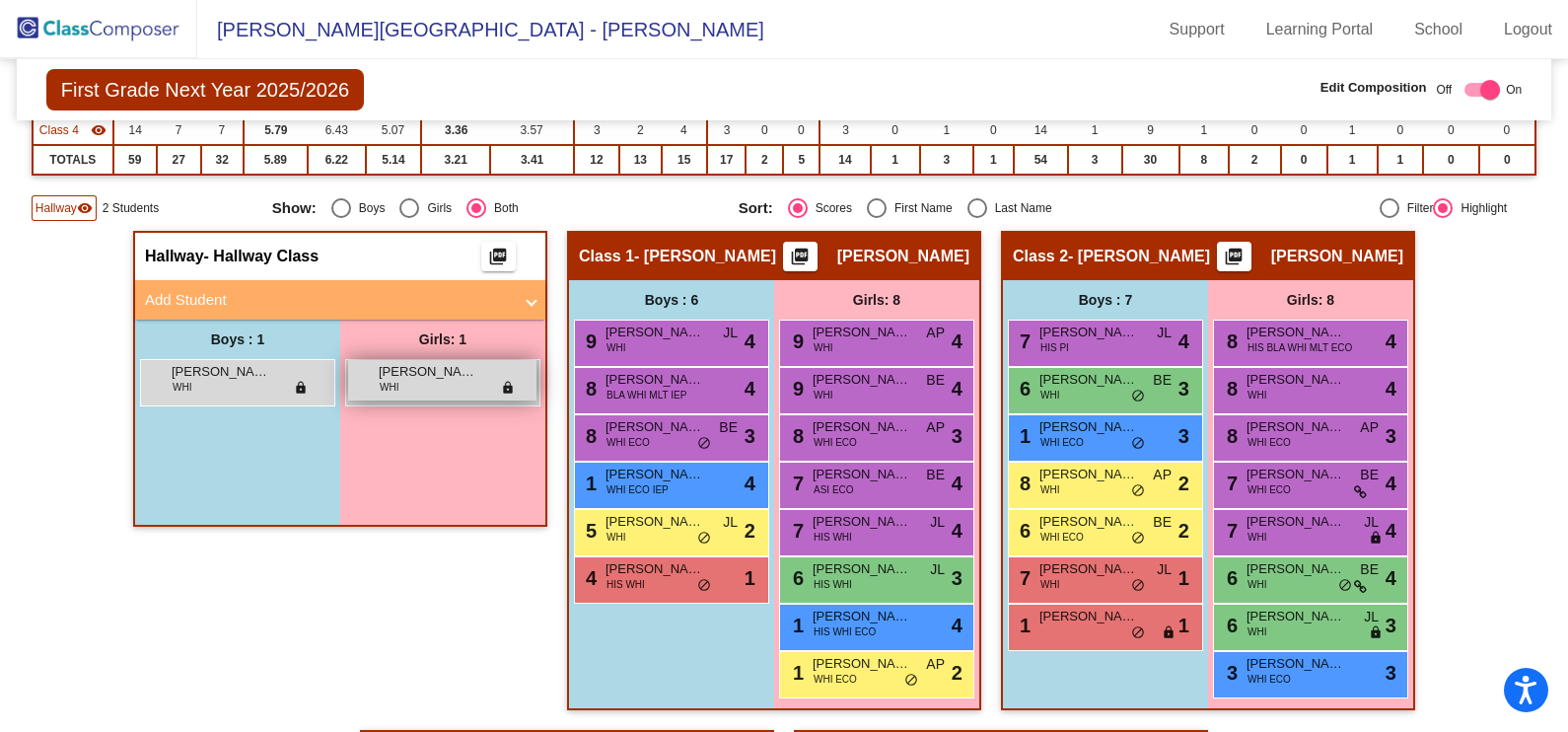 click on "[PERSON_NAME] WHI lock do_not_disturb_alt" at bounding box center [442, 380] 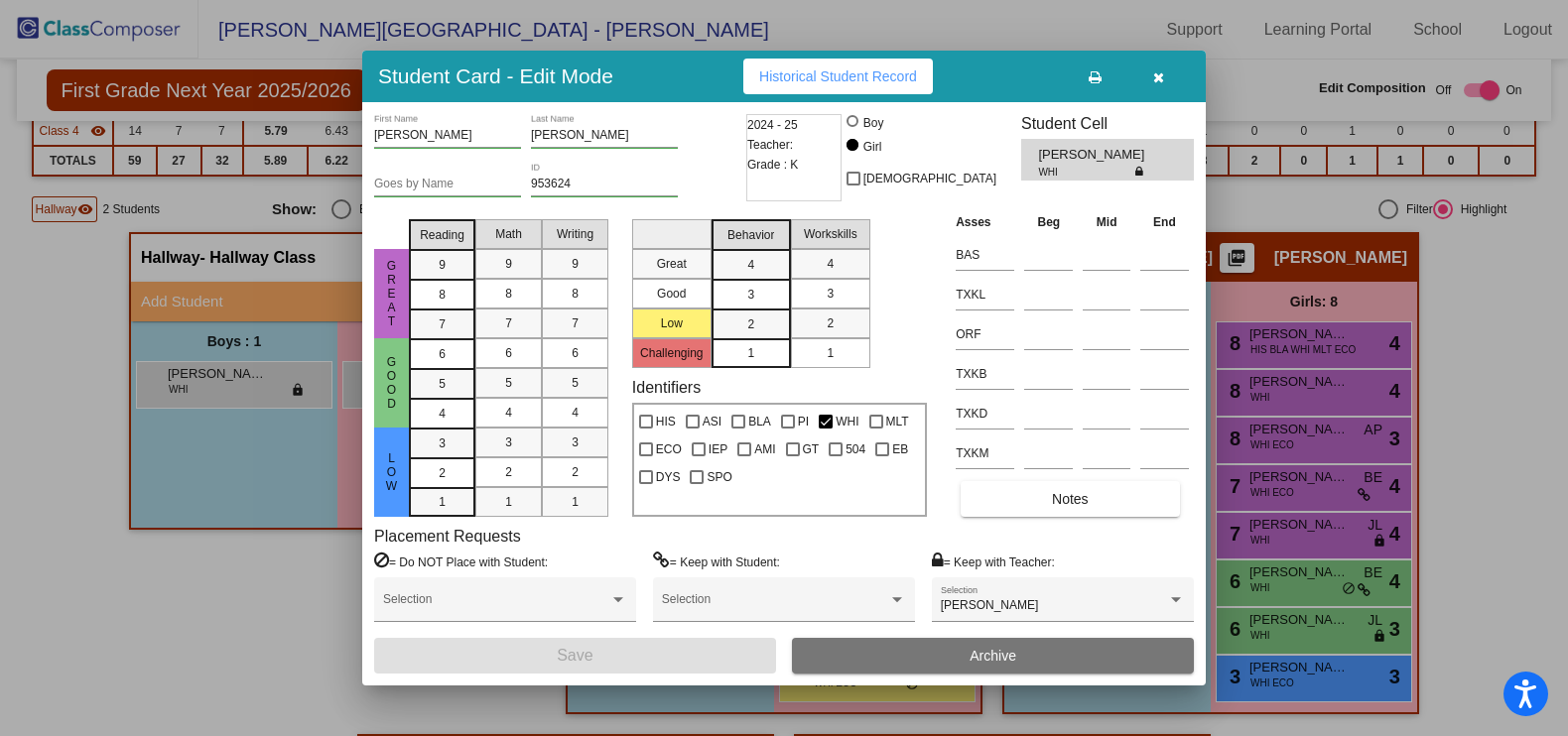 click at bounding box center [1158, 77] 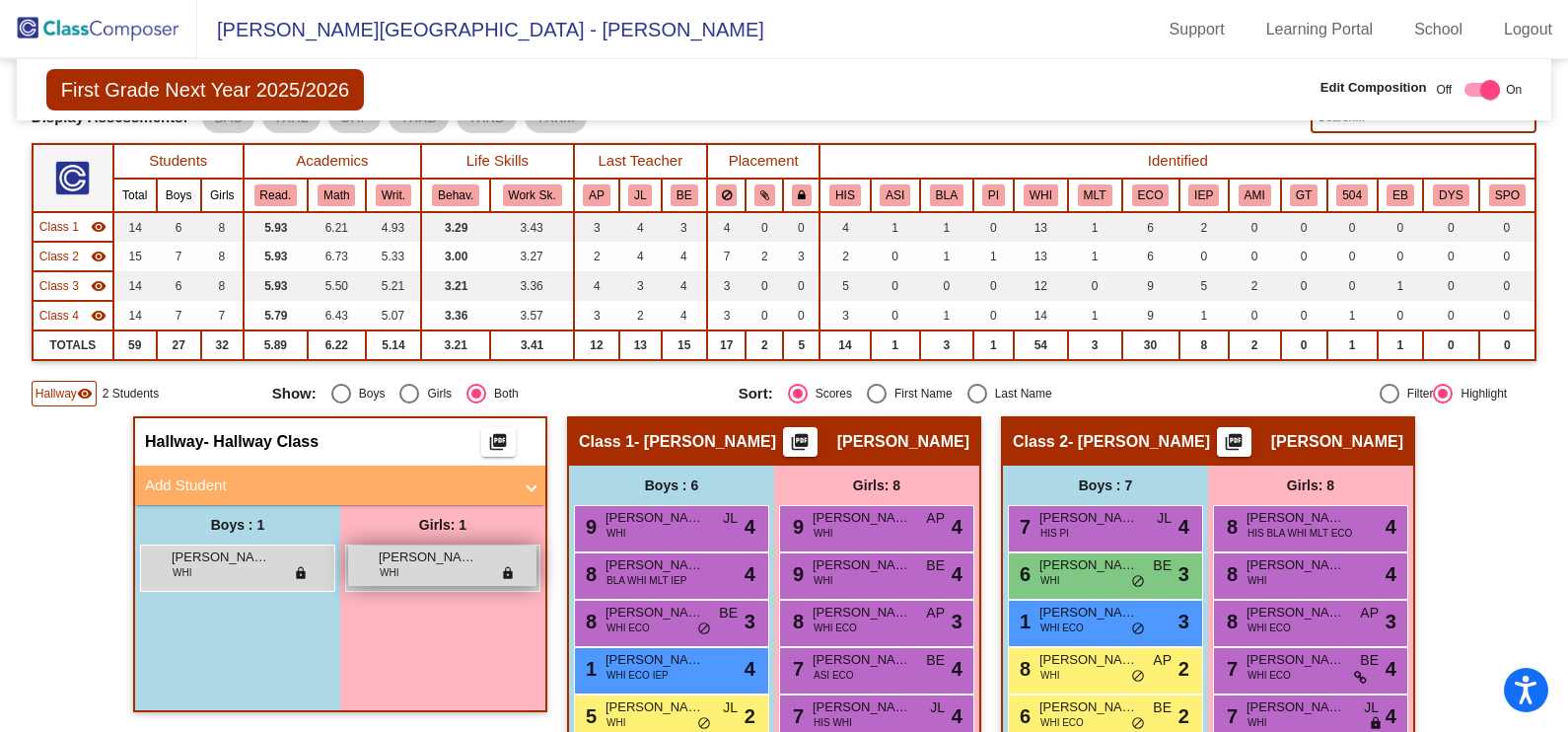 scroll, scrollTop: 370, scrollLeft: 0, axis: vertical 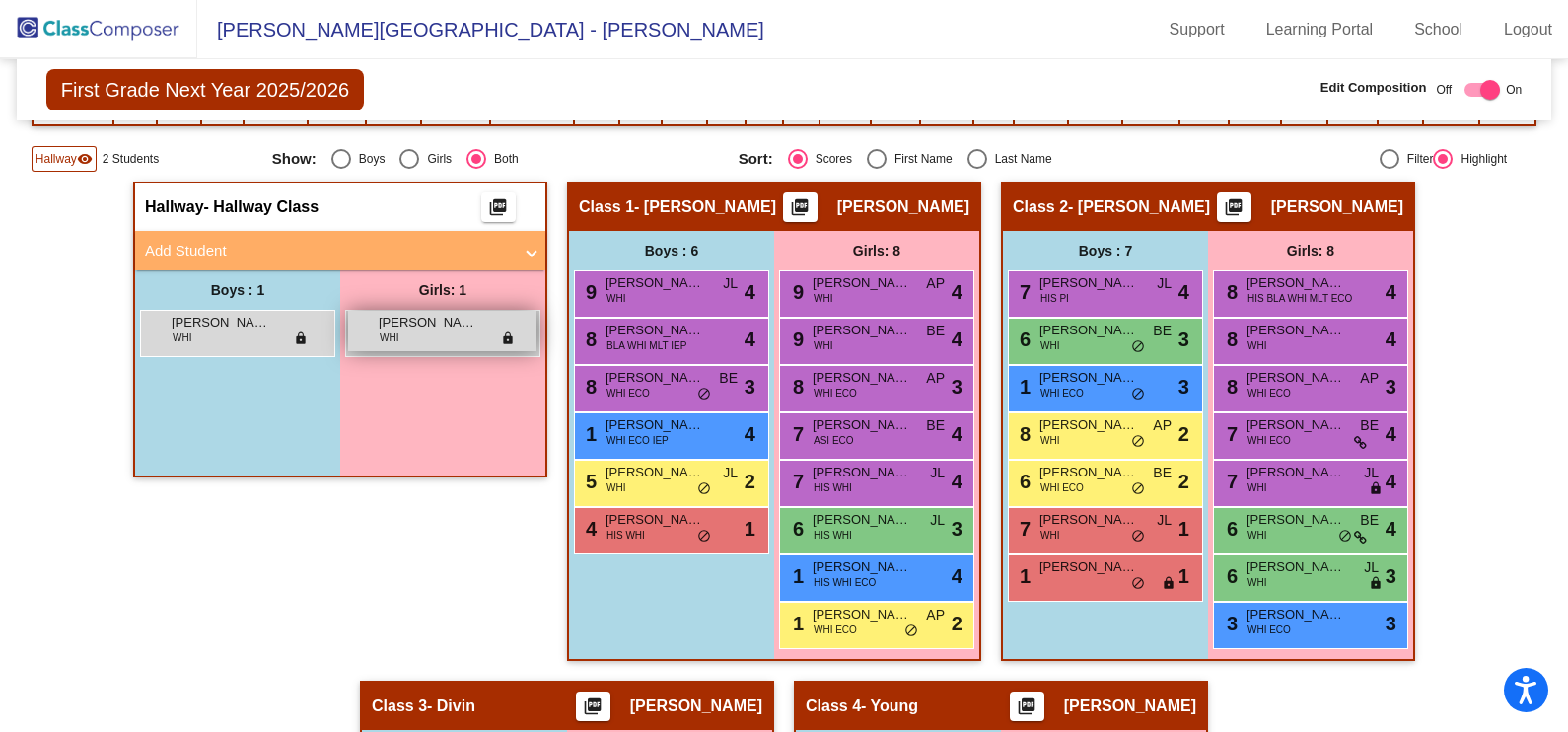 click on "[PERSON_NAME]" at bounding box center (428, 323) 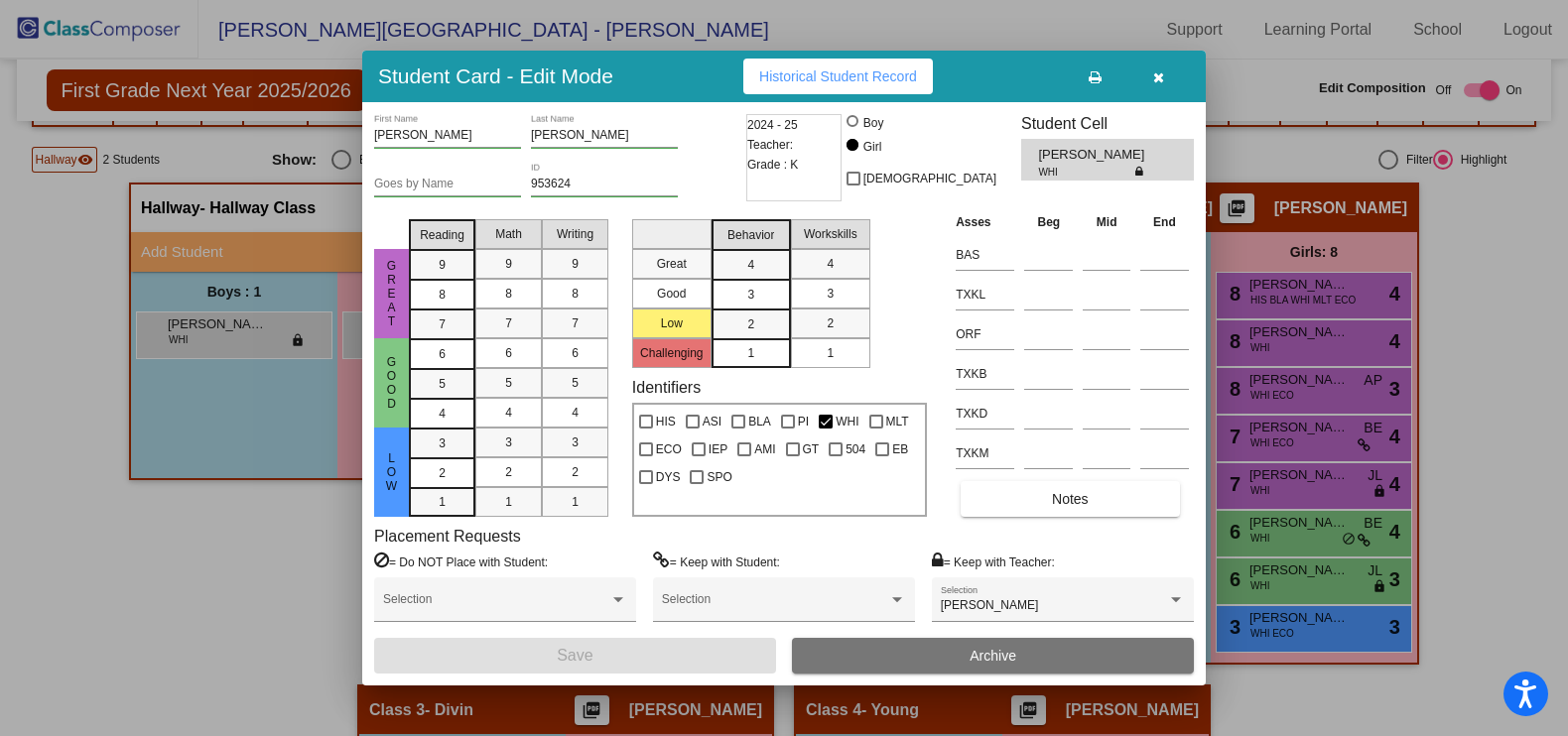 click at bounding box center [1158, 77] 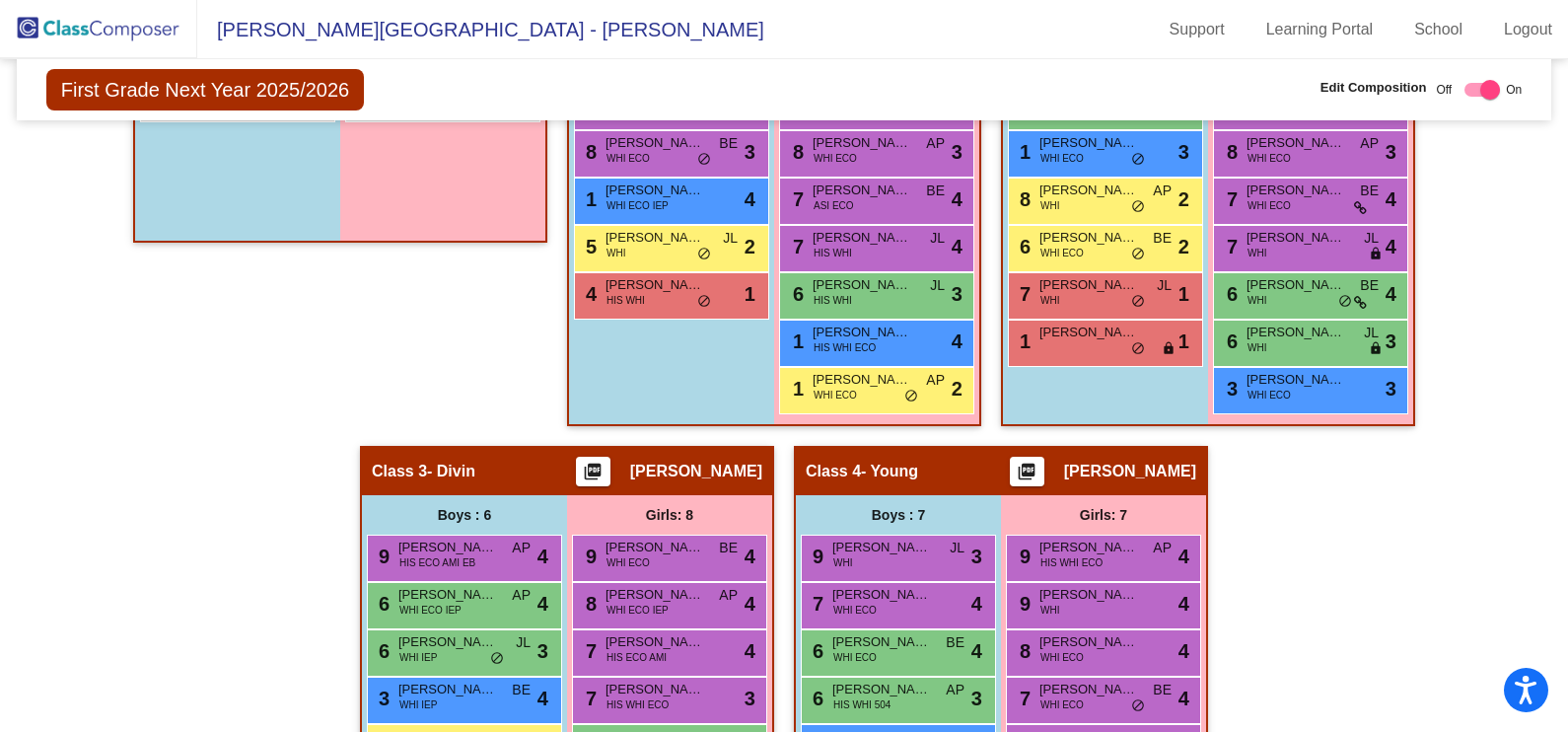 scroll, scrollTop: 567, scrollLeft: 0, axis: vertical 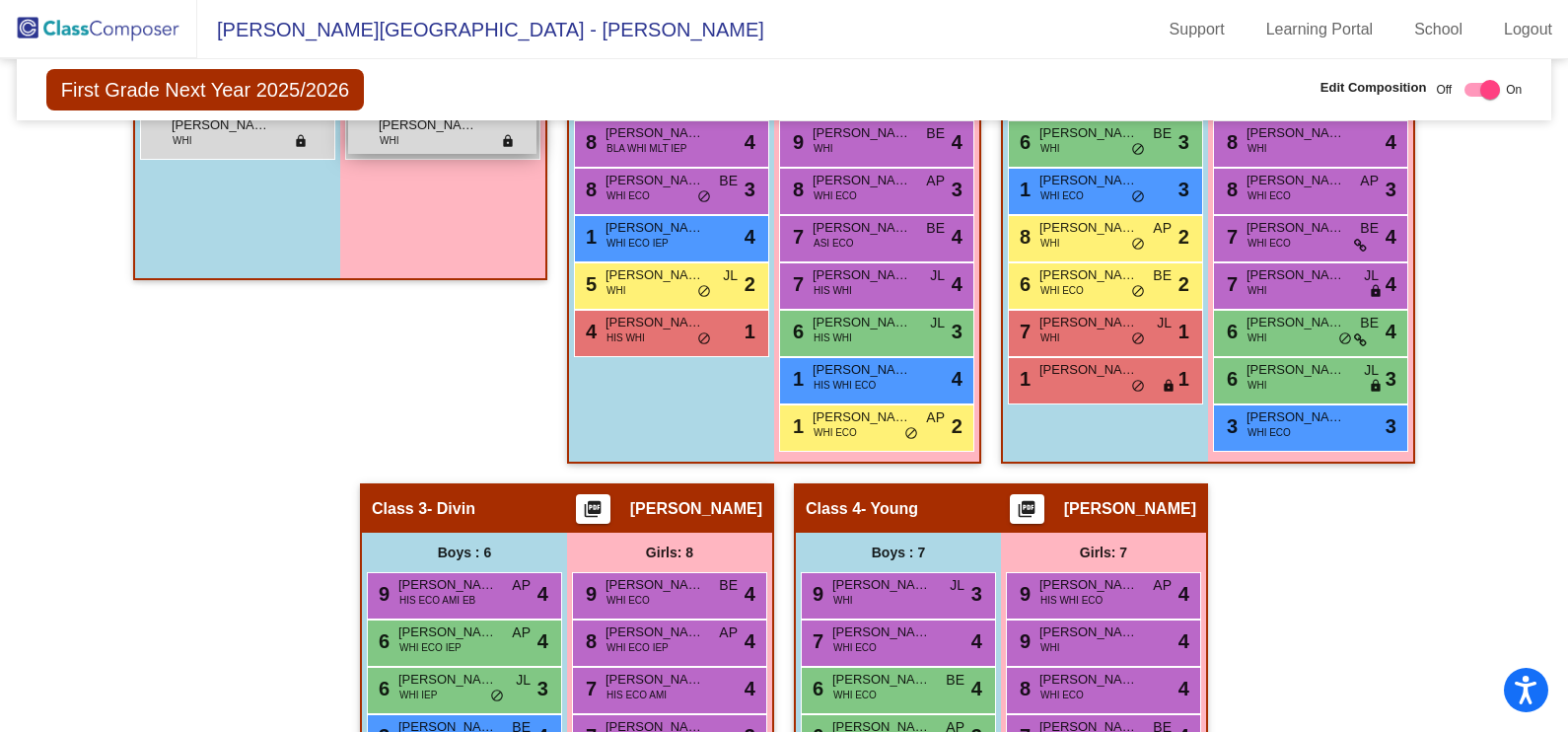 click on "[PERSON_NAME] WHI lock do_not_disturb_alt" at bounding box center (442, 133) 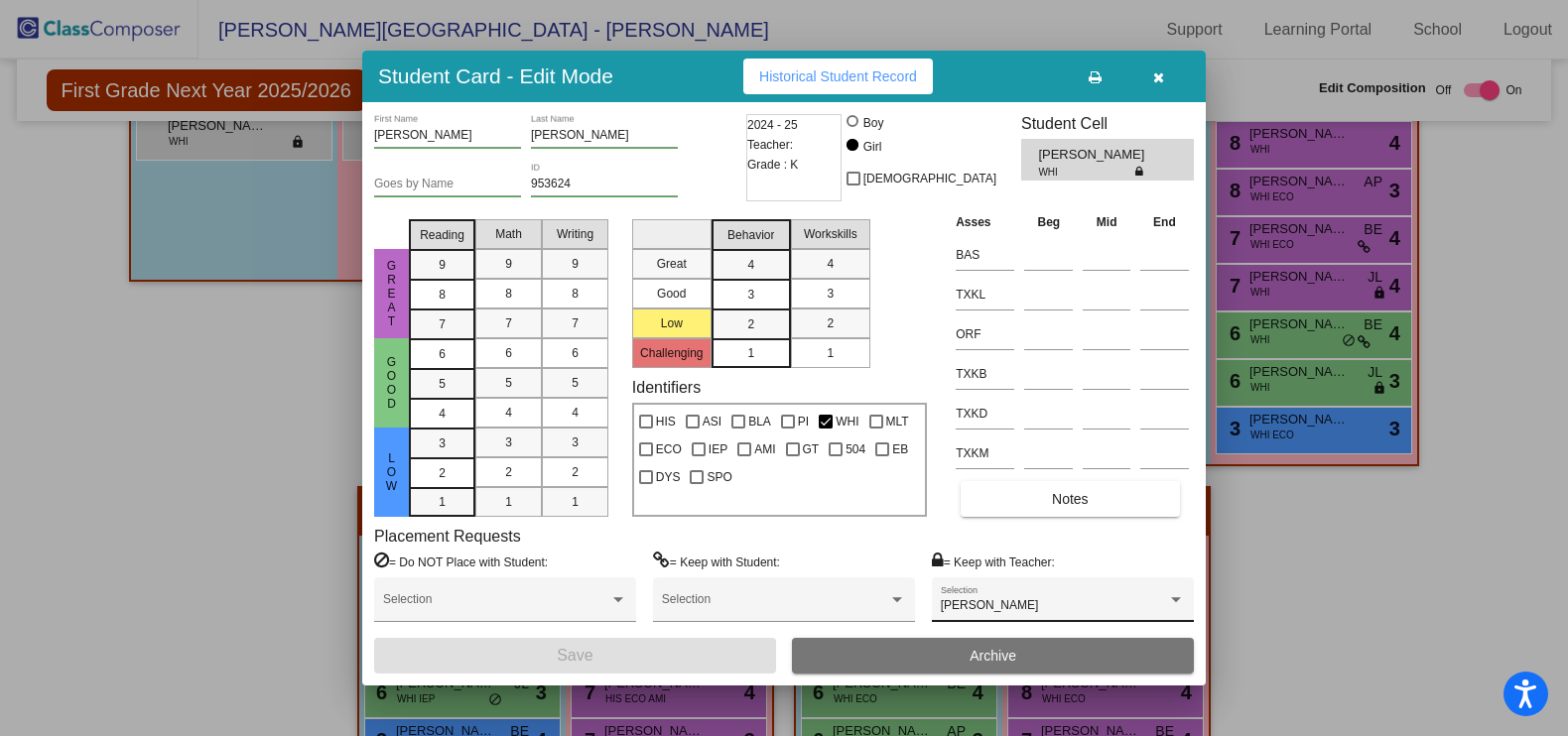 click on "[PERSON_NAME] Selection" at bounding box center (1063, 604) 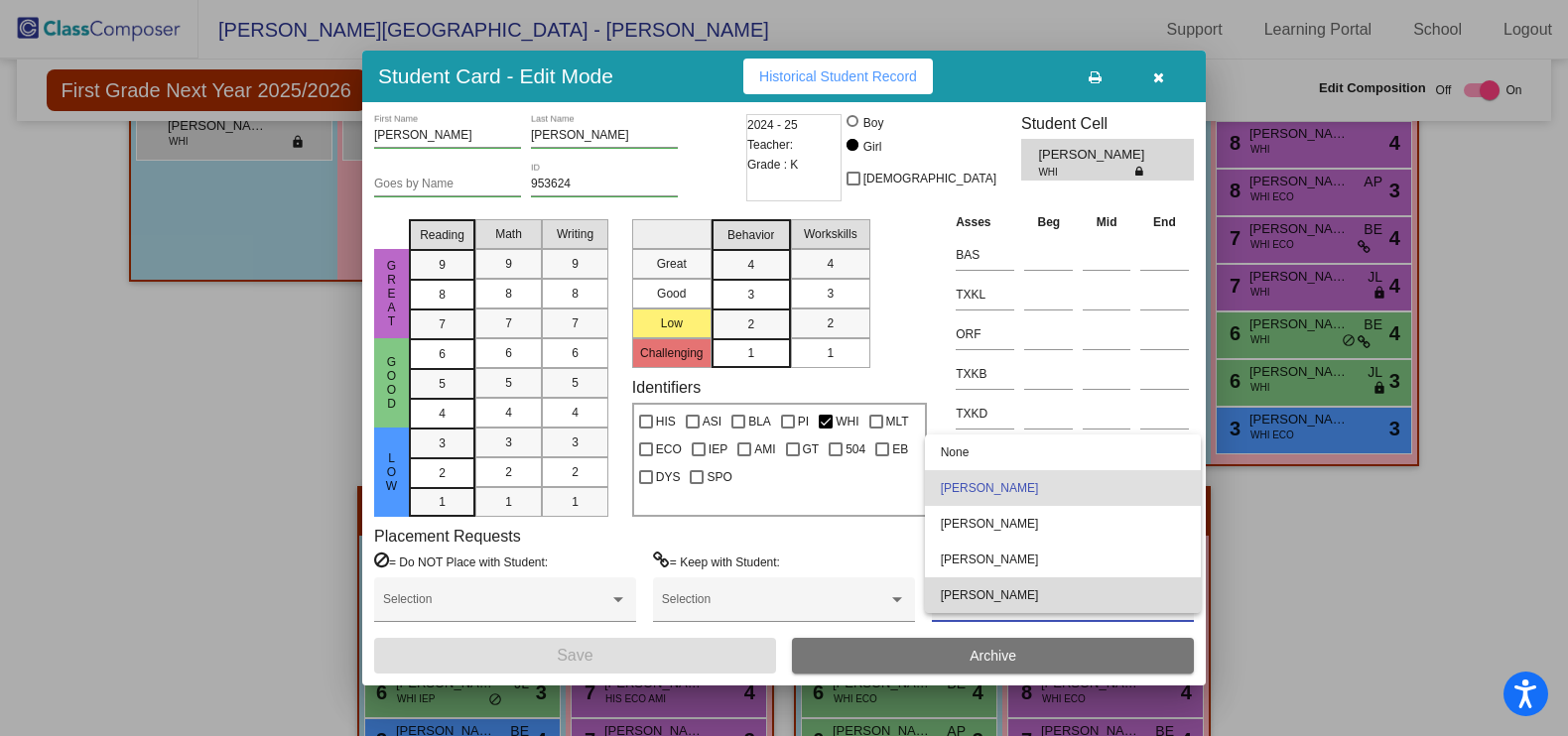 click on "[PERSON_NAME]" at bounding box center (1063, 595) 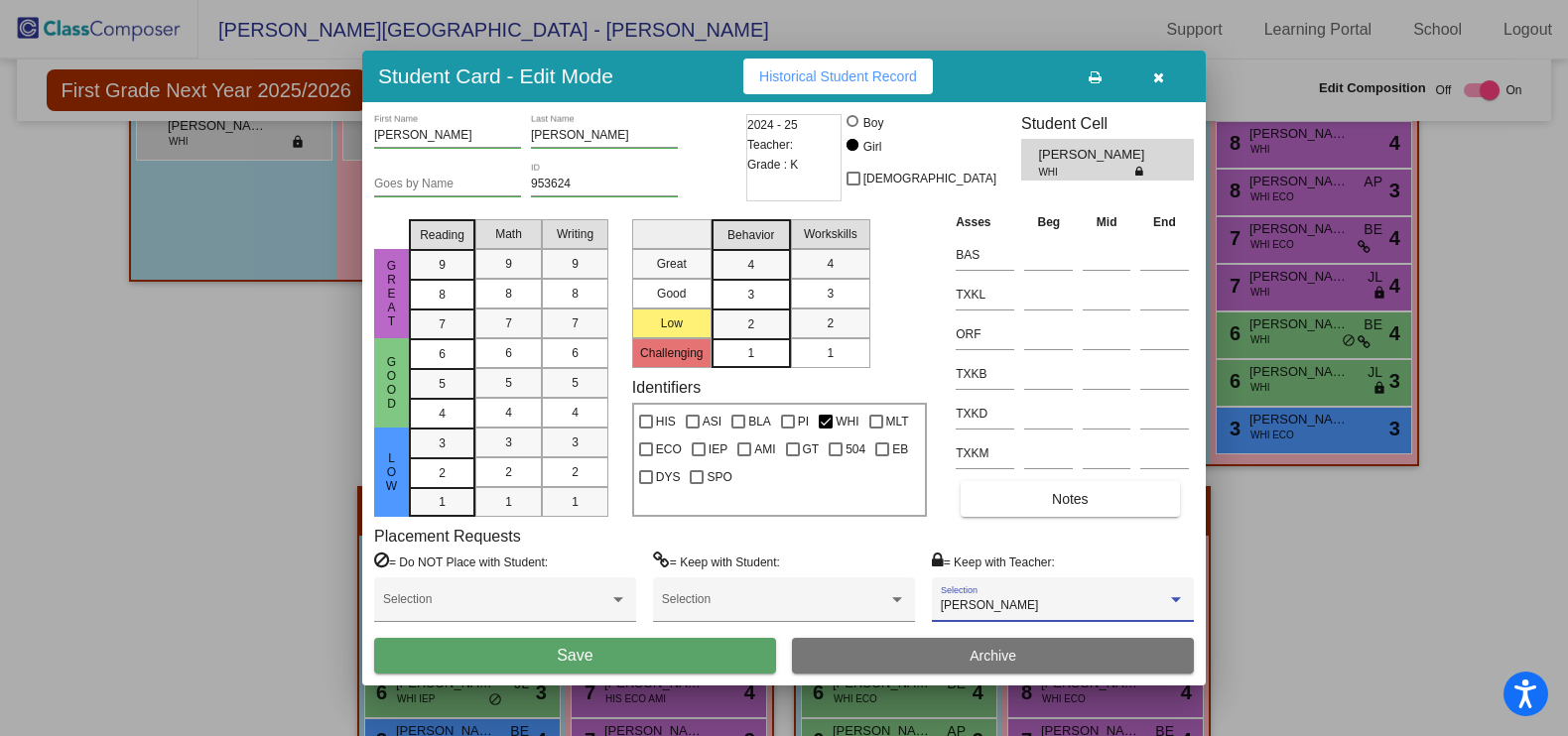 click on "Save" at bounding box center [575, 656] 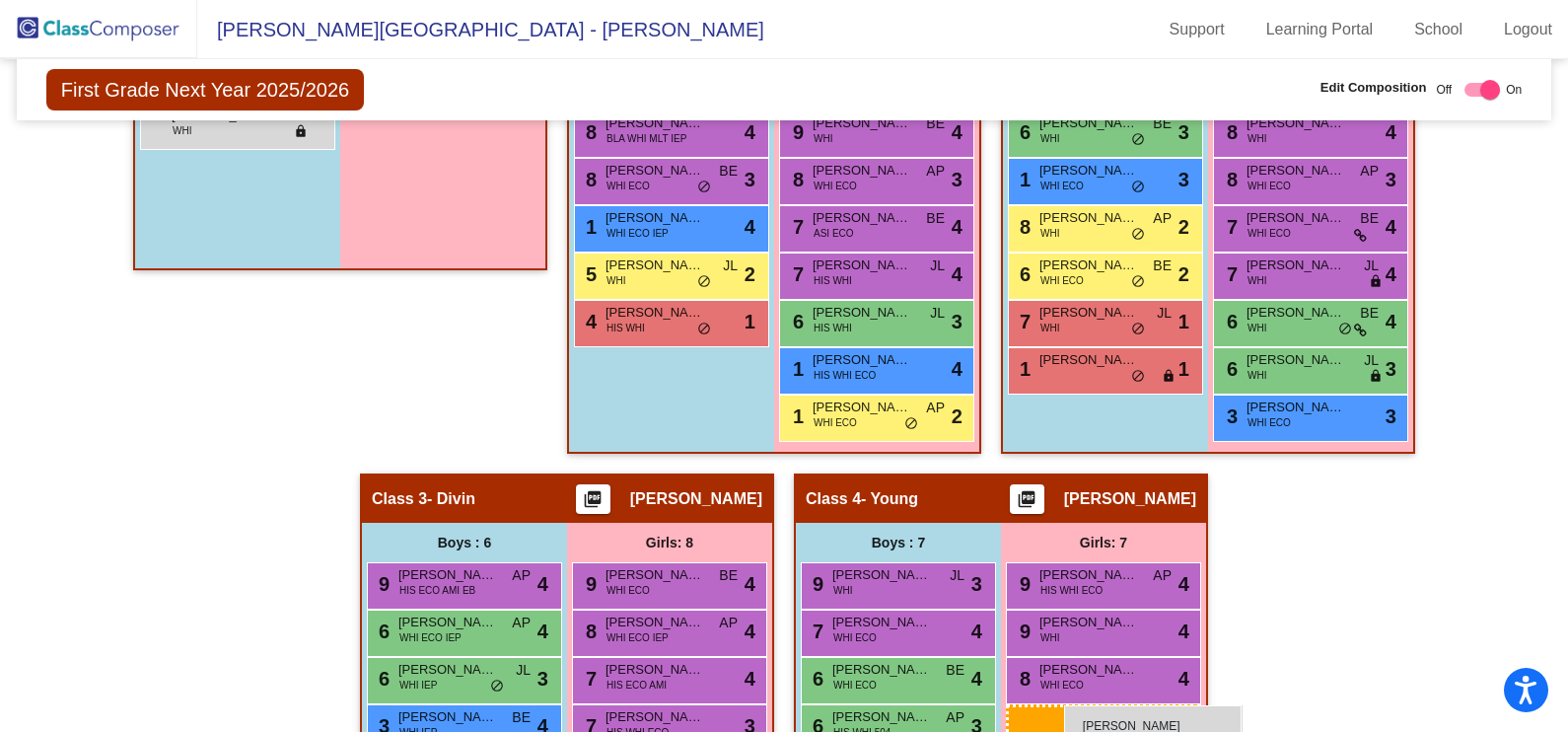 scroll, scrollTop: 590, scrollLeft: 0, axis: vertical 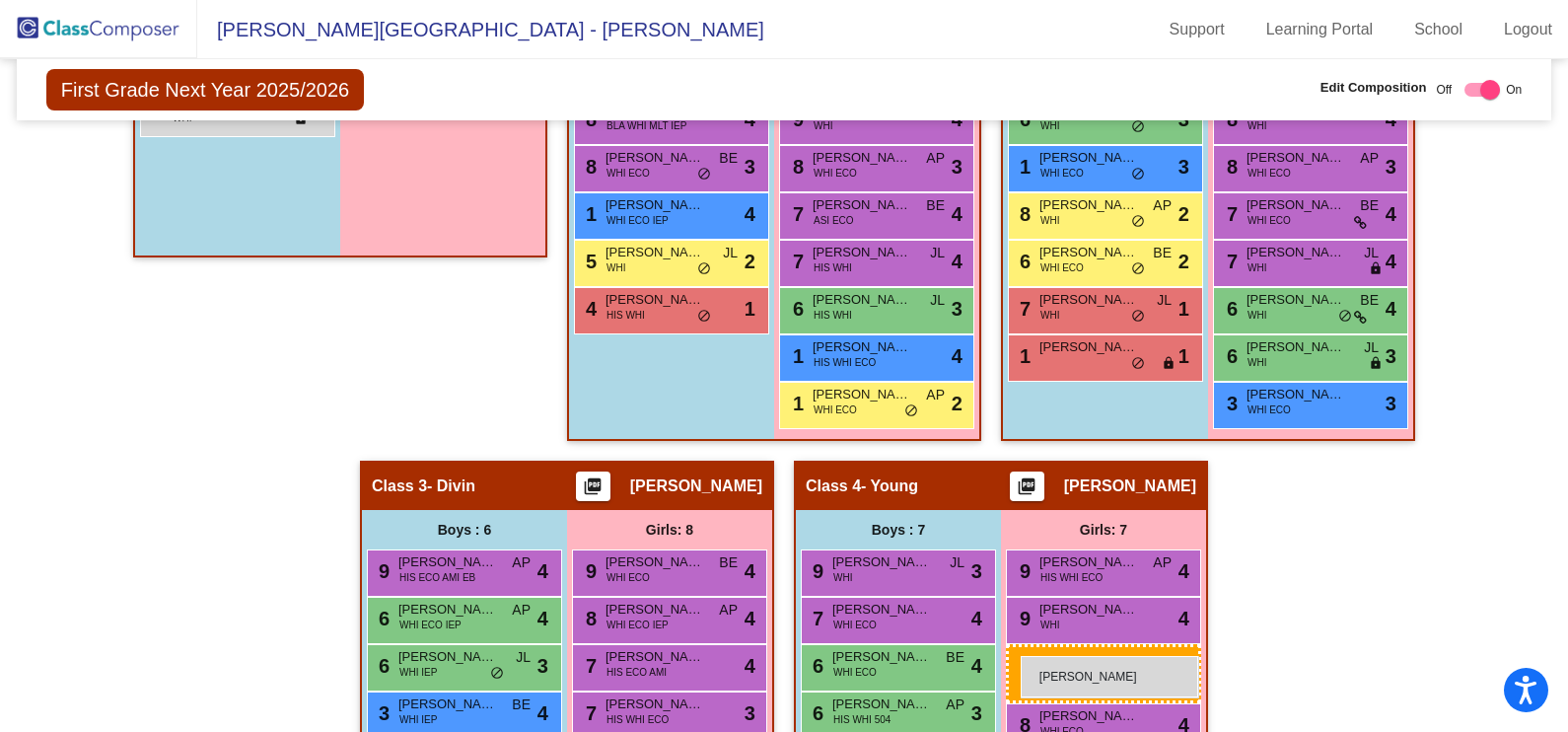 drag, startPoint x: 423, startPoint y: 133, endPoint x: 1011, endPoint y: 642, distance: 777.70496 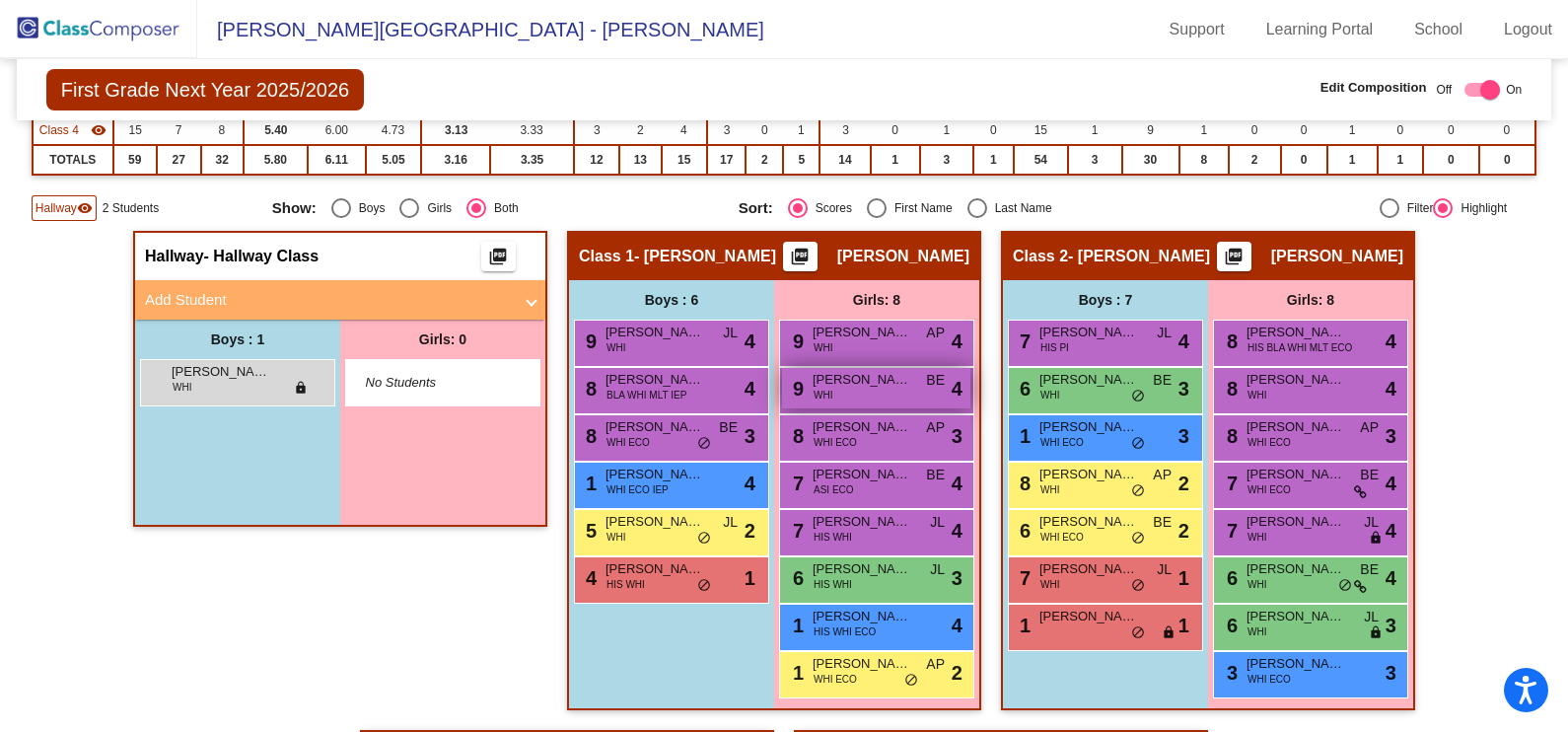 scroll, scrollTop: 443, scrollLeft: 0, axis: vertical 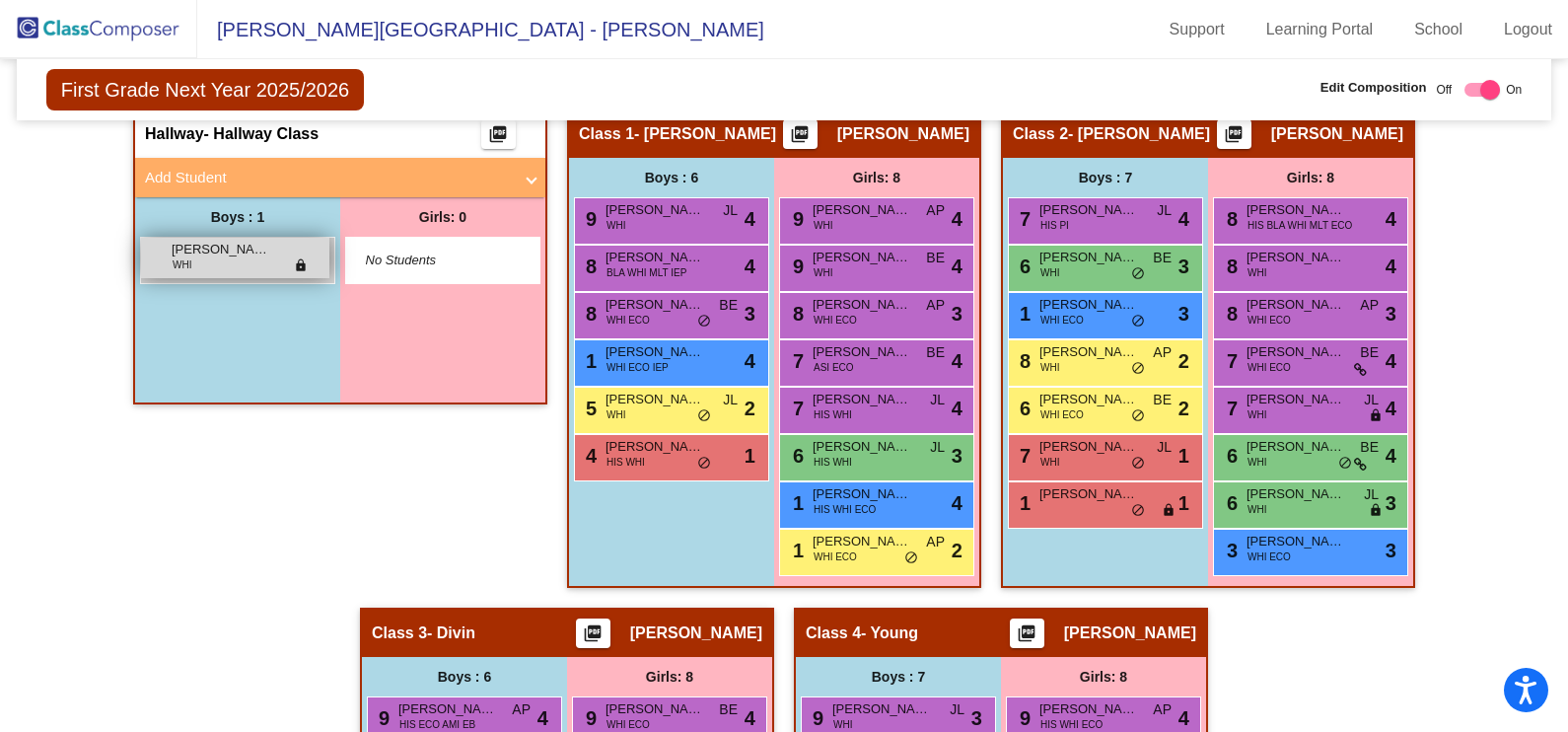 click on "[PERSON_NAME] WHI lock do_not_disturb_alt" at bounding box center (235, 257) 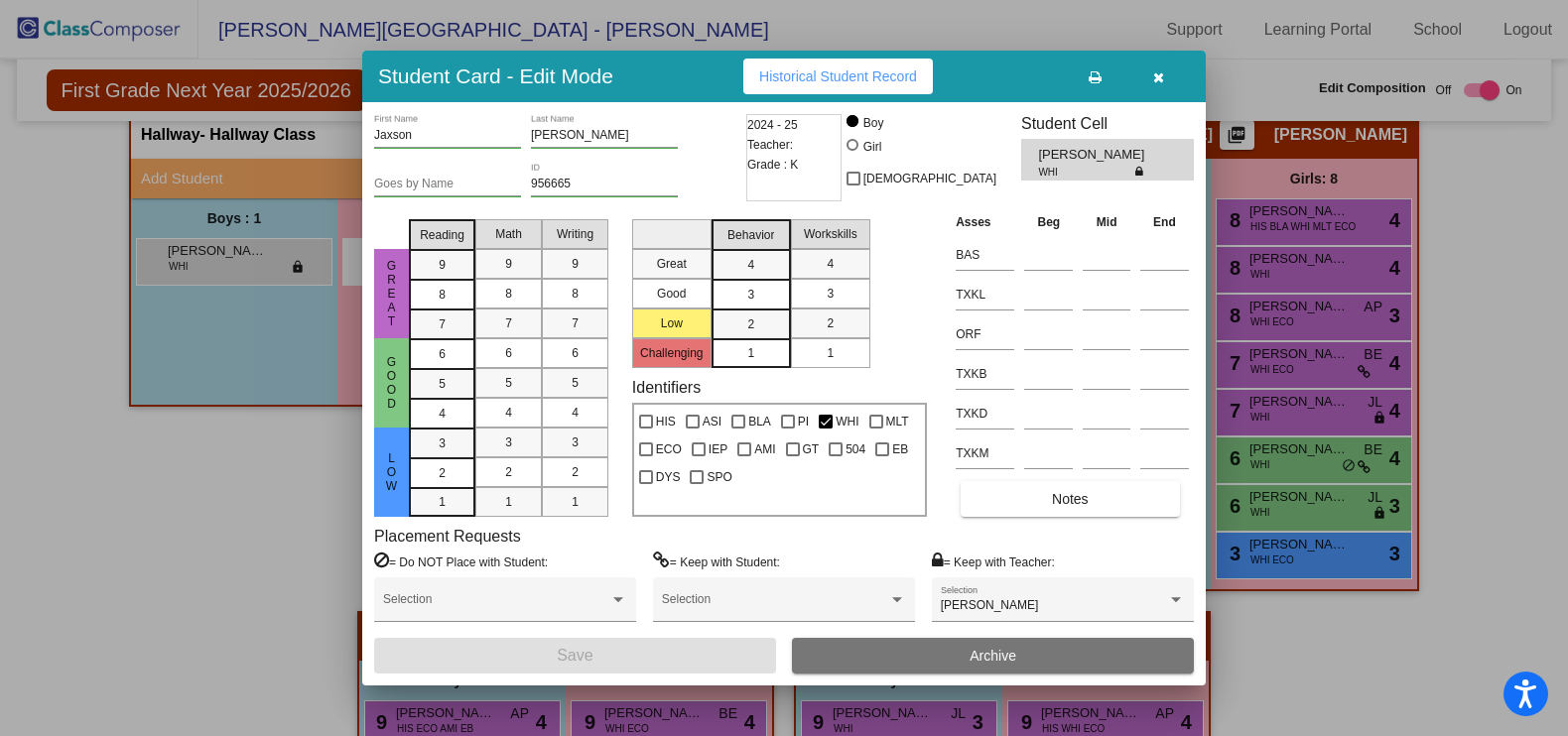 click at bounding box center (1158, 77) 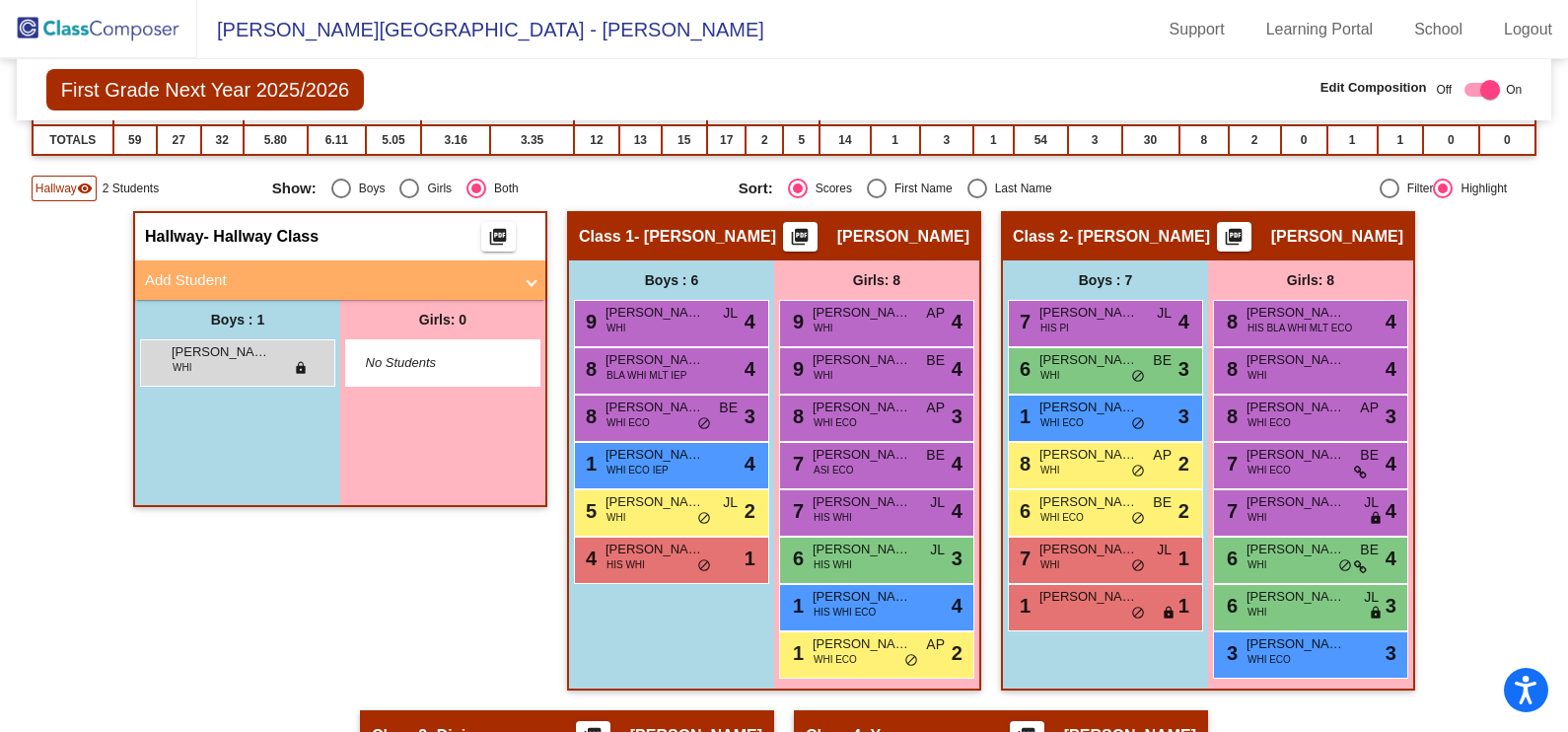 scroll, scrollTop: 321, scrollLeft: 0, axis: vertical 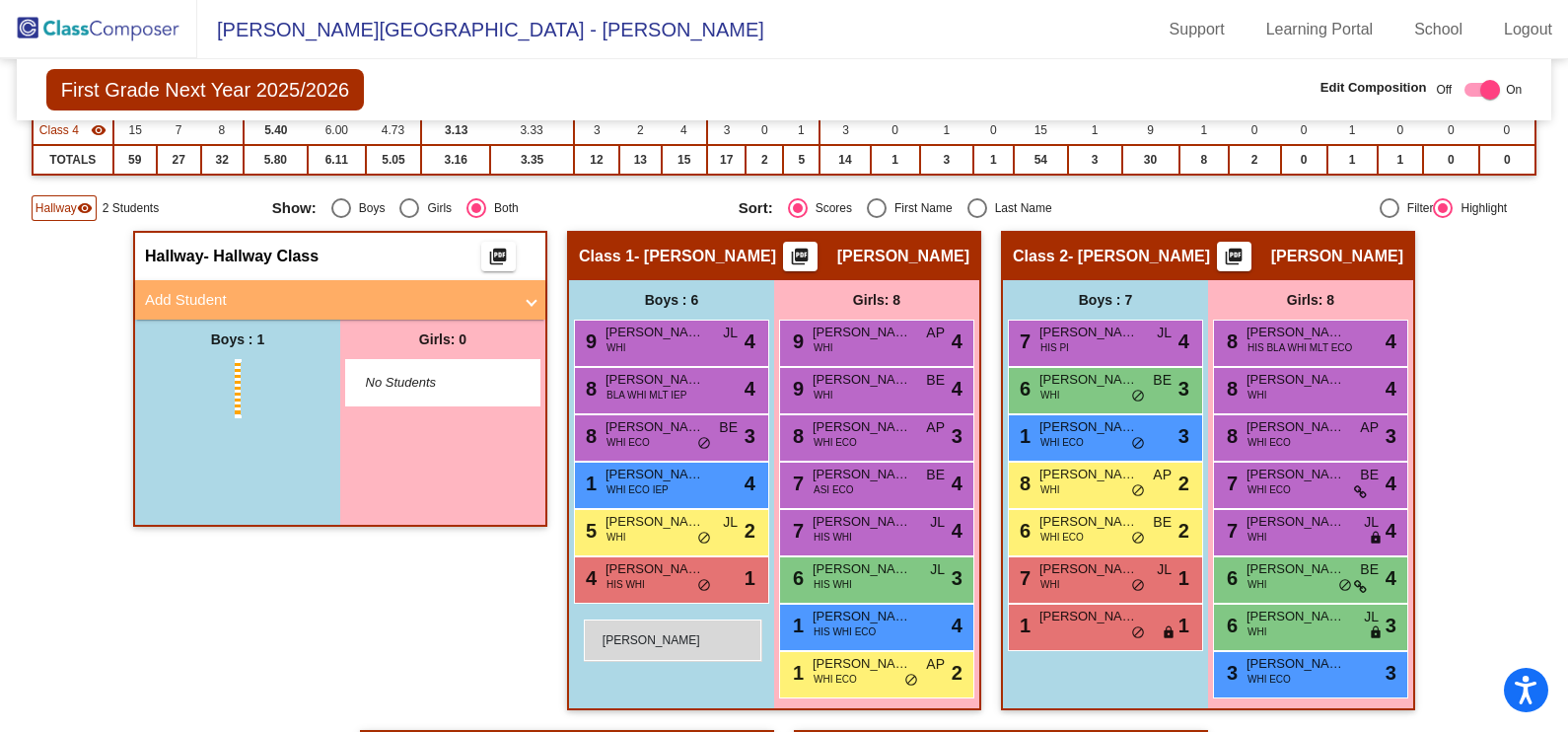 drag, startPoint x: 230, startPoint y: 367, endPoint x: 585, endPoint y: 617, distance: 434.19466 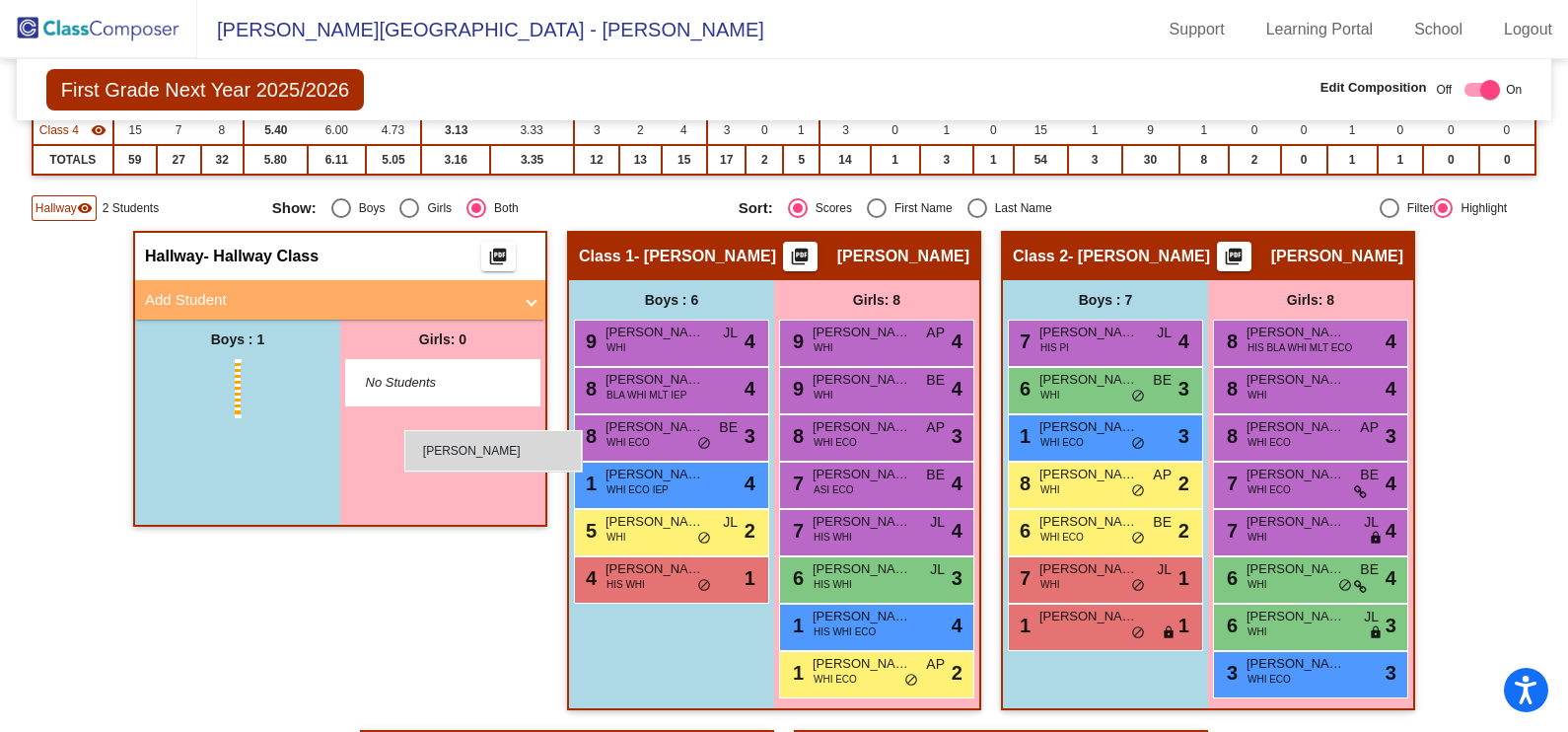 drag, startPoint x: 234, startPoint y: 375, endPoint x: 381, endPoint y: 418, distance: 153.16005 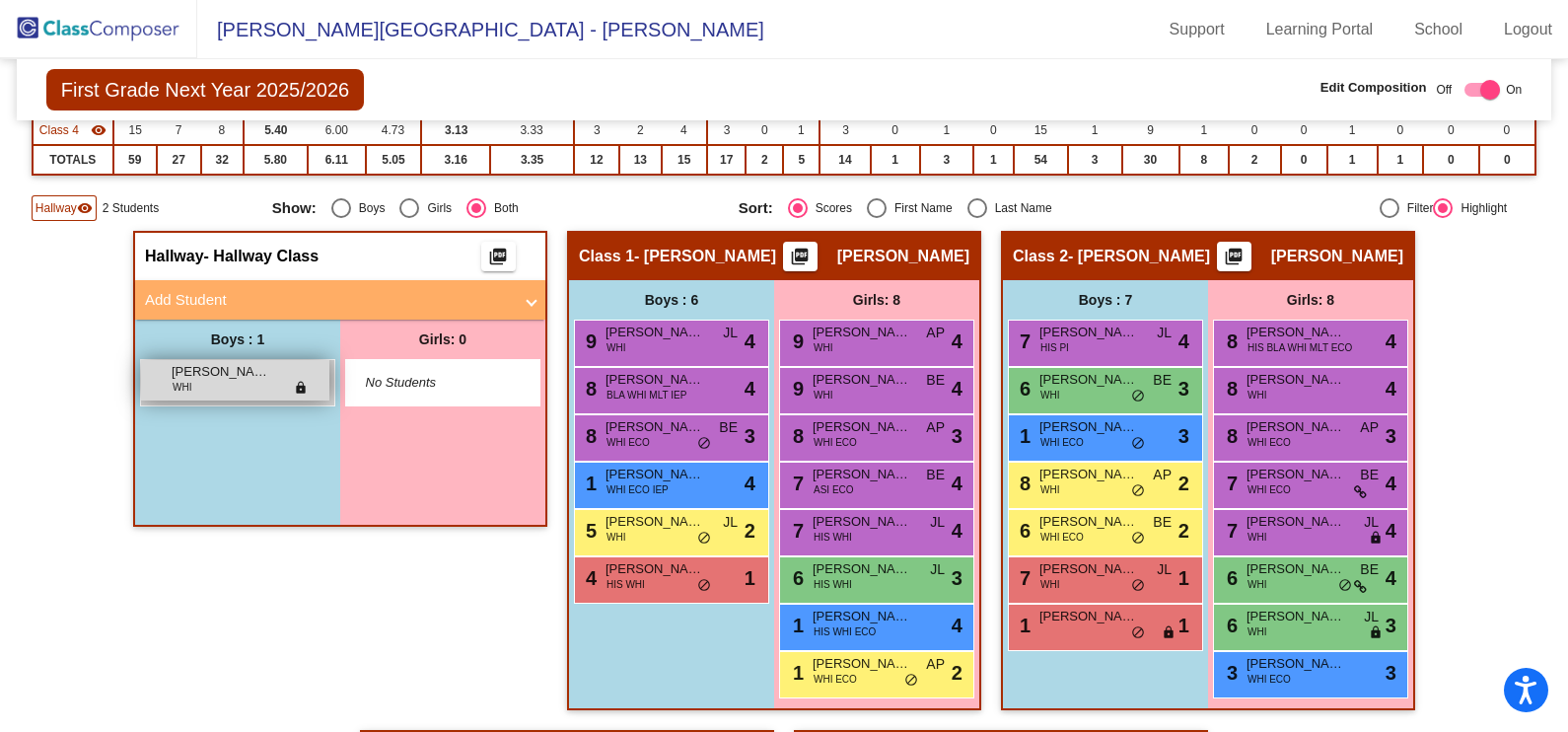 click on "[PERSON_NAME] WHI lock do_not_disturb_alt" at bounding box center [235, 380] 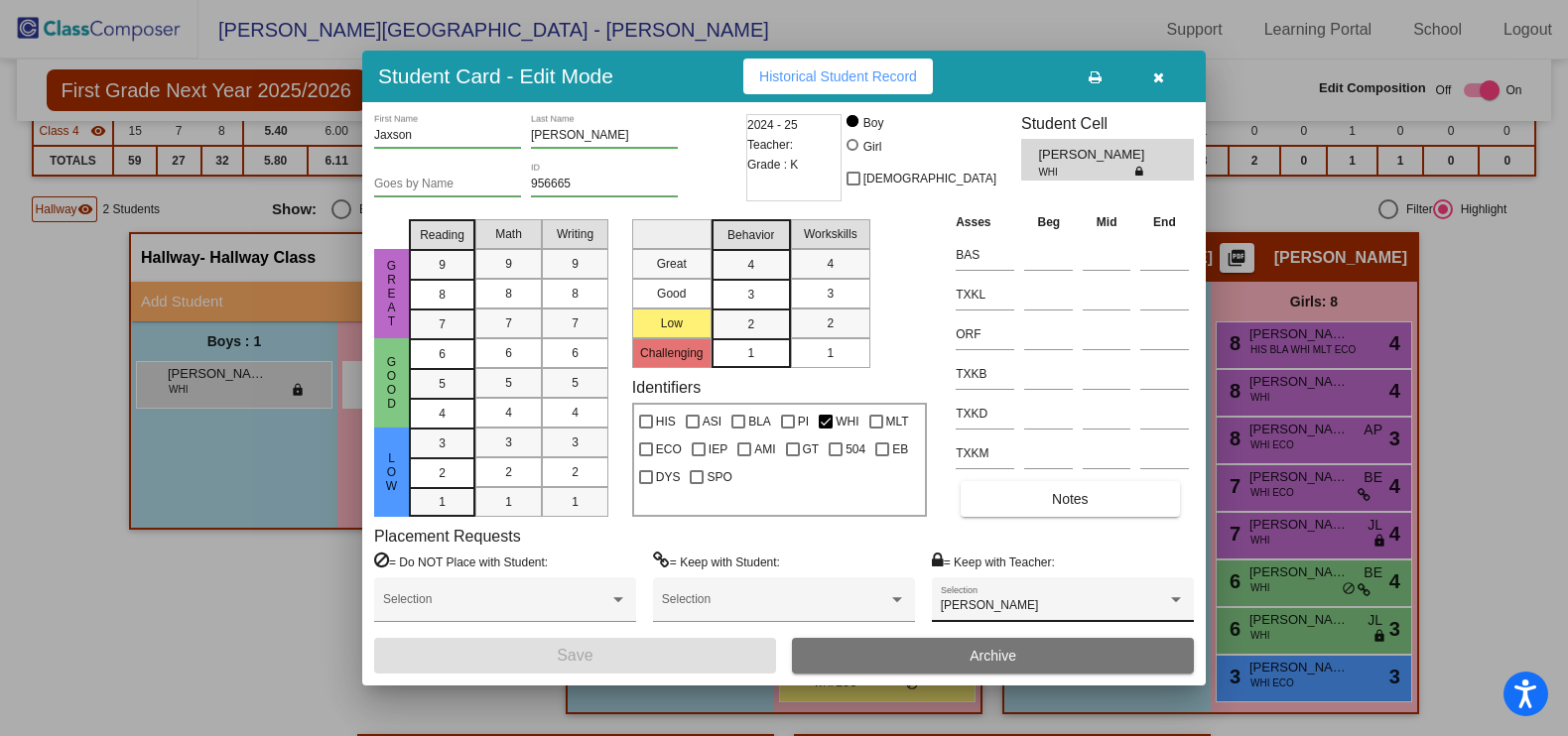 click on "[PERSON_NAME] Selection" at bounding box center [1063, 604] 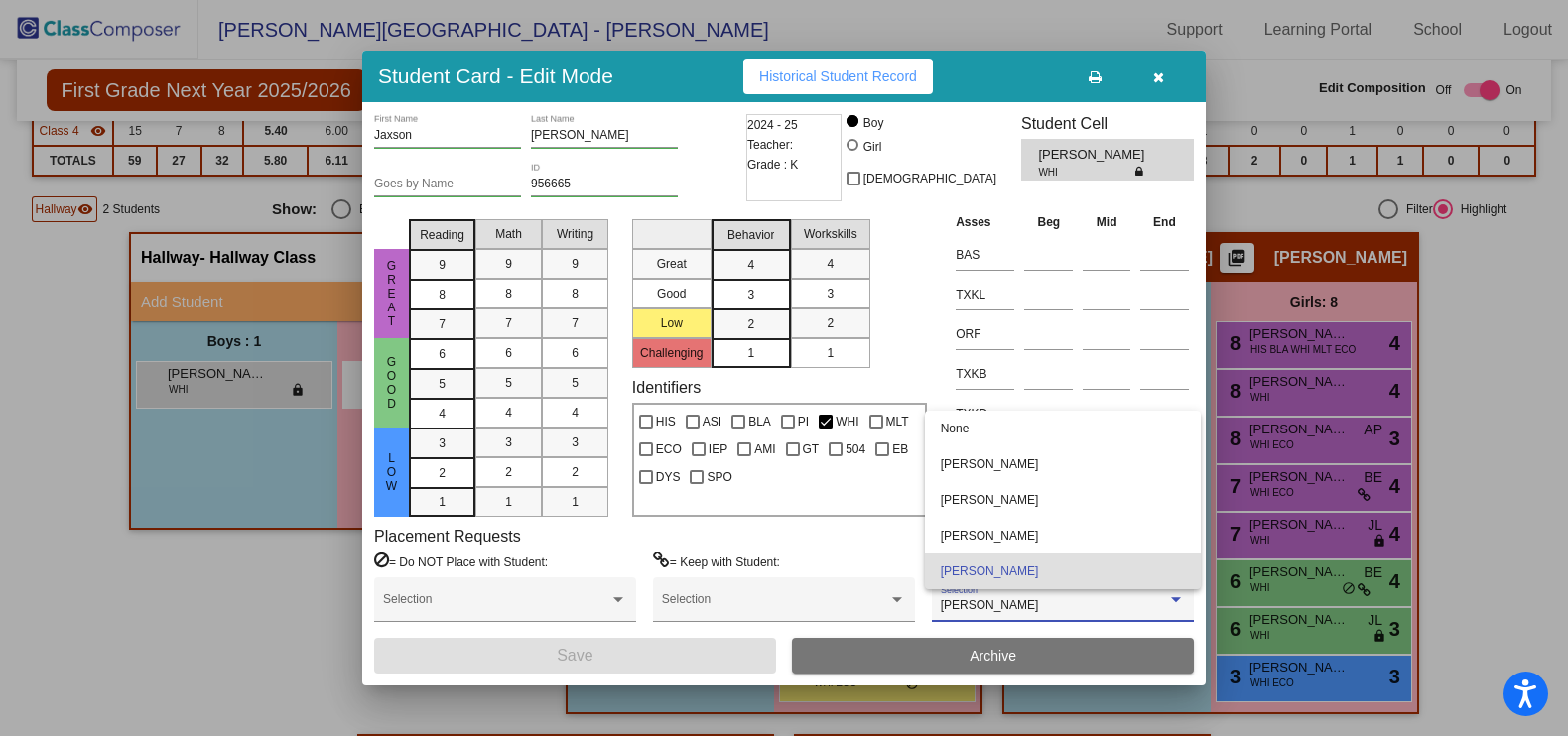 drag, startPoint x: 993, startPoint y: 59, endPoint x: 967, endPoint y: 115, distance: 61.7414 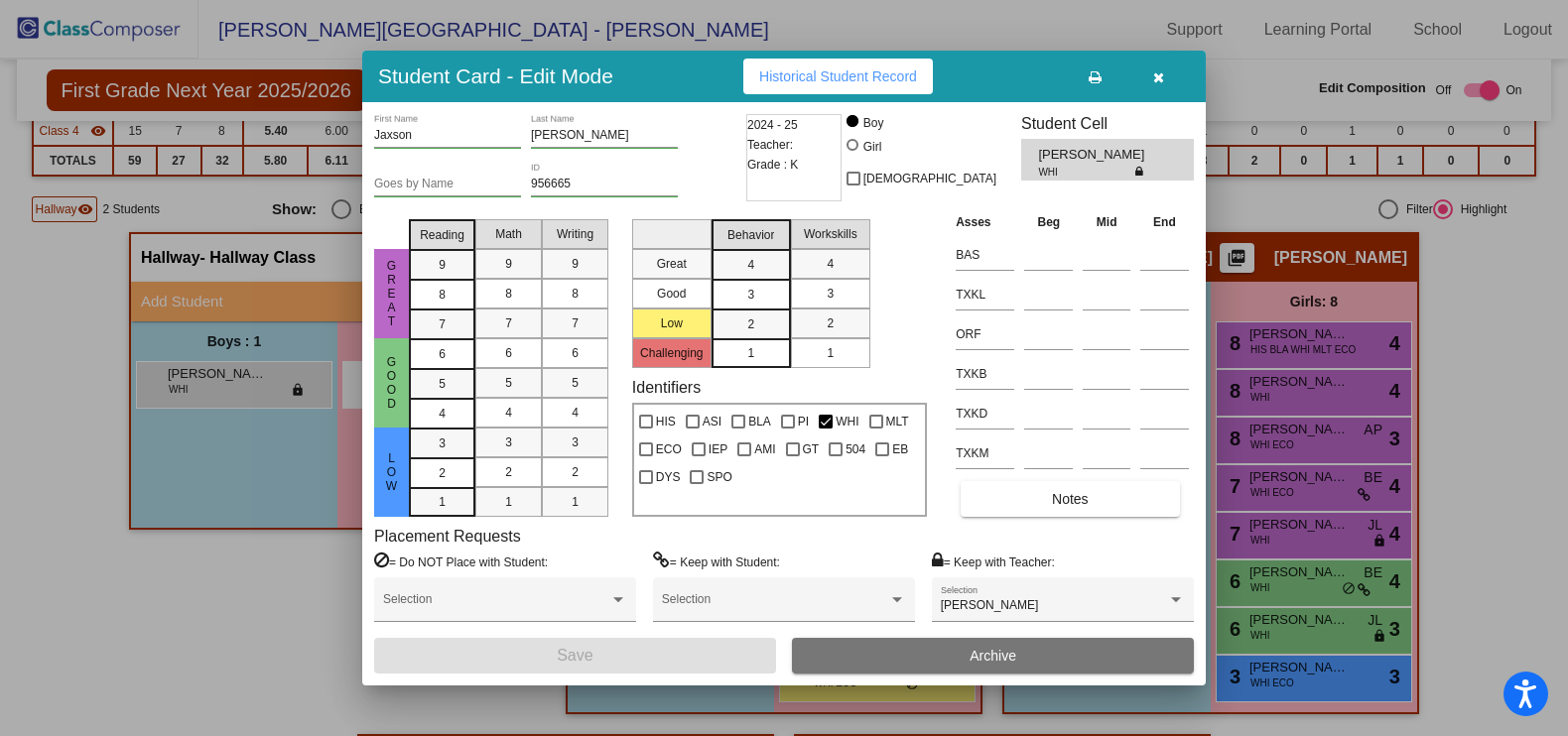 click at bounding box center [1158, 76] 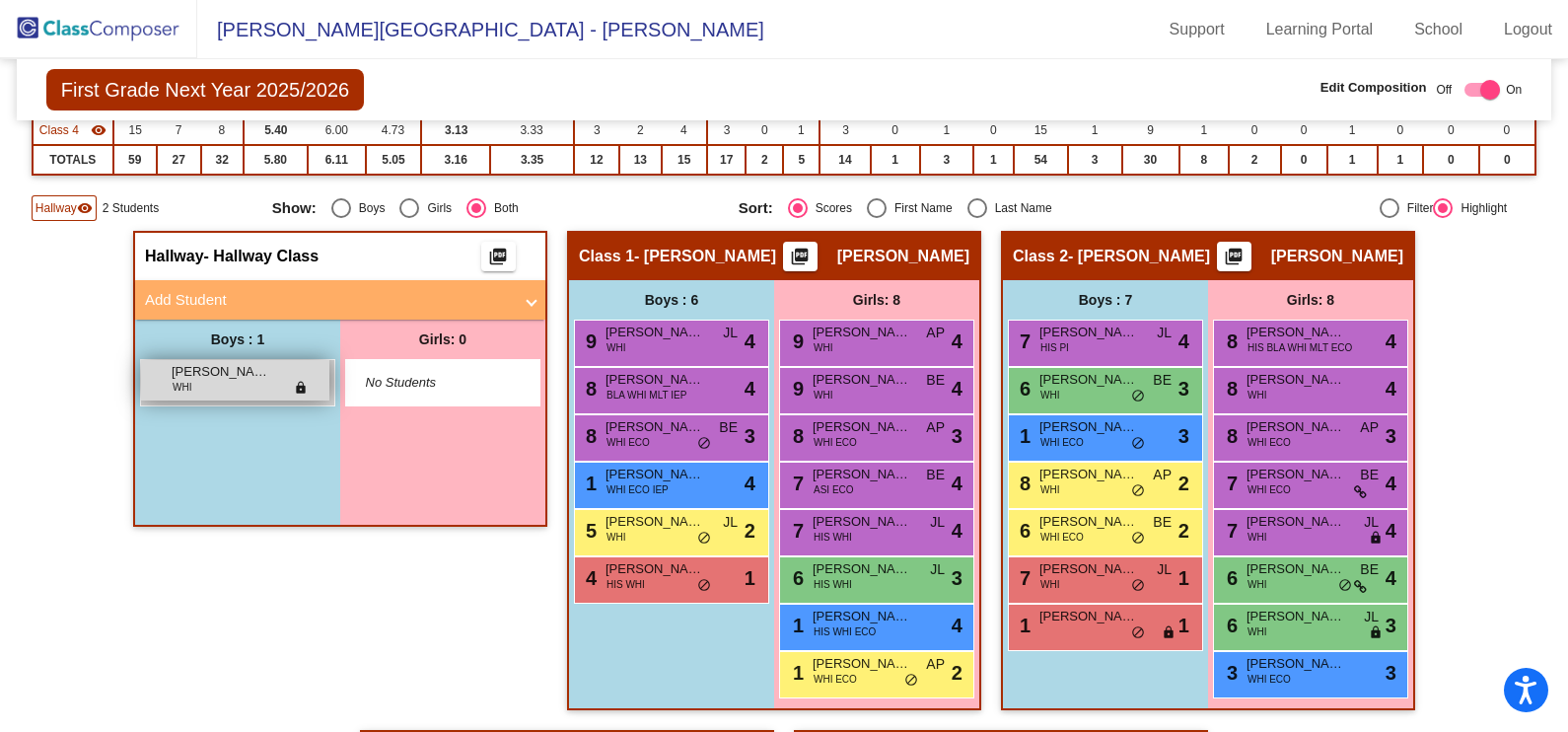 click on "[PERSON_NAME]" at bounding box center [221, 372] 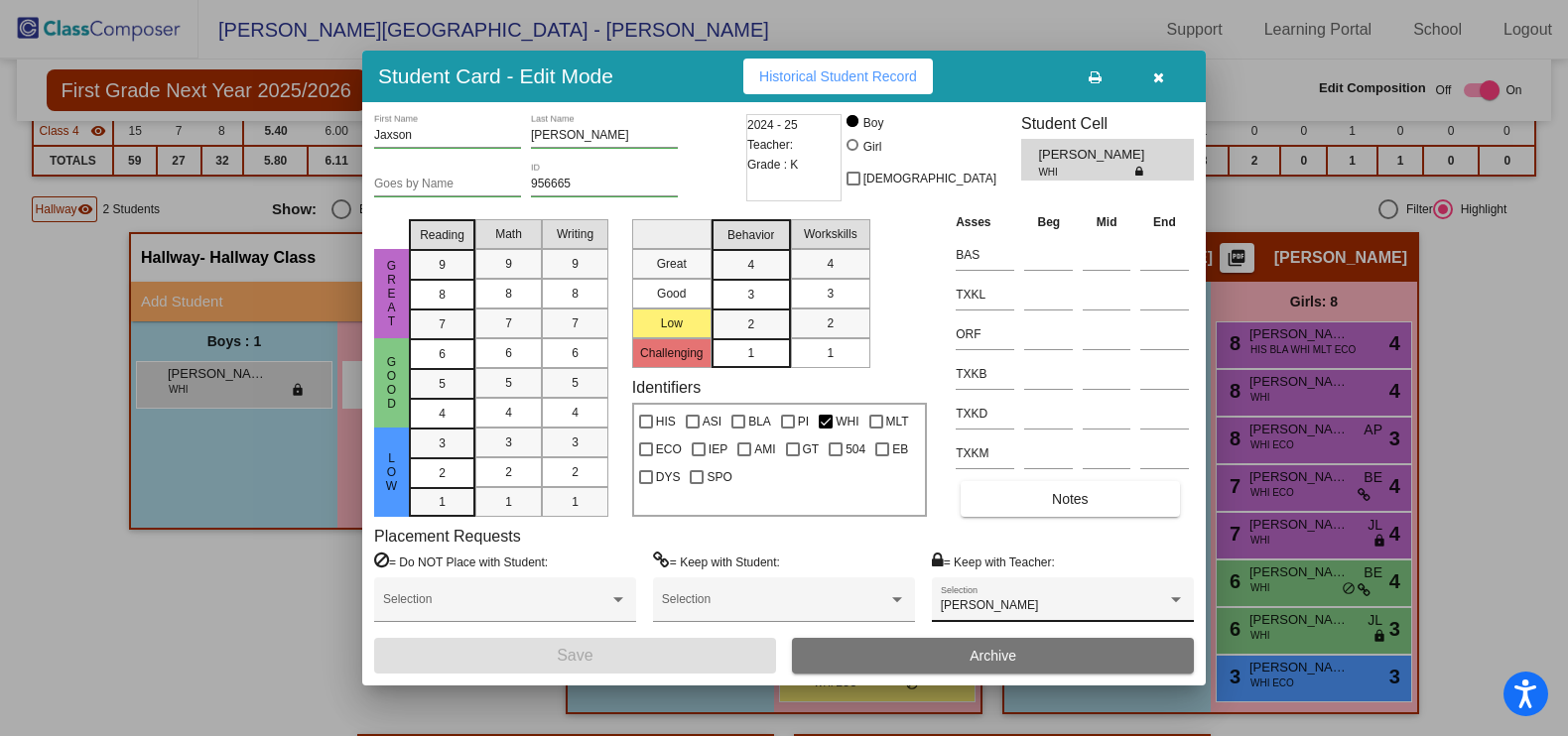 click on "[PERSON_NAME] Selection" at bounding box center (1063, 604) 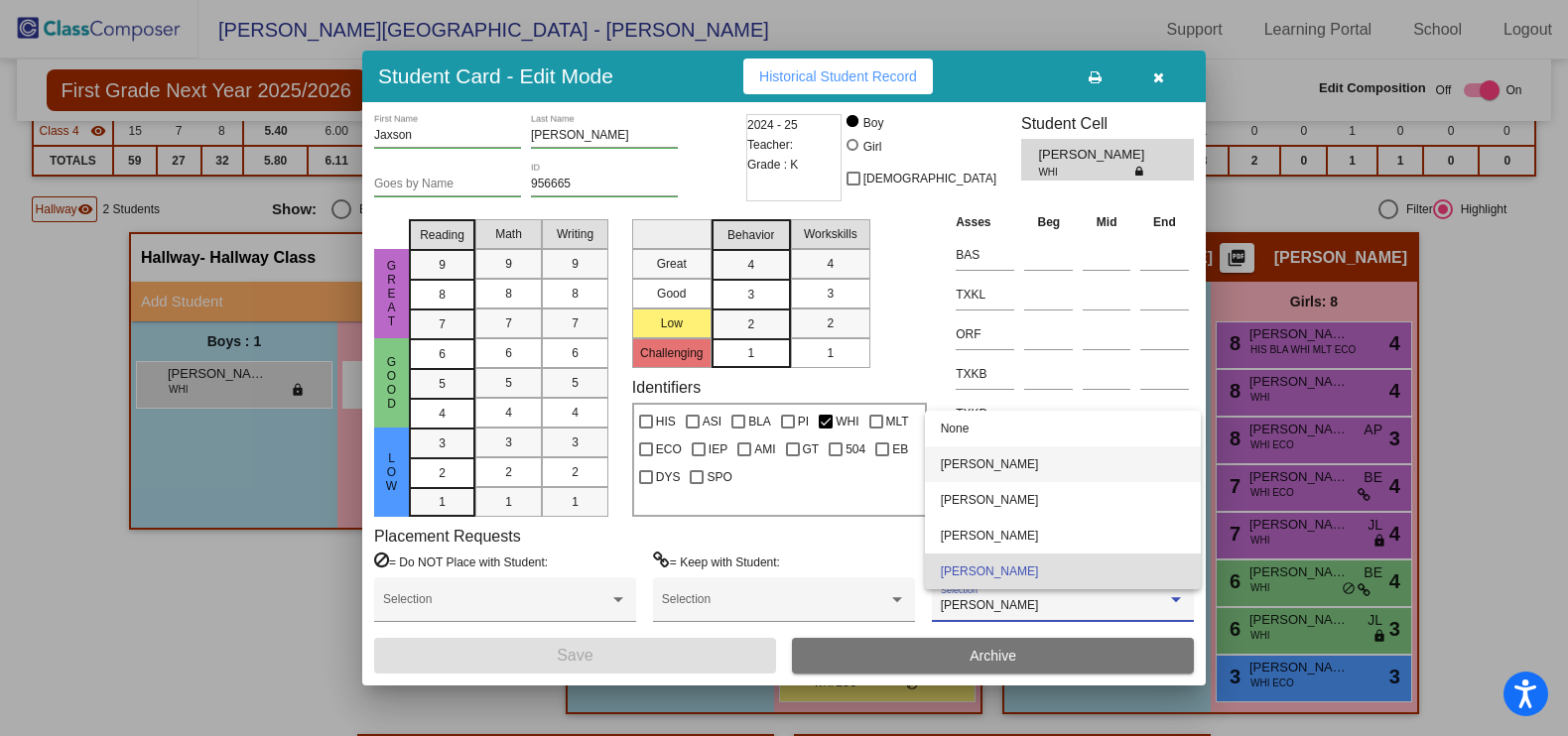 click on "[PERSON_NAME]" at bounding box center (1063, 464) 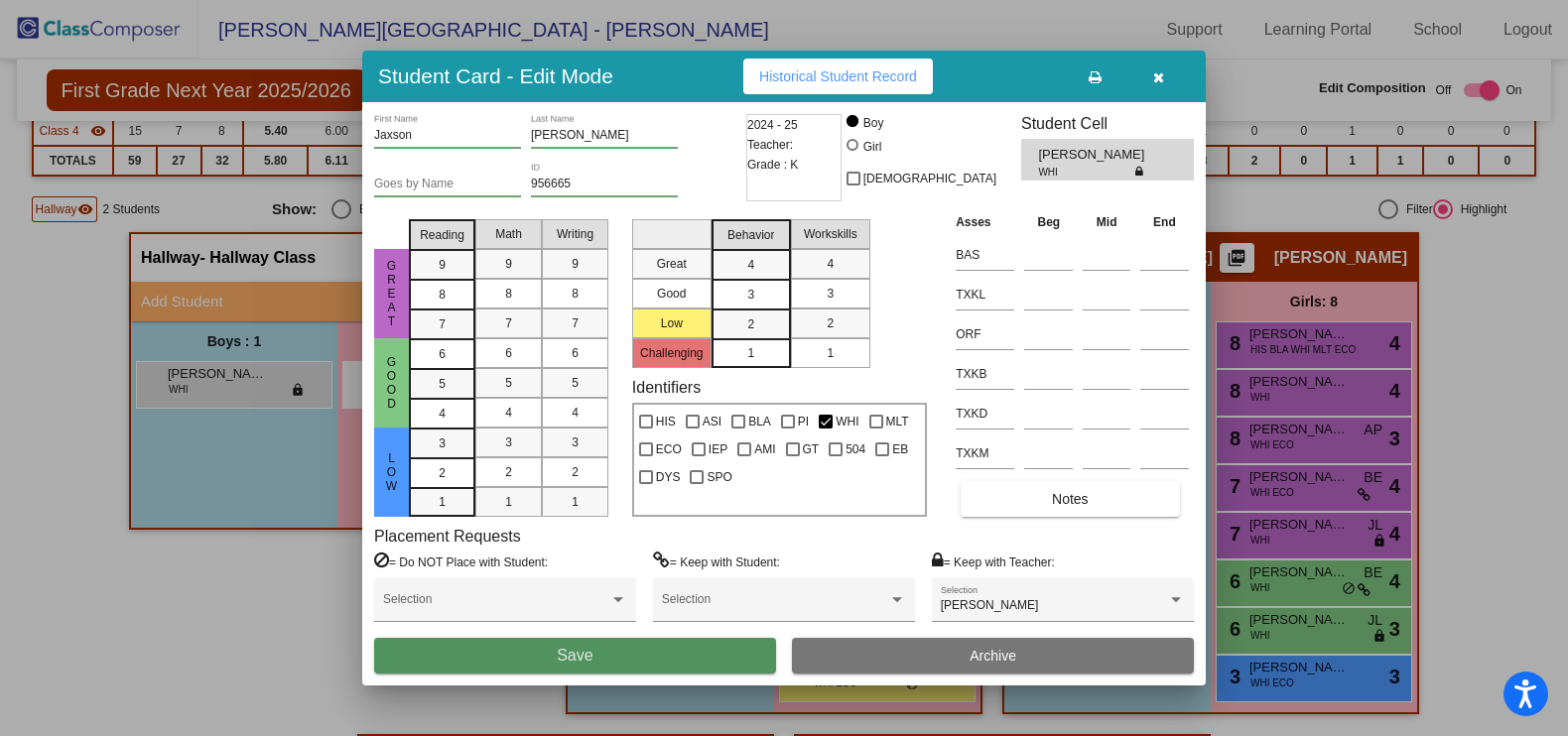click on "Save" at bounding box center [575, 656] 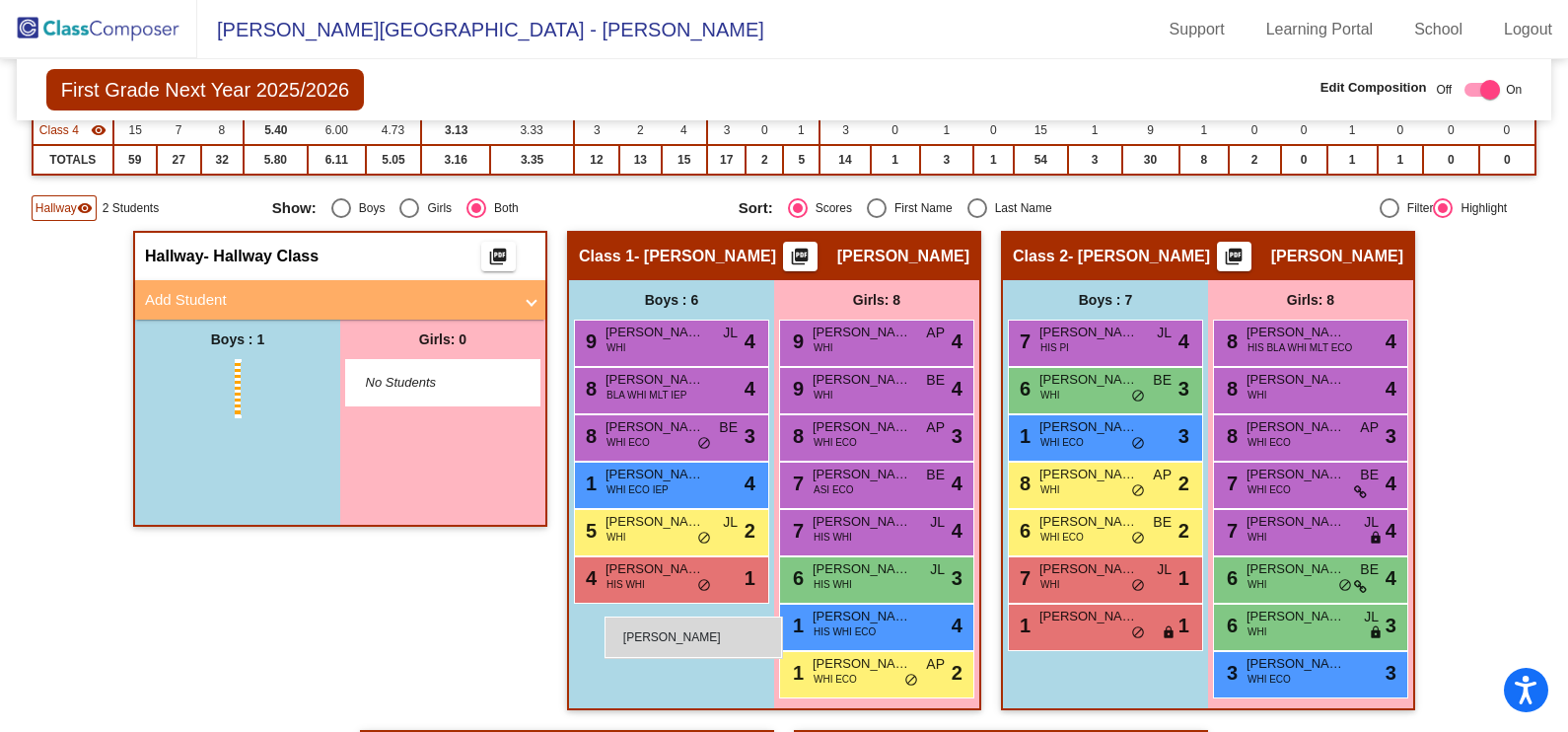 drag, startPoint x: 234, startPoint y: 387, endPoint x: 596, endPoint y: 614, distance: 427.28562 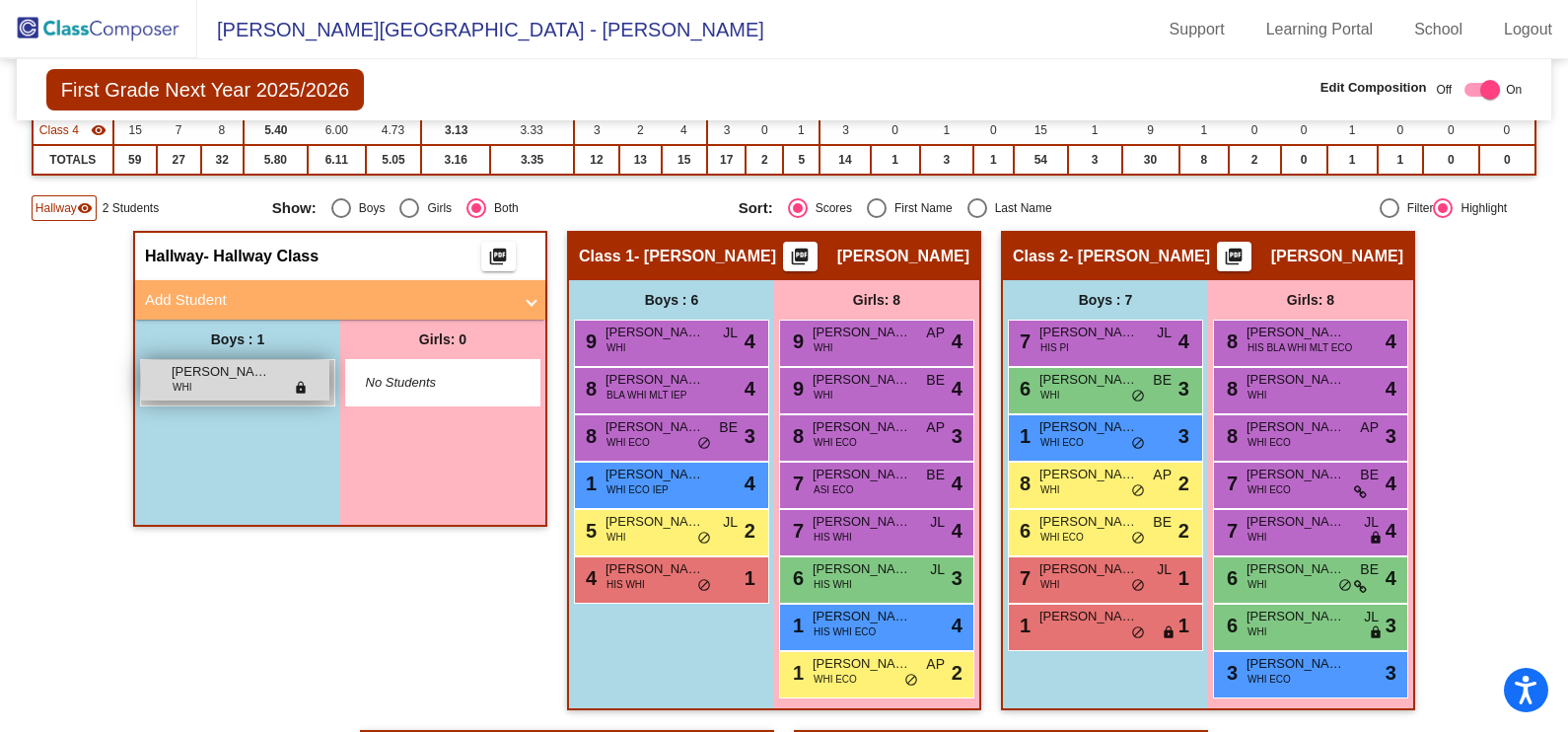 click on "[PERSON_NAME] WHI lock do_not_disturb_alt" at bounding box center (235, 380) 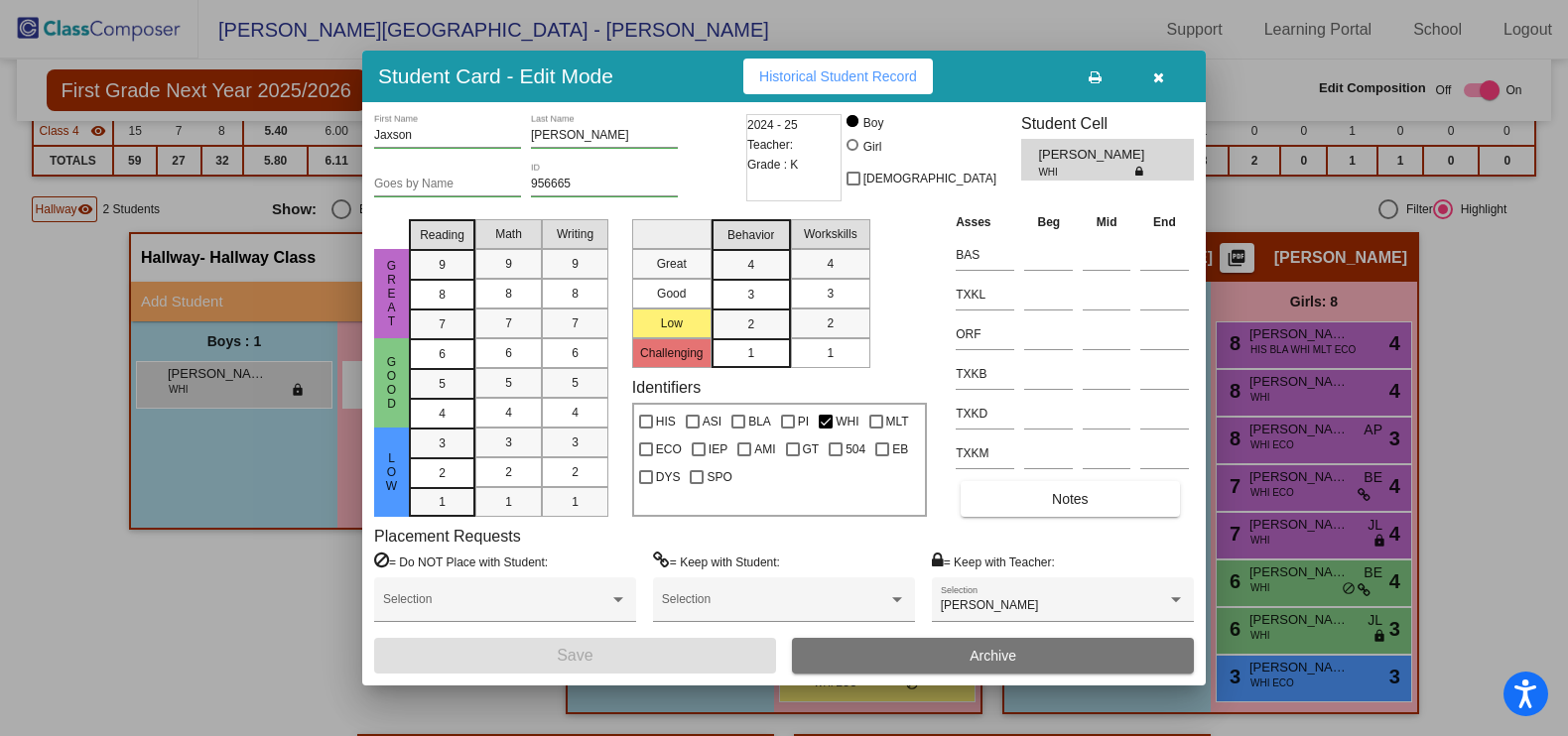 click at bounding box center (1158, 76) 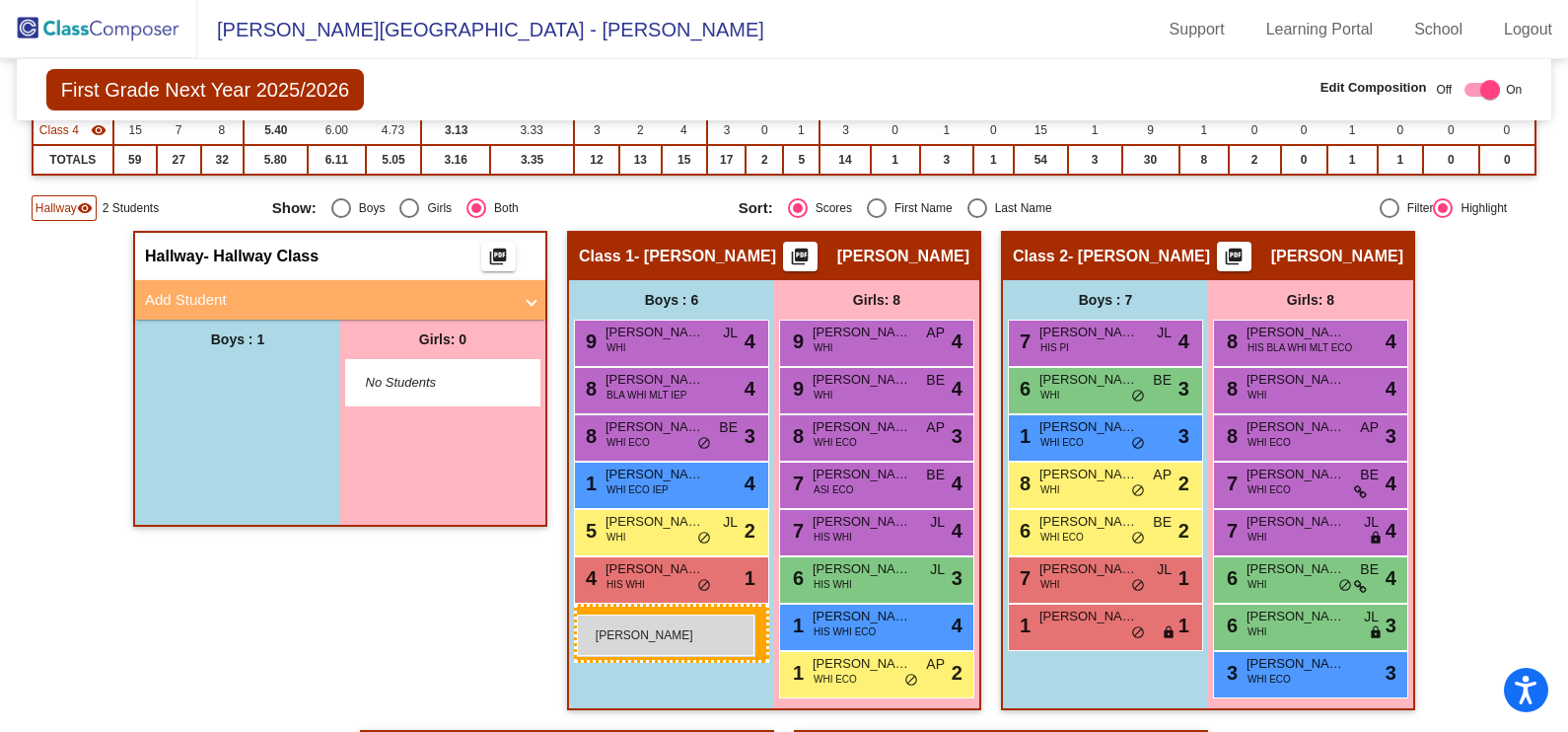 drag, startPoint x: 218, startPoint y: 380, endPoint x: 577, endPoint y: 614, distance: 428.52888 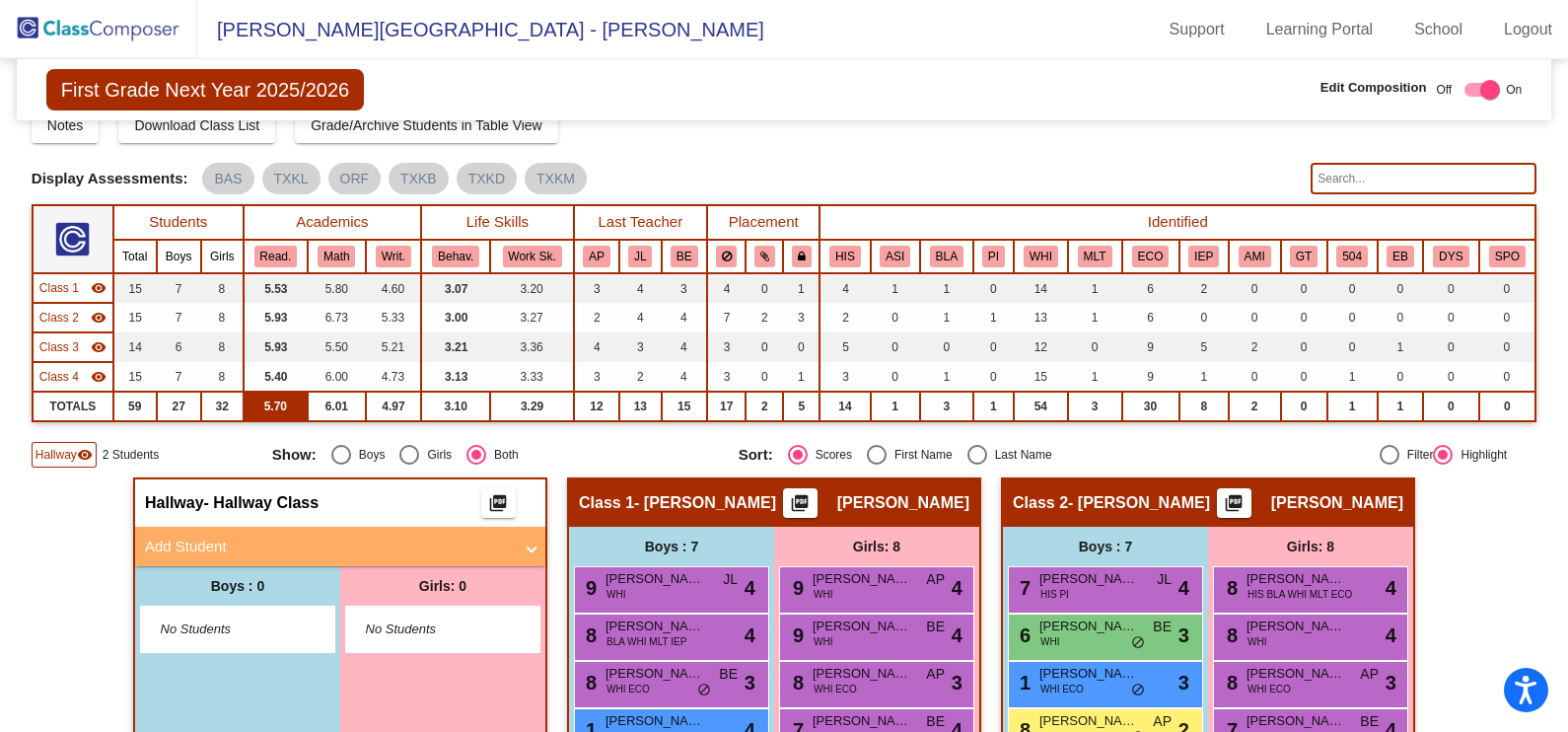 scroll, scrollTop: 0, scrollLeft: 0, axis: both 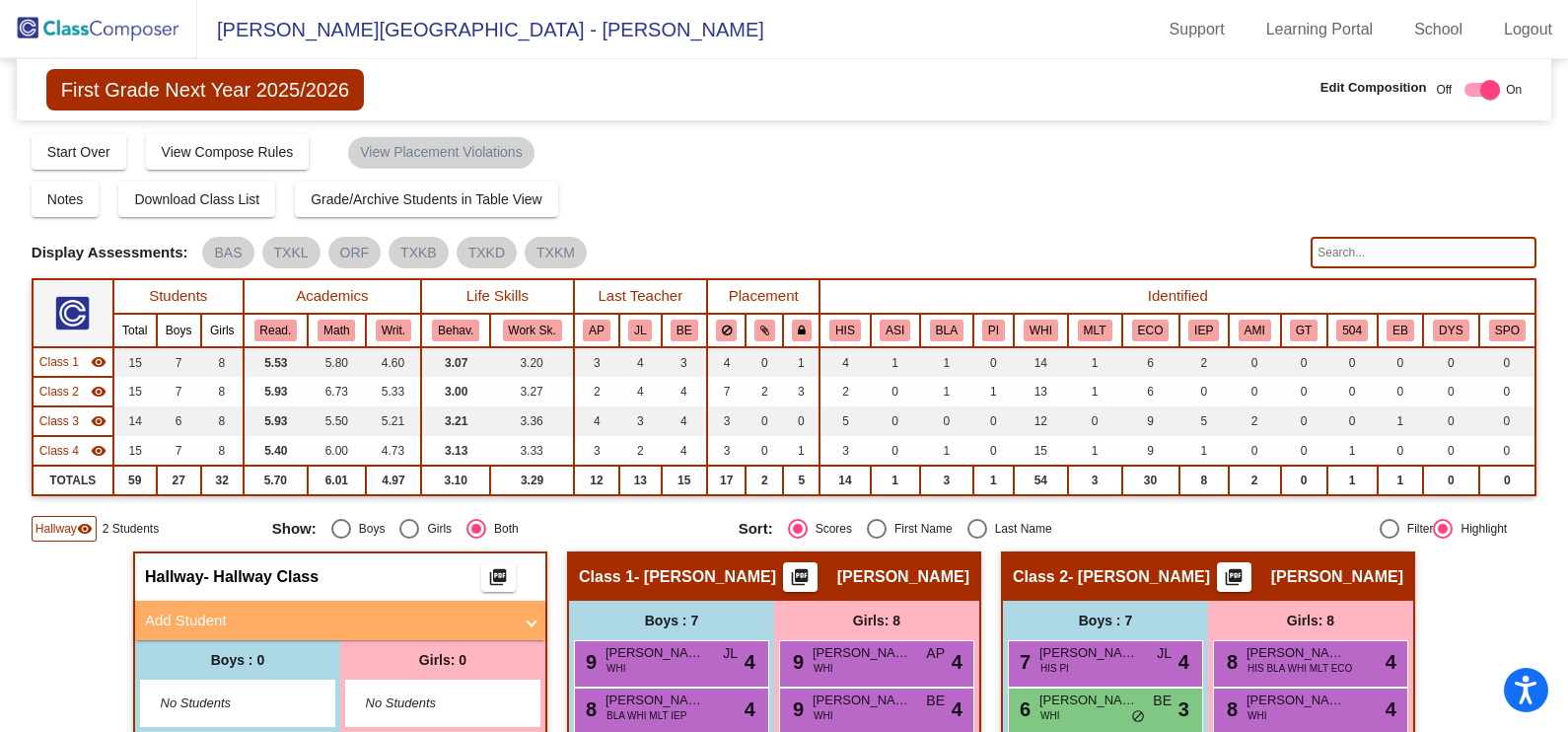 click 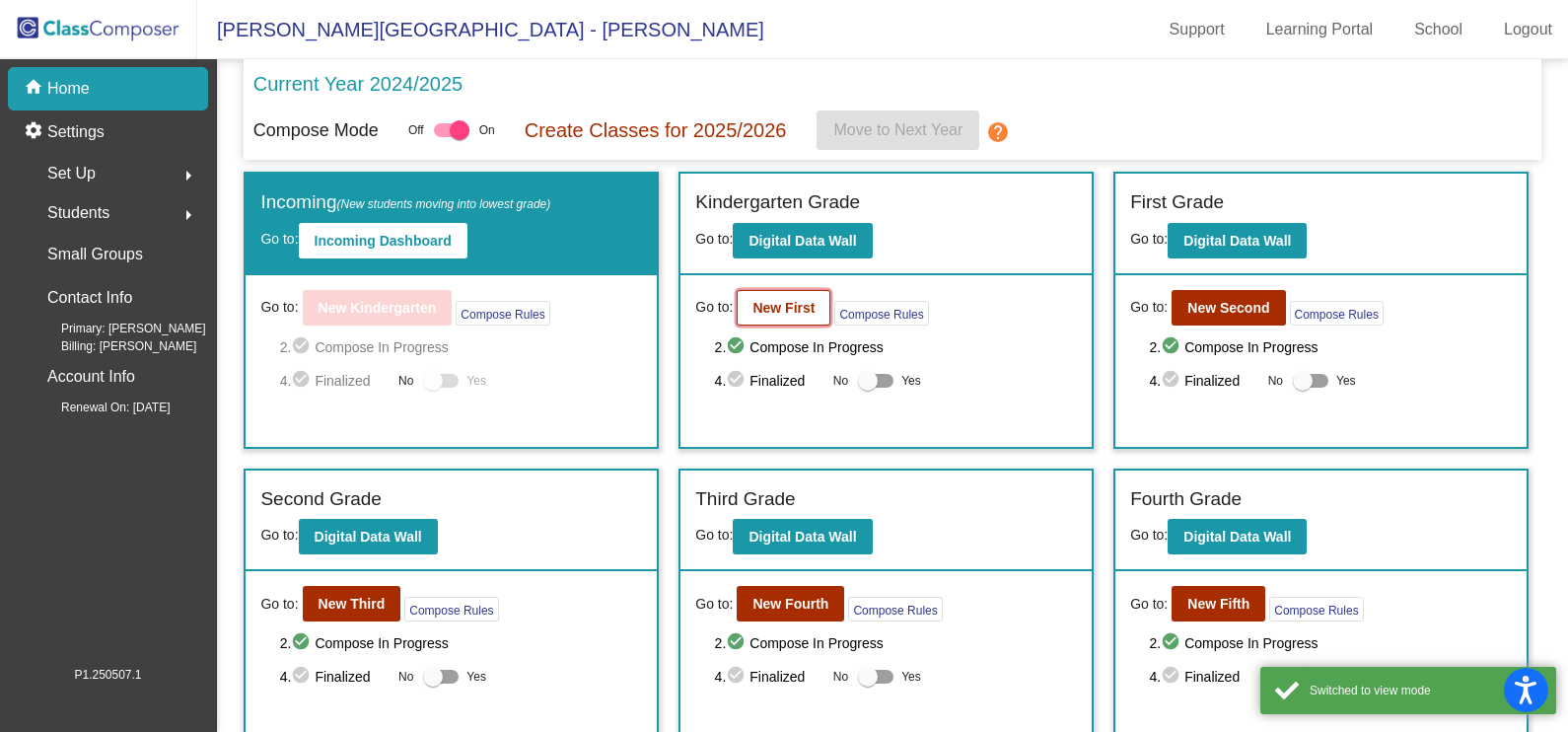click on "New First" 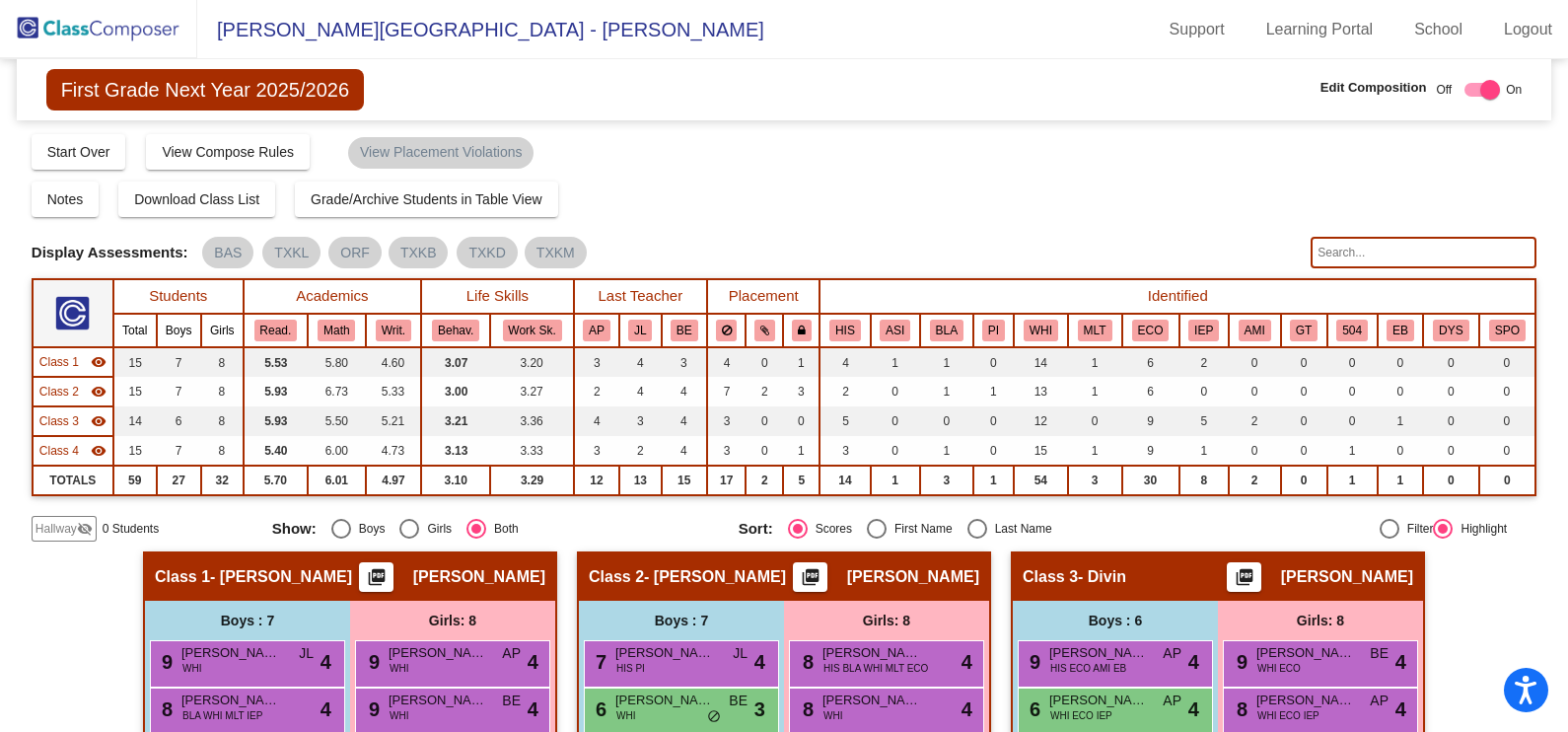 click 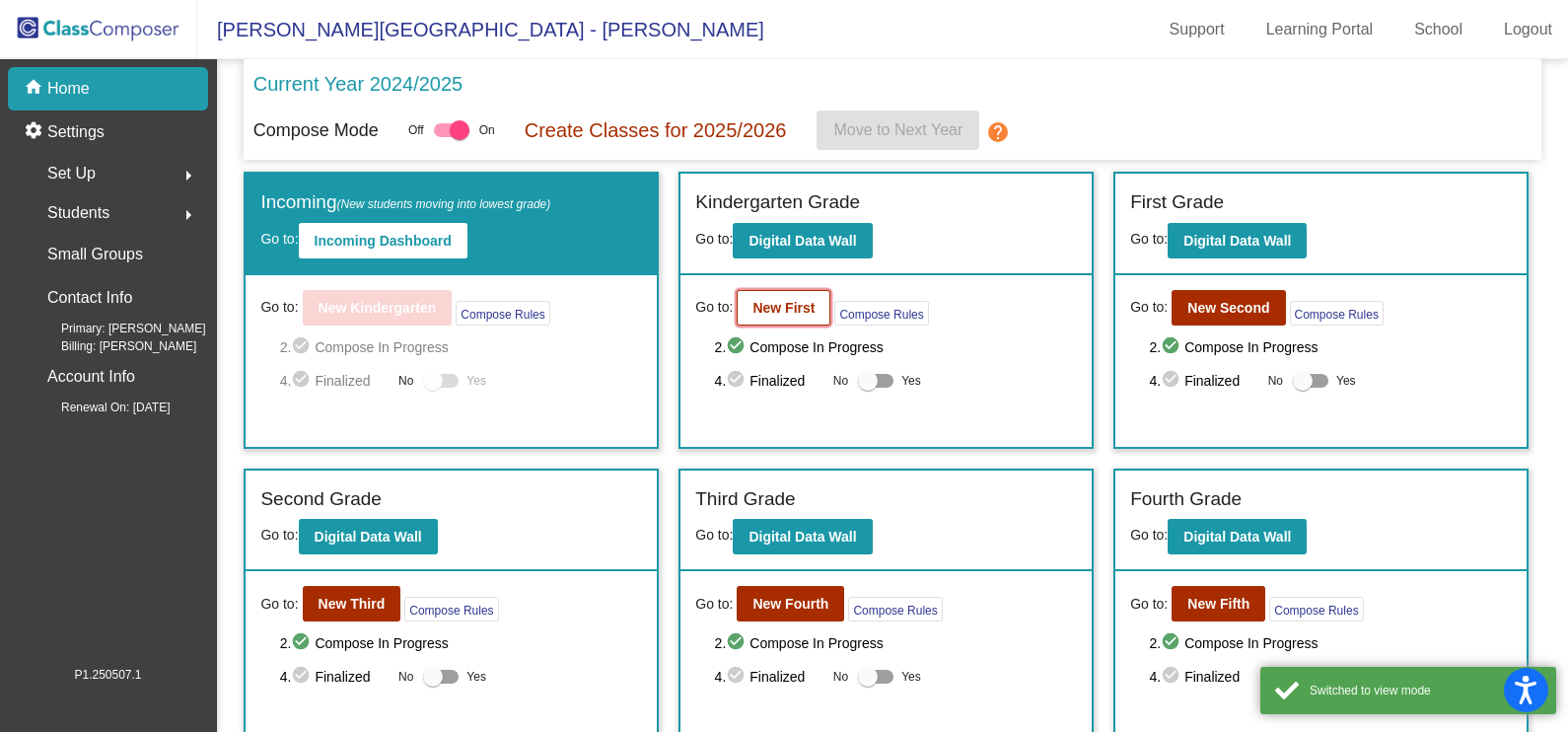 click on "New First" 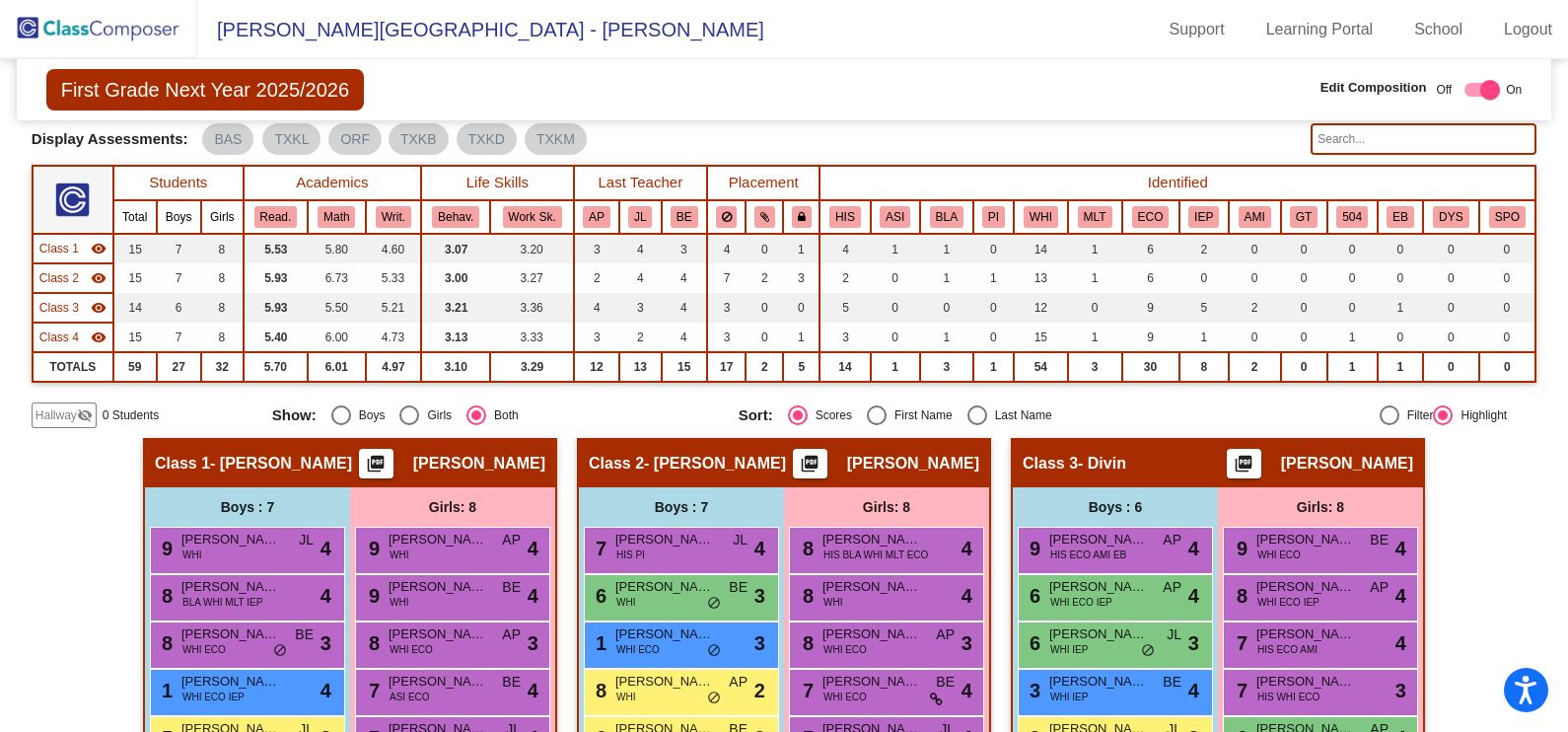 scroll, scrollTop: 0, scrollLeft: 0, axis: both 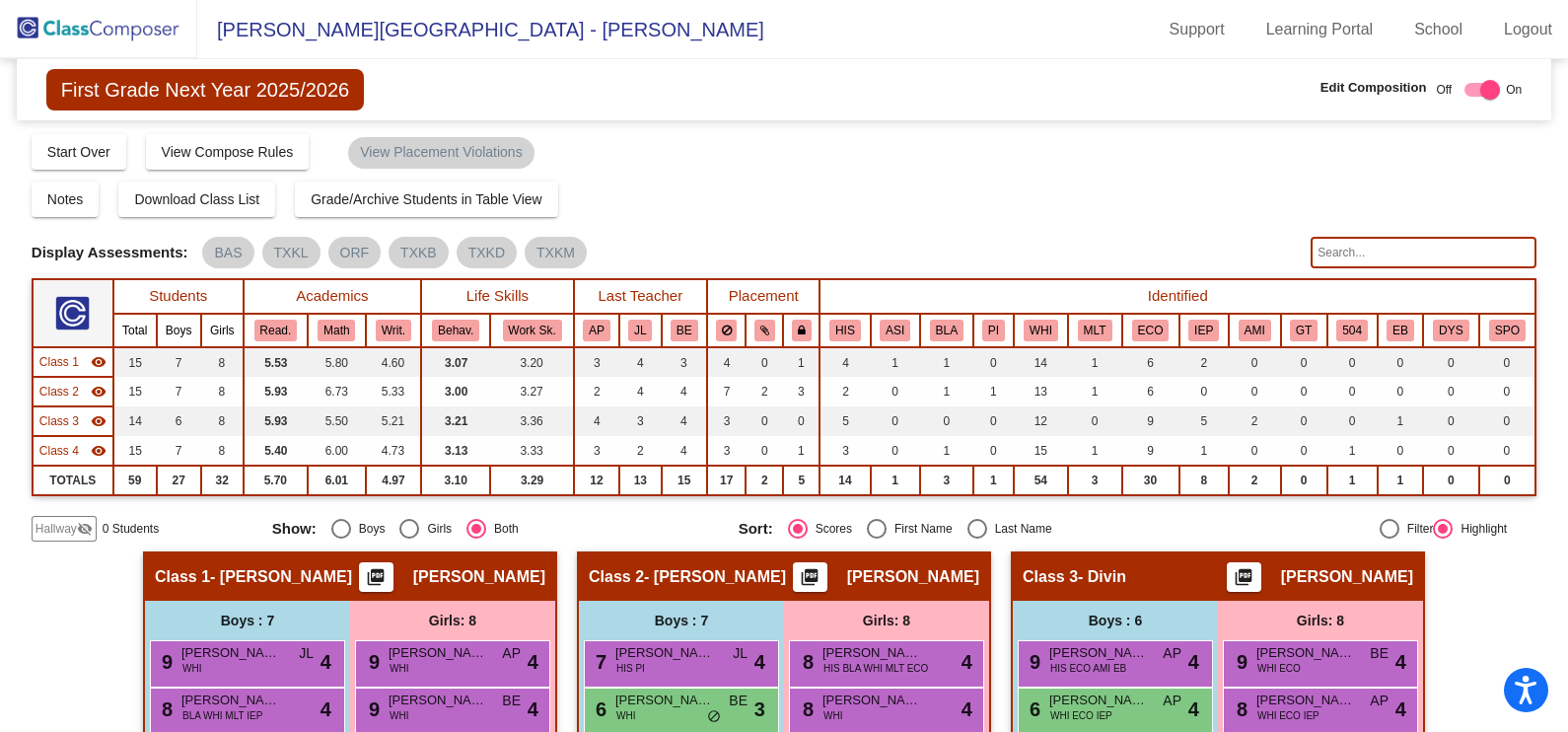 click 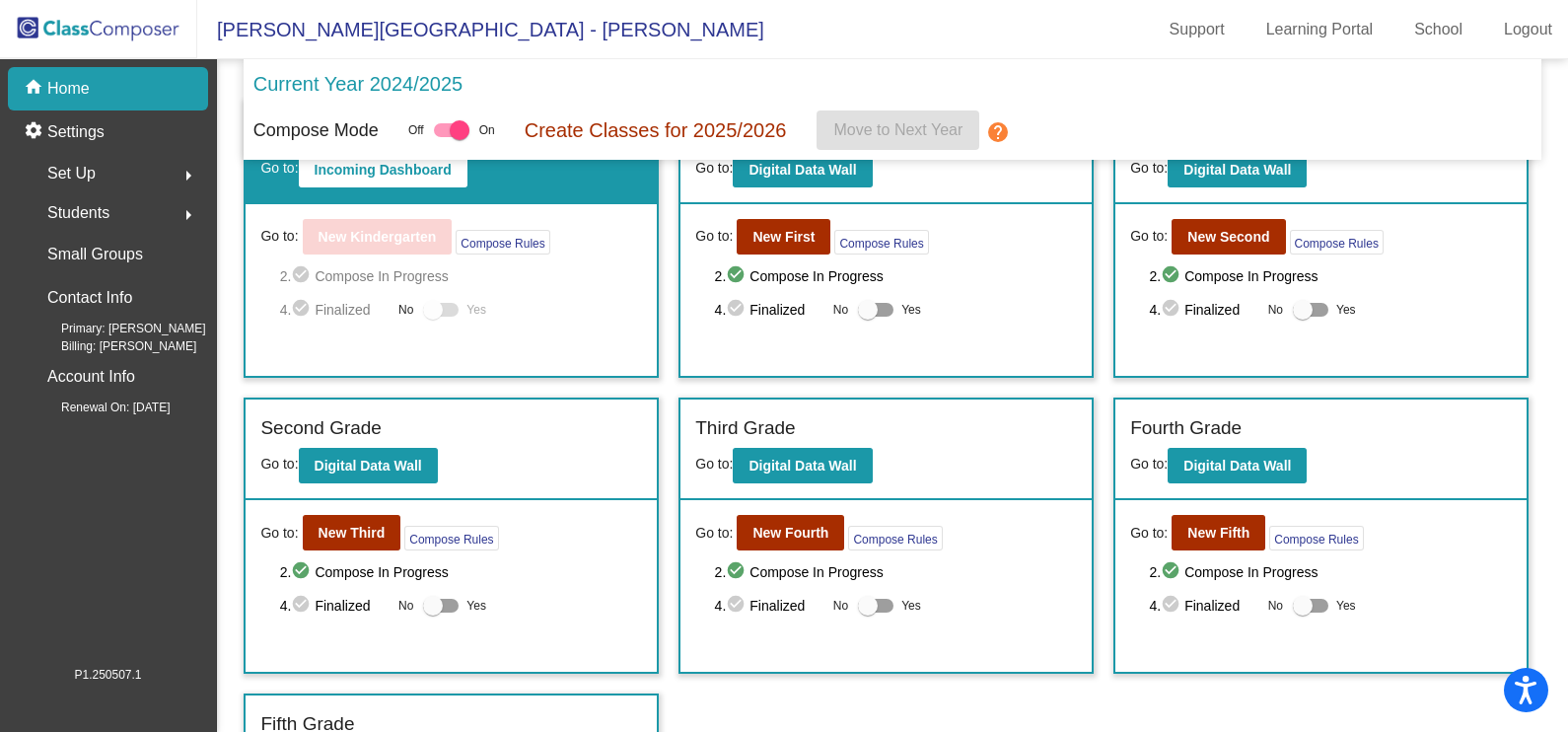 scroll, scrollTop: 132, scrollLeft: 0, axis: vertical 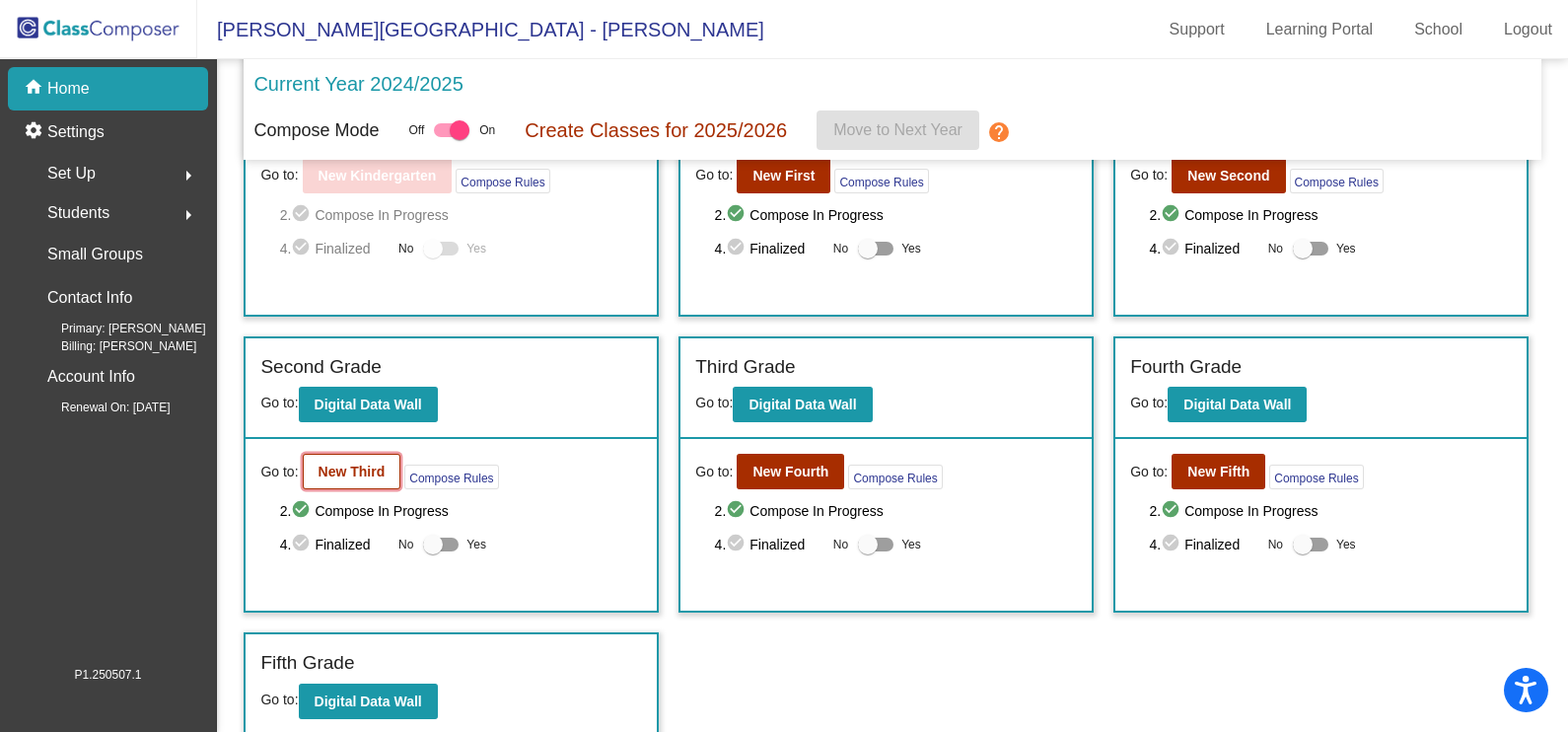 click on "New Third" 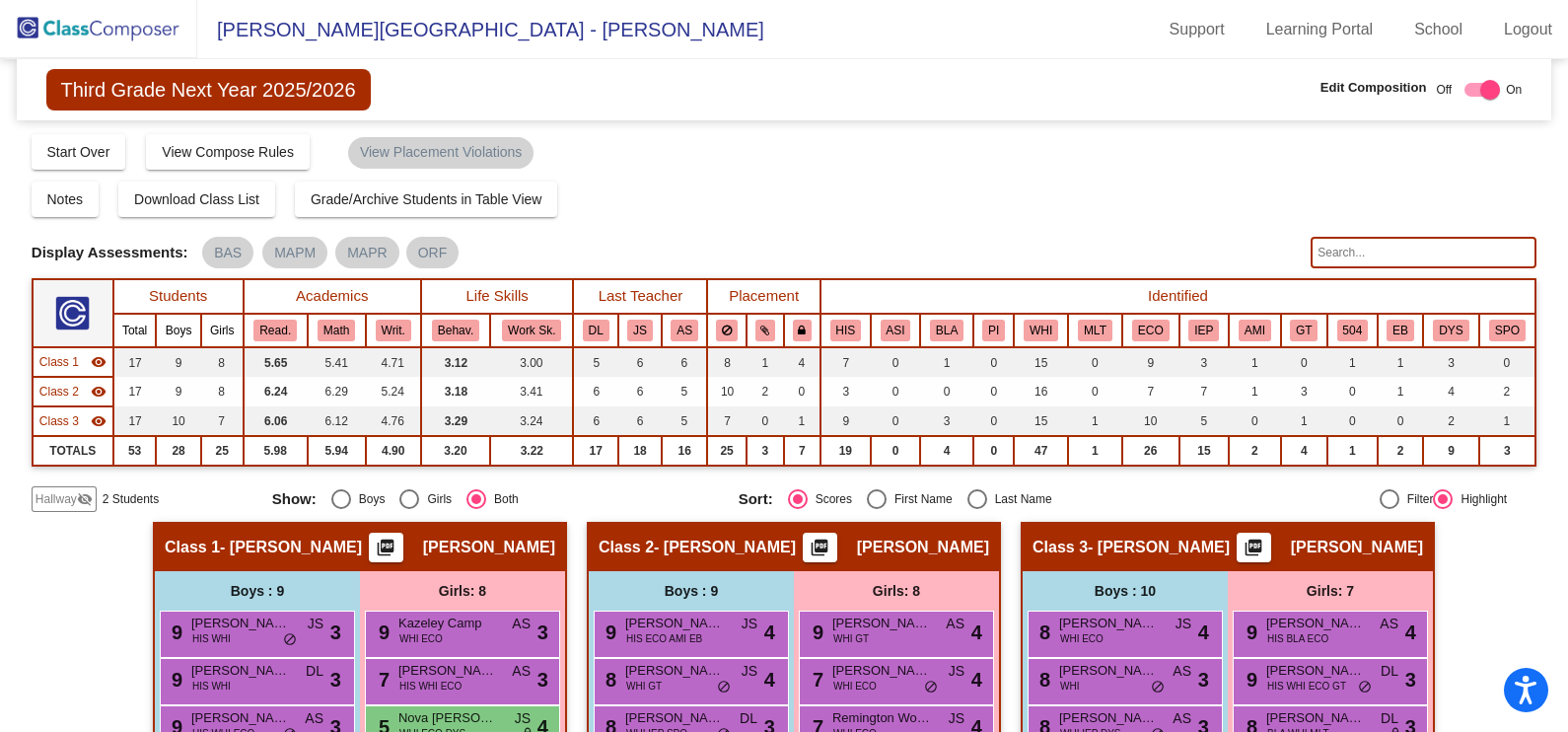 scroll, scrollTop: 122, scrollLeft: 0, axis: vertical 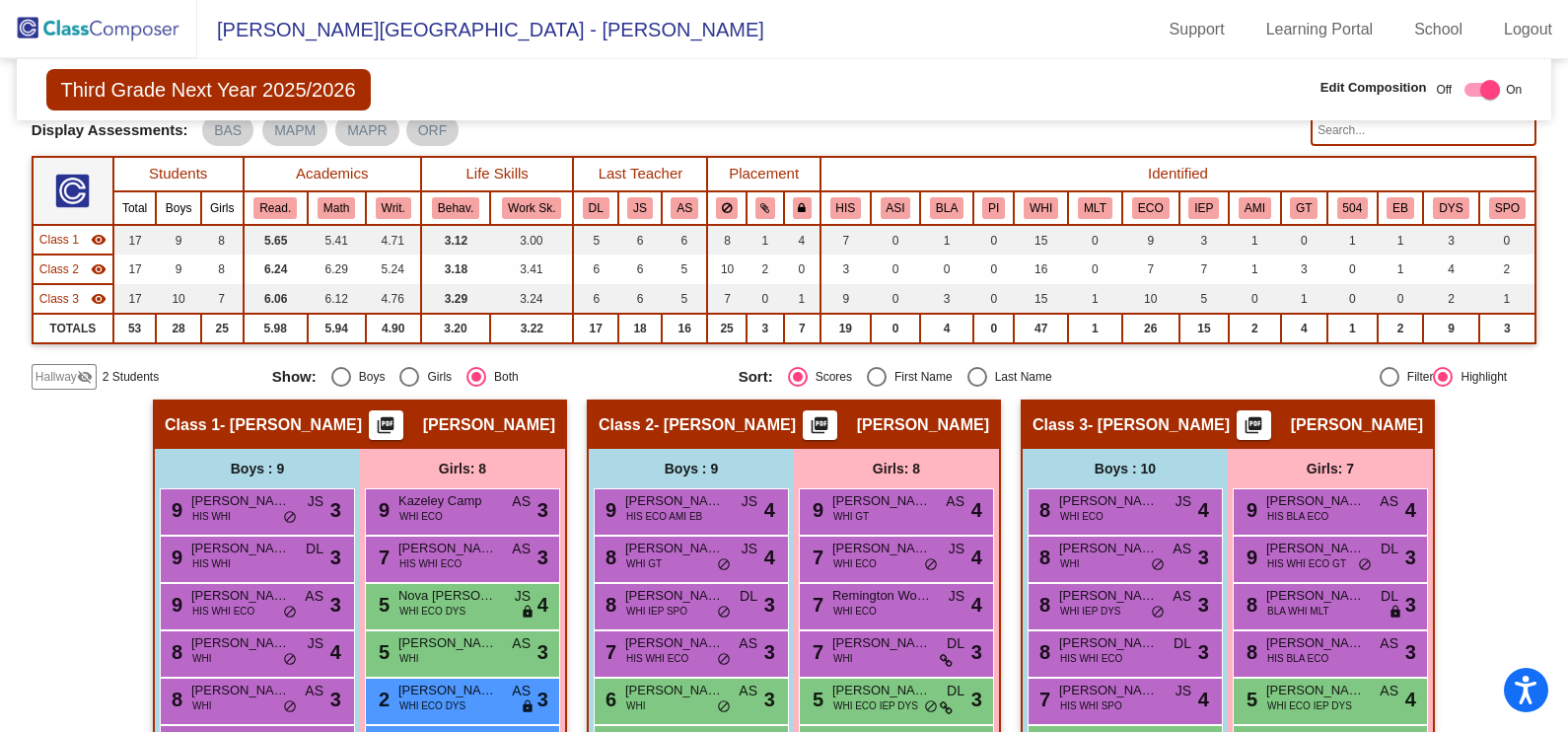 click on "Hallway" 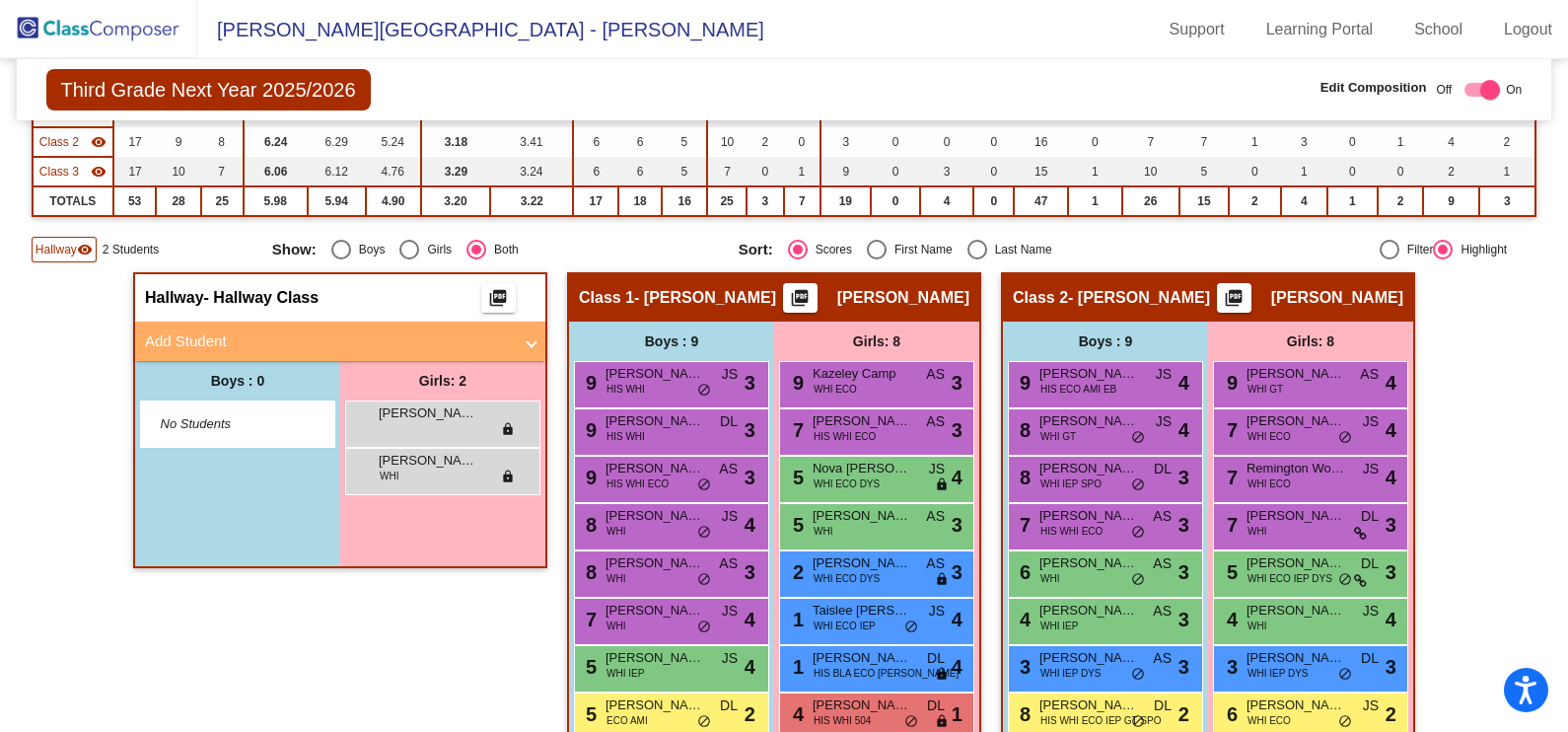 scroll, scrollTop: 370, scrollLeft: 0, axis: vertical 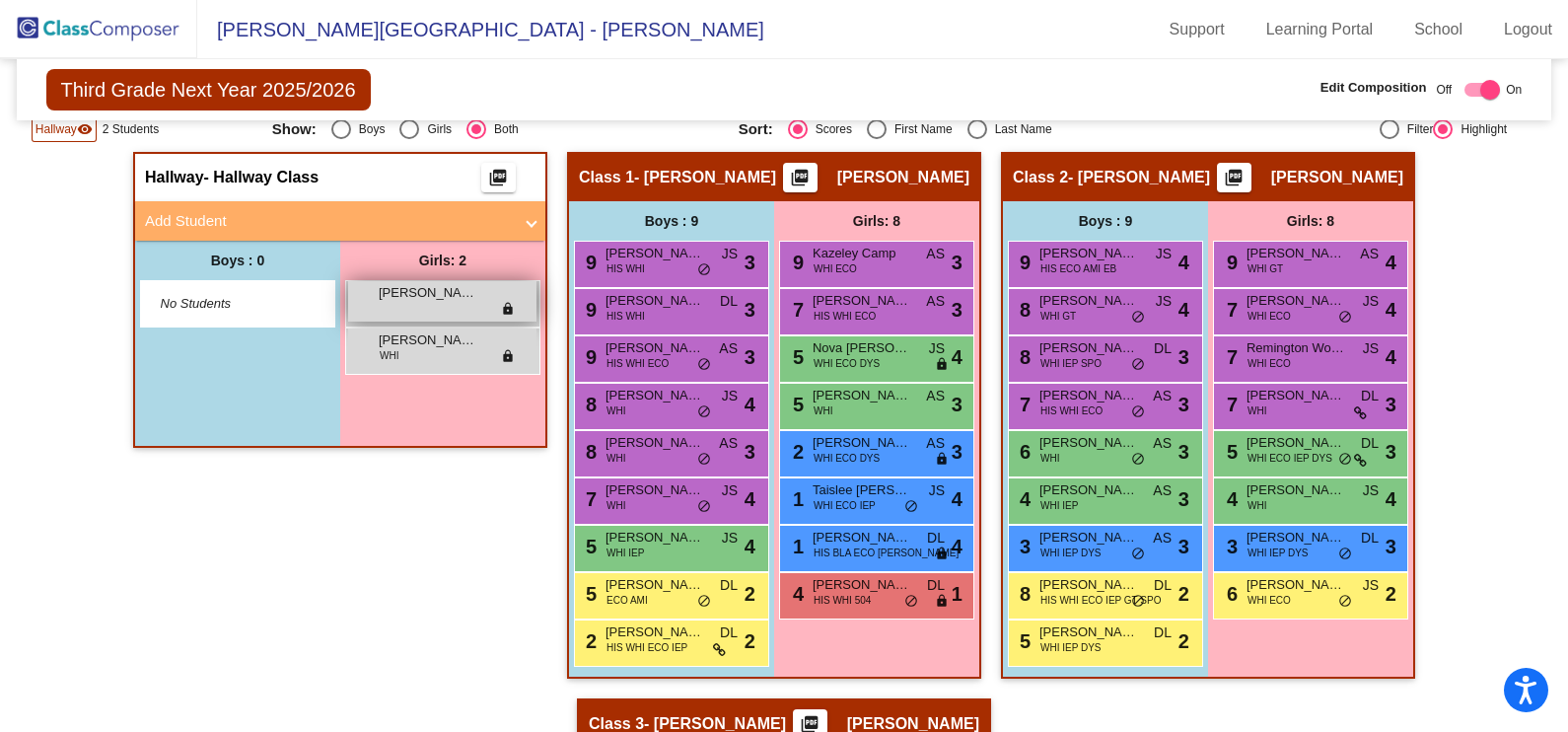 click on "[PERSON_NAME] lock do_not_disturb_alt" at bounding box center [442, 301] 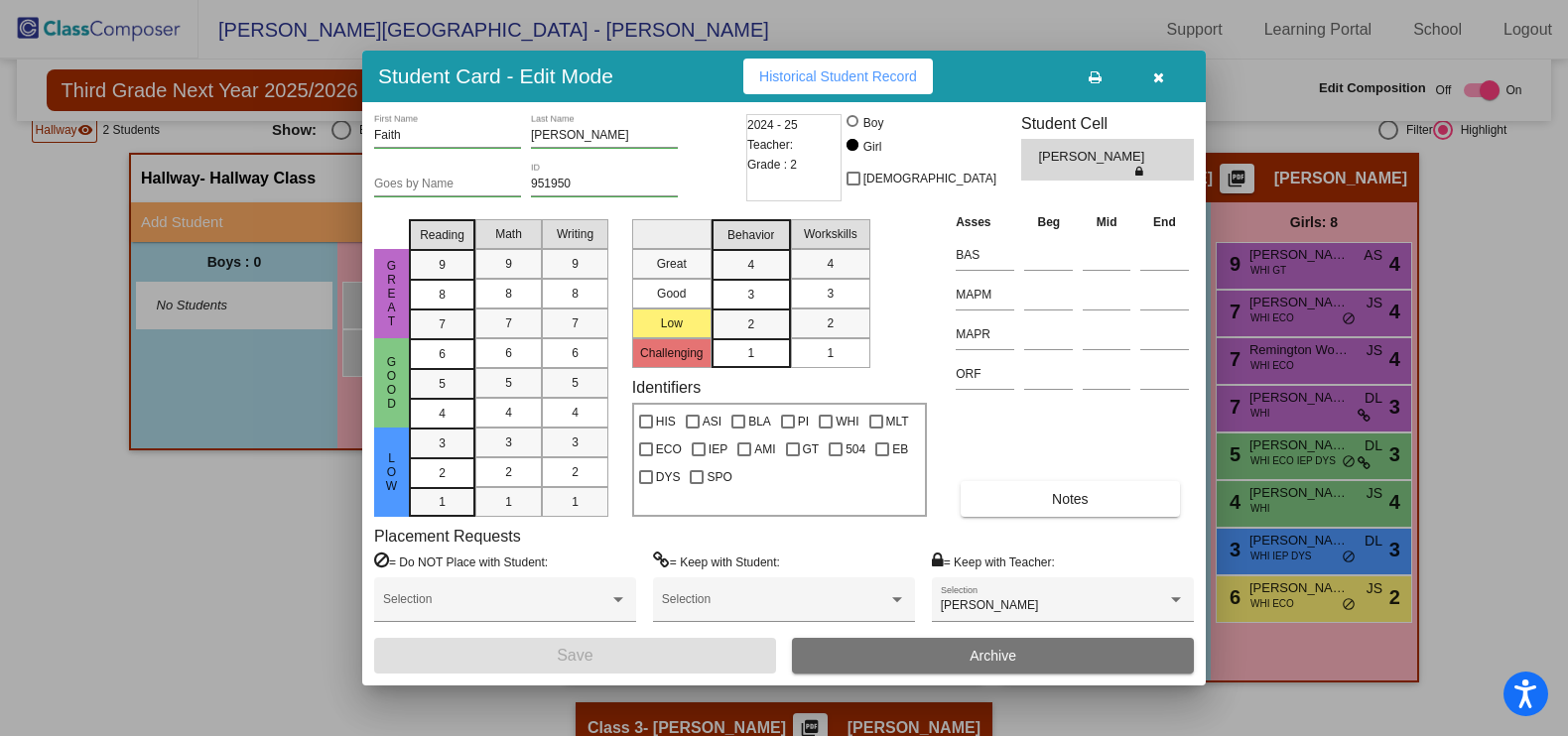 click at bounding box center [1158, 77] 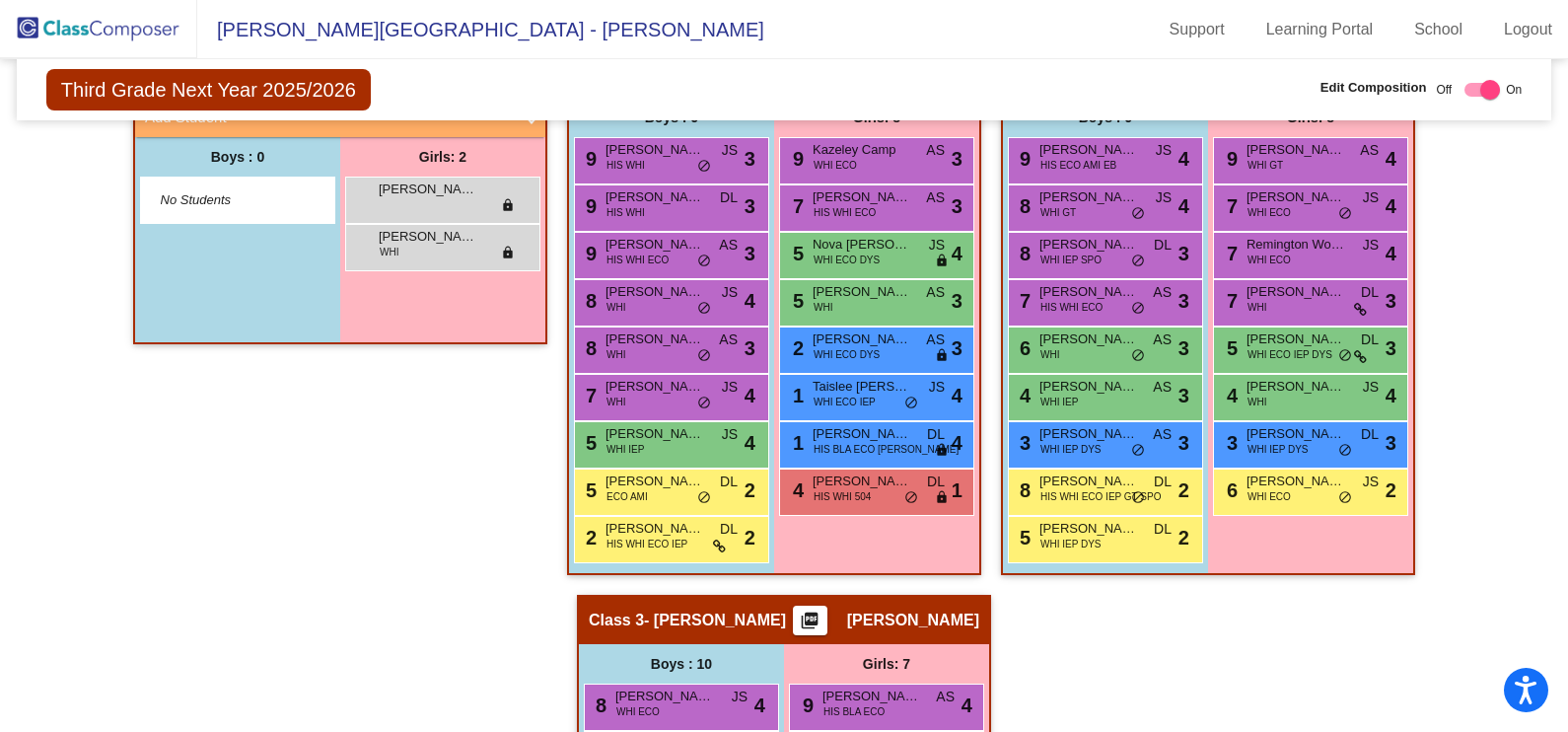 scroll, scrollTop: 246, scrollLeft: 0, axis: vertical 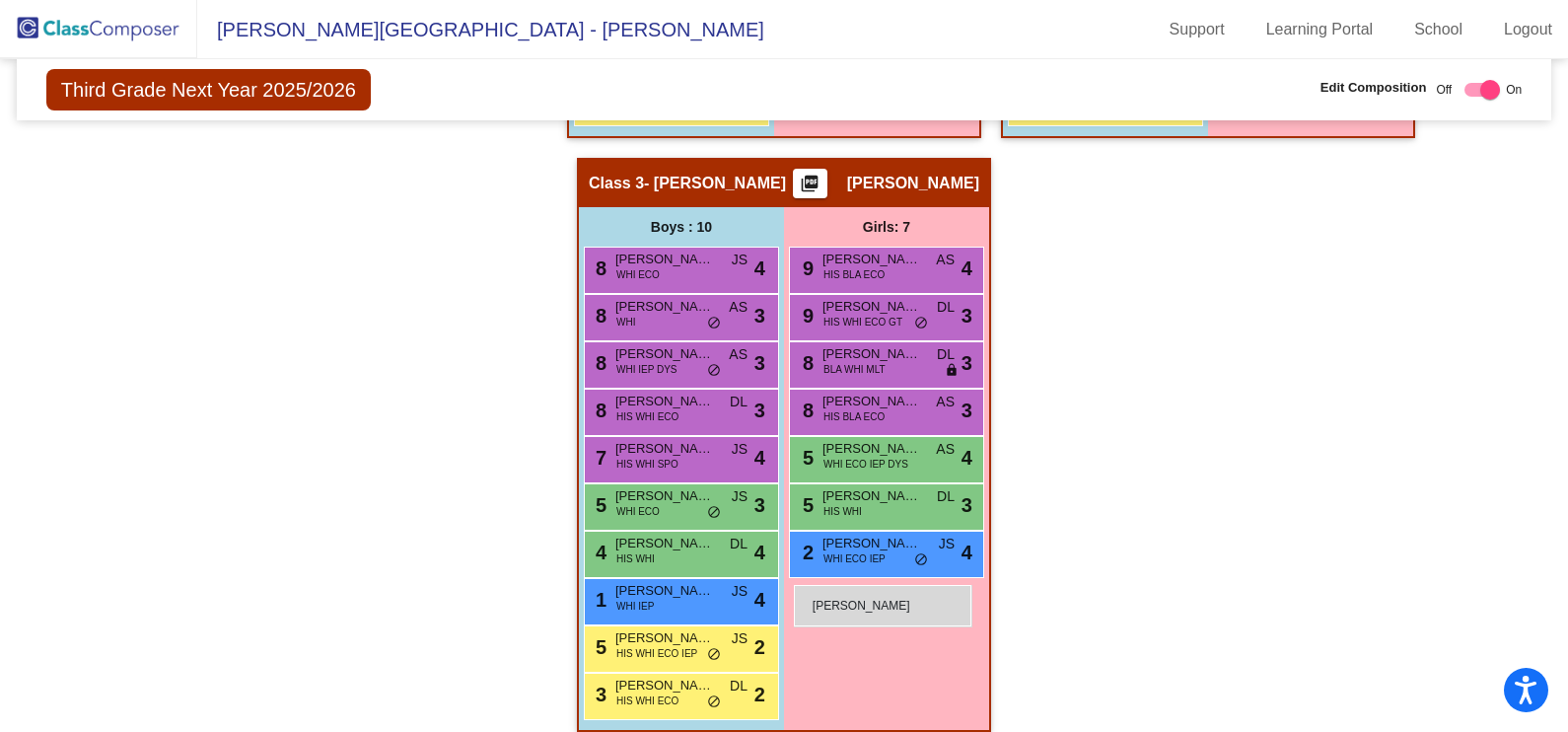 drag, startPoint x: 460, startPoint y: 421, endPoint x: 794, endPoint y: 585, distance: 372.09139 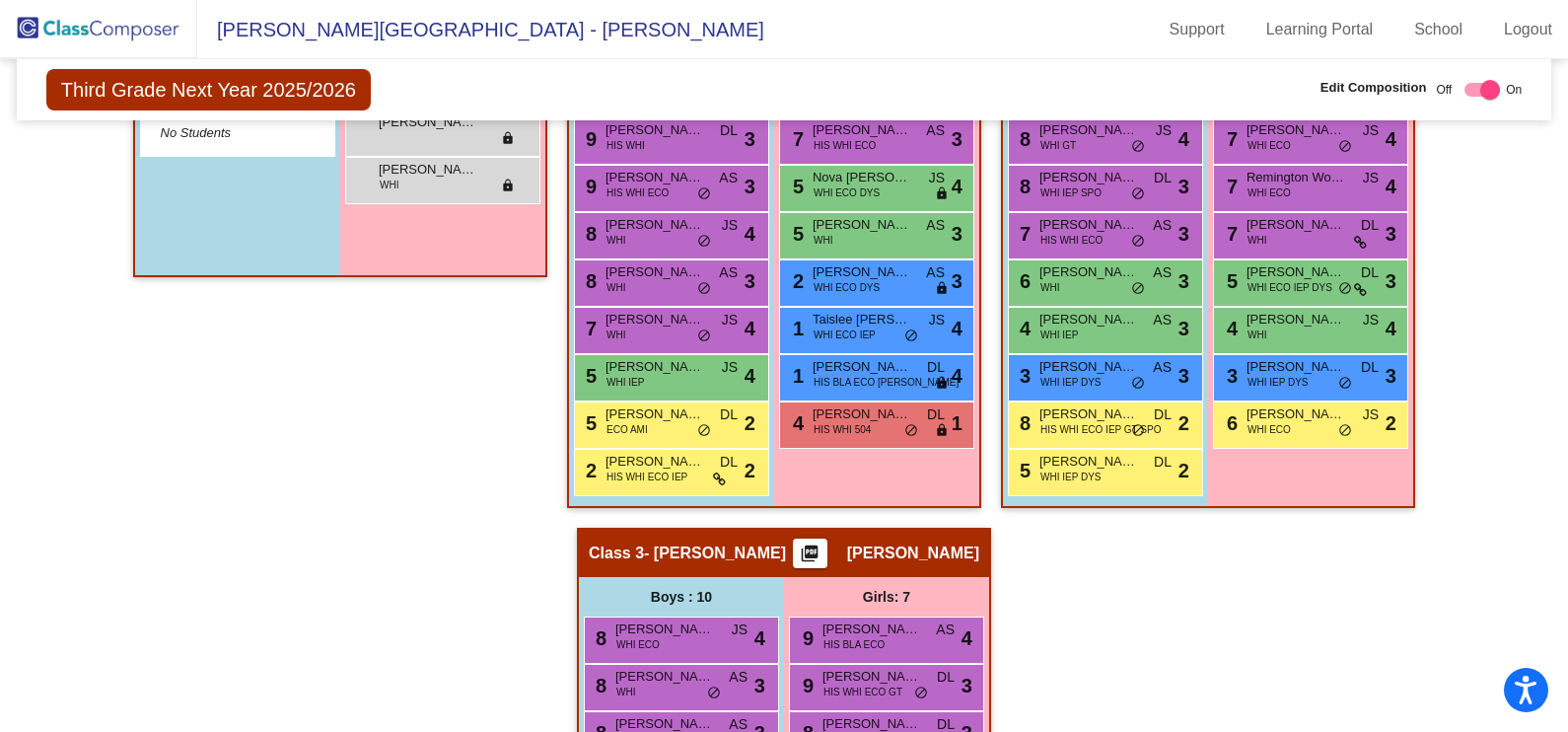 scroll, scrollTop: 417, scrollLeft: 0, axis: vertical 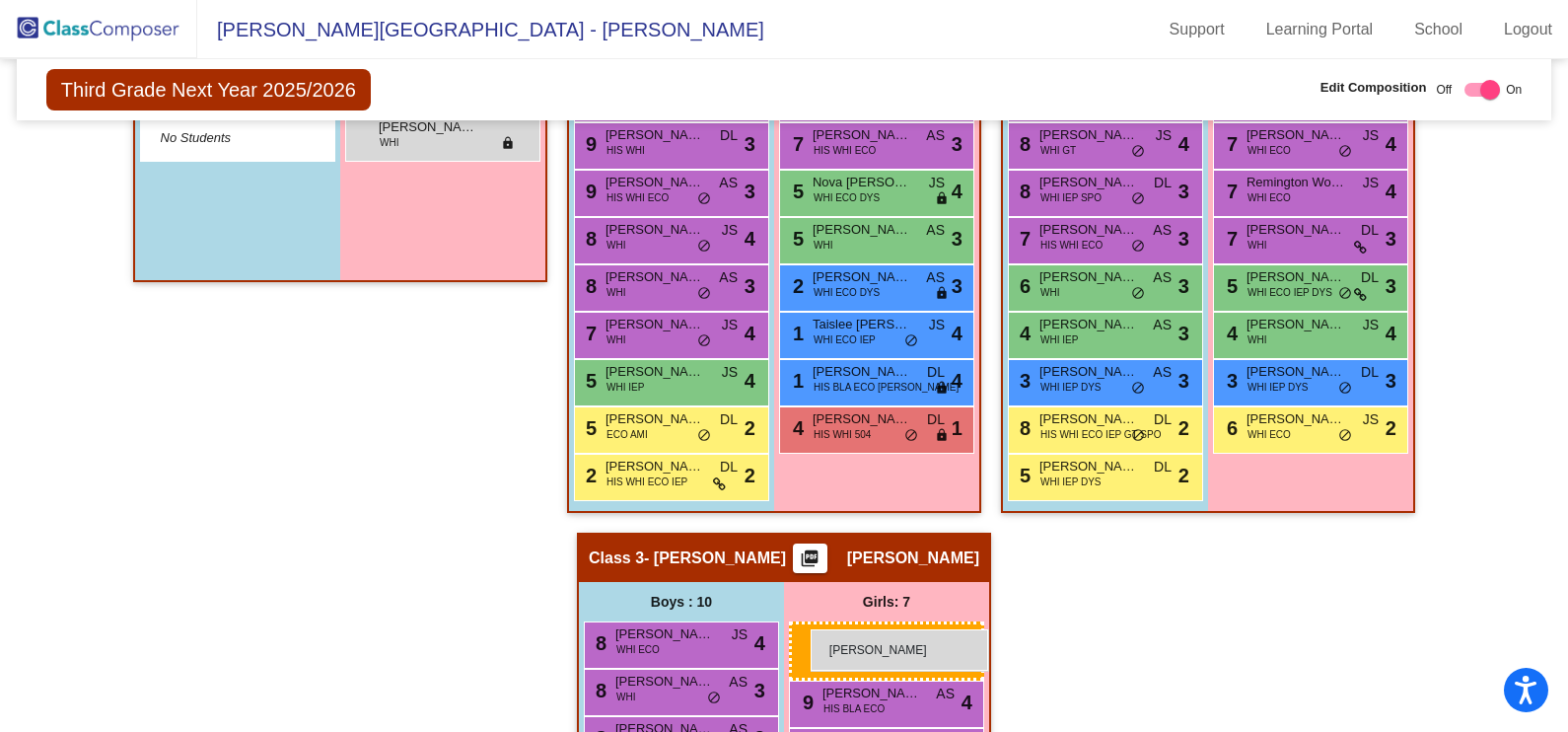 drag, startPoint x: 444, startPoint y: 246, endPoint x: 811, endPoint y: 629, distance: 530.4508 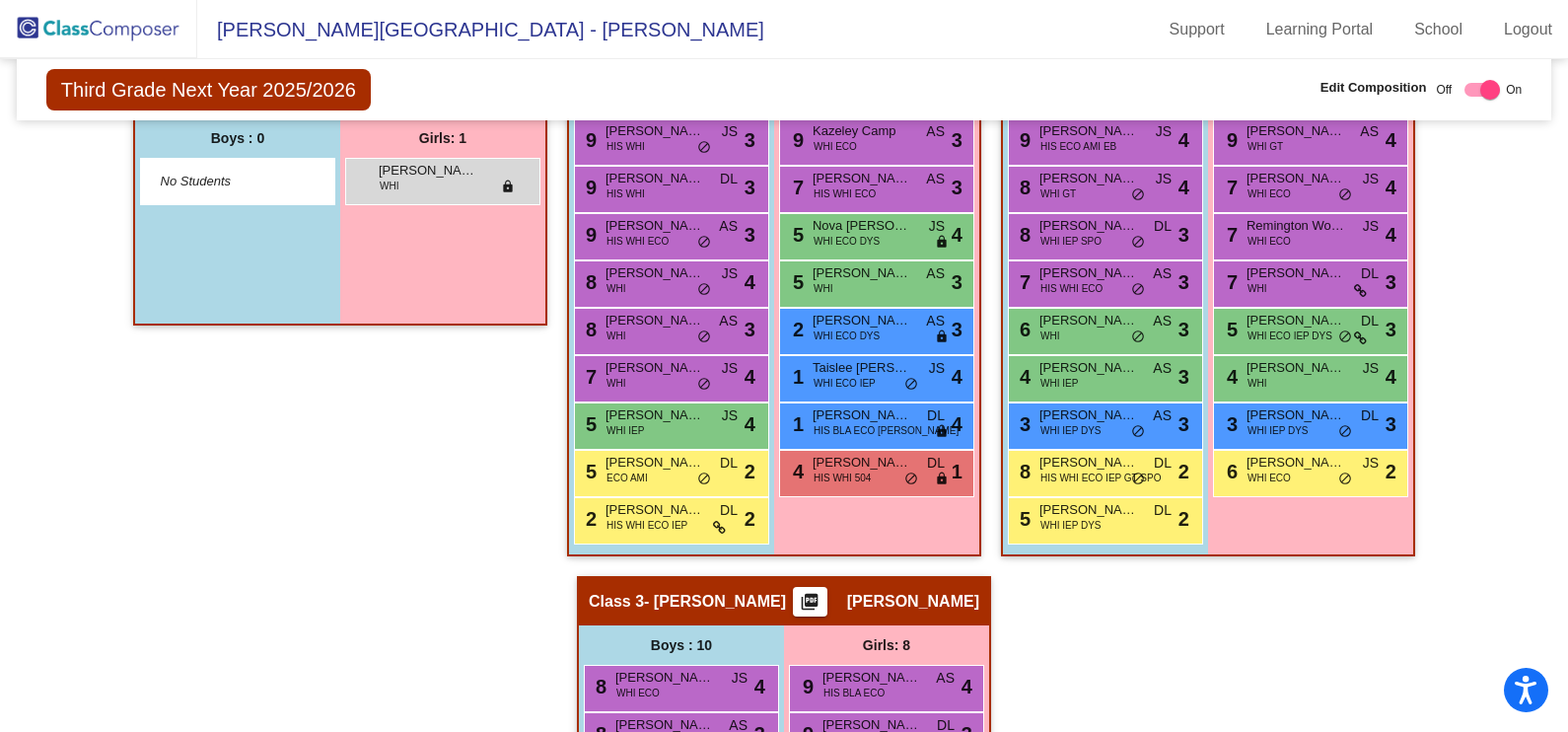 scroll, scrollTop: 370, scrollLeft: 0, axis: vertical 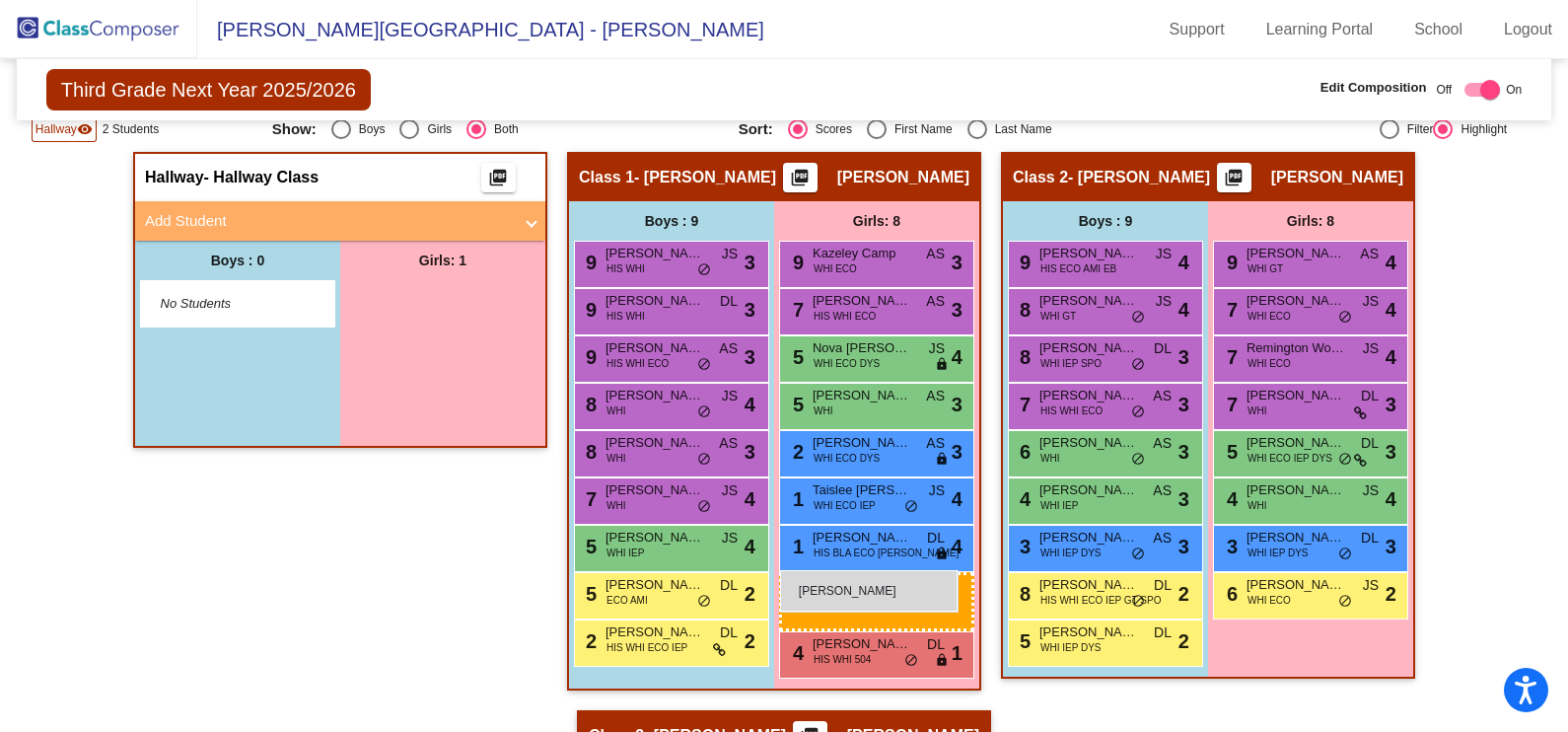 drag, startPoint x: 444, startPoint y: 314, endPoint x: 784, endPoint y: 573, distance: 427.41198 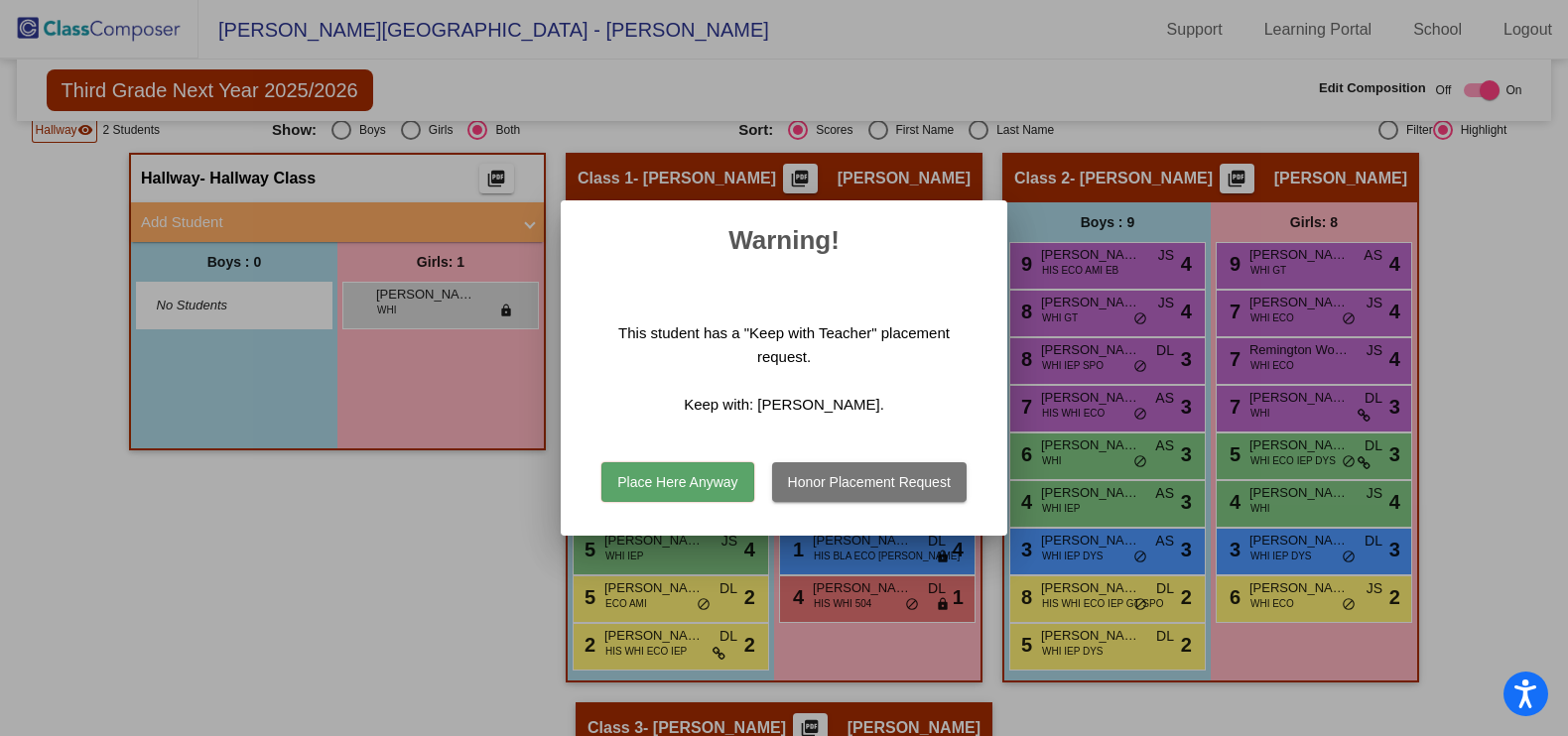 click on "Honor Placement Request" at bounding box center [869, 482] 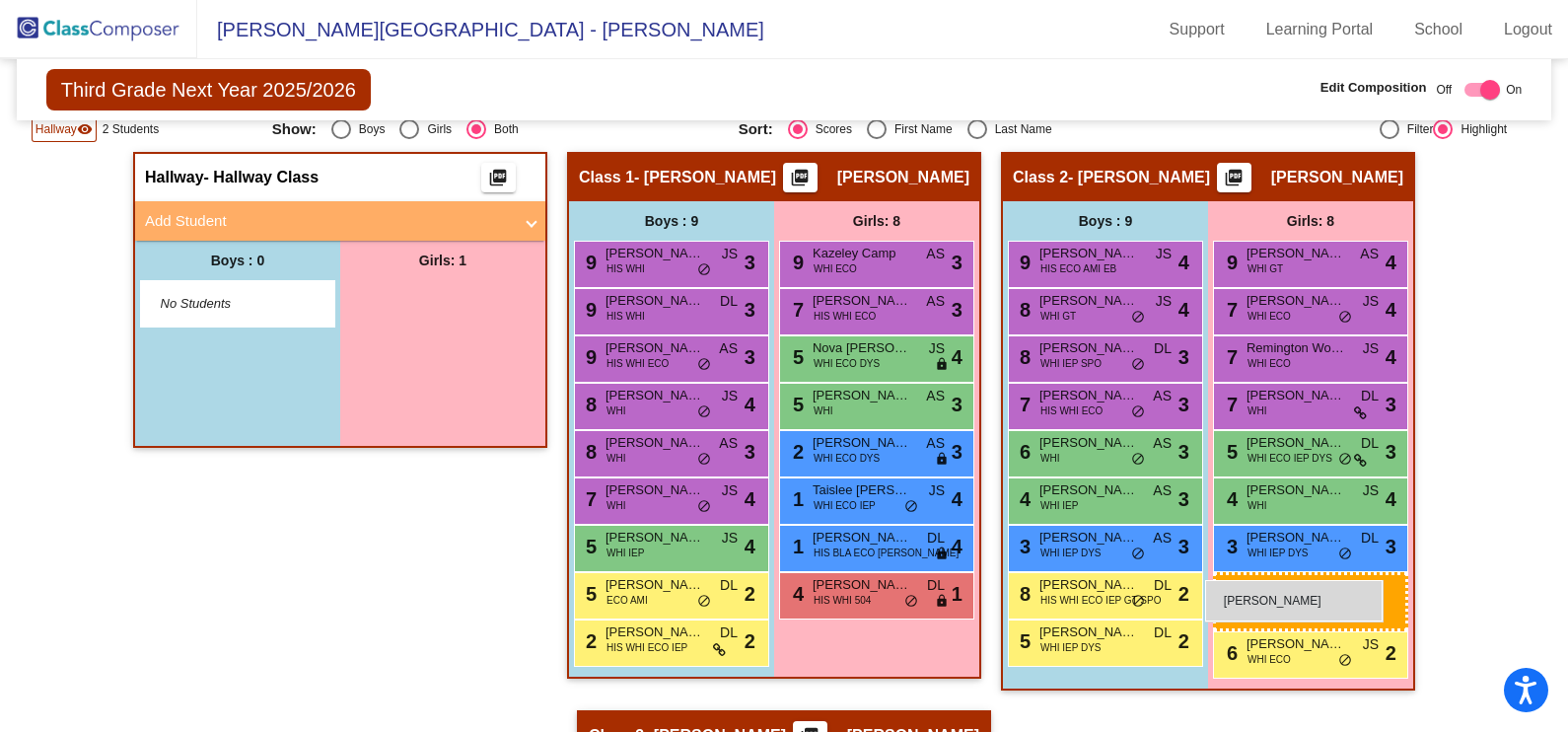 drag, startPoint x: 435, startPoint y: 295, endPoint x: 1206, endPoint y: 578, distance: 821.2978 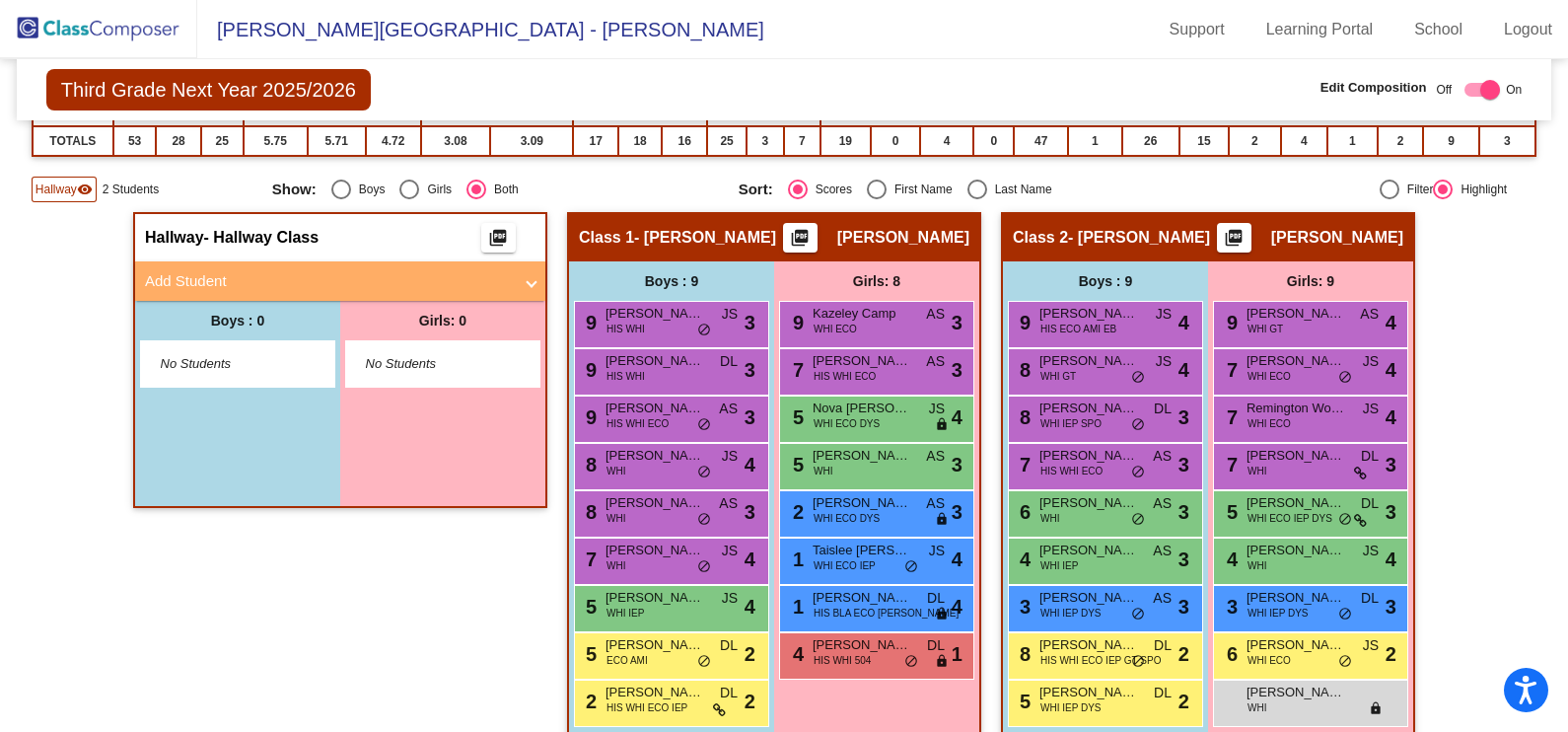 scroll, scrollTop: 0, scrollLeft: 0, axis: both 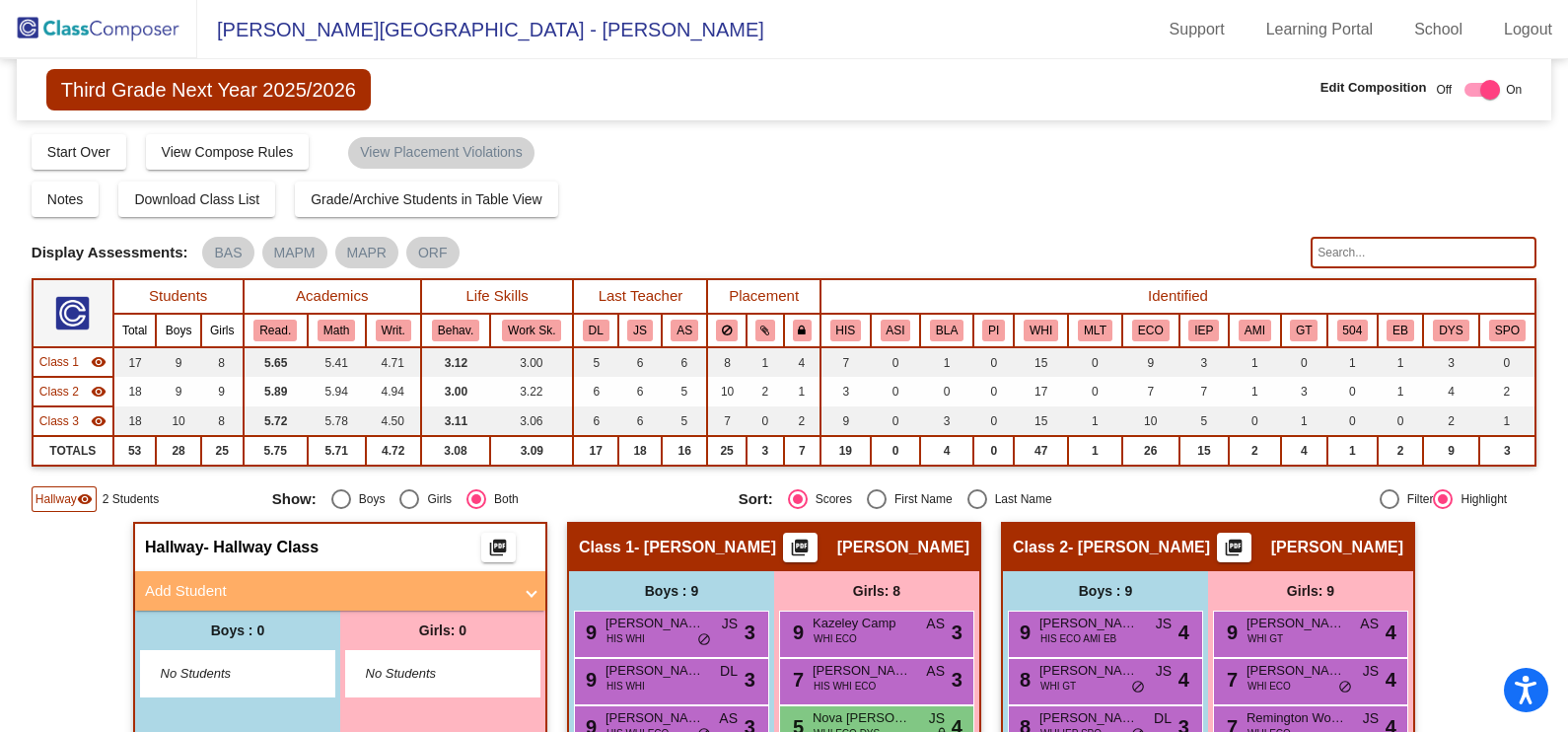 click 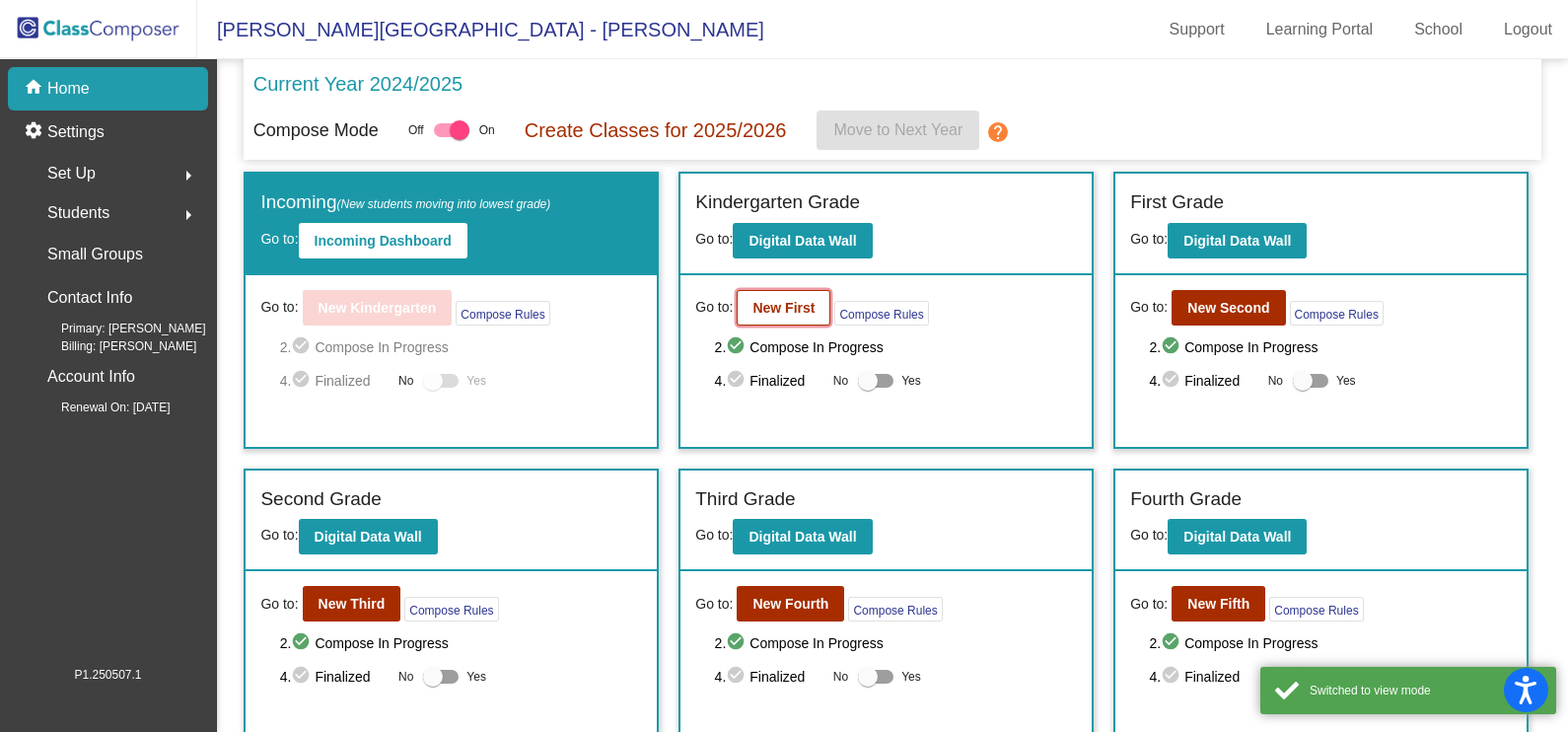 click on "New First" 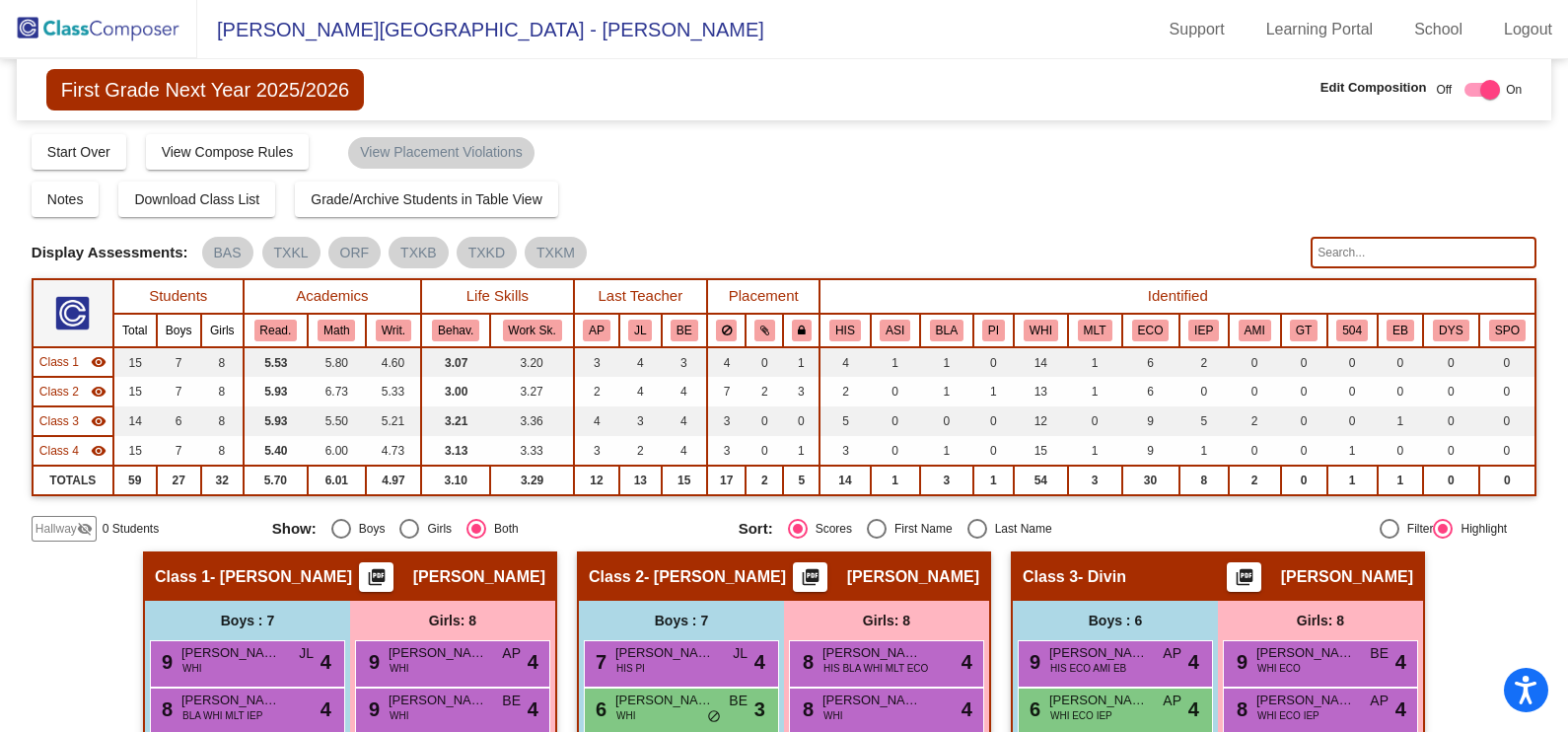 click 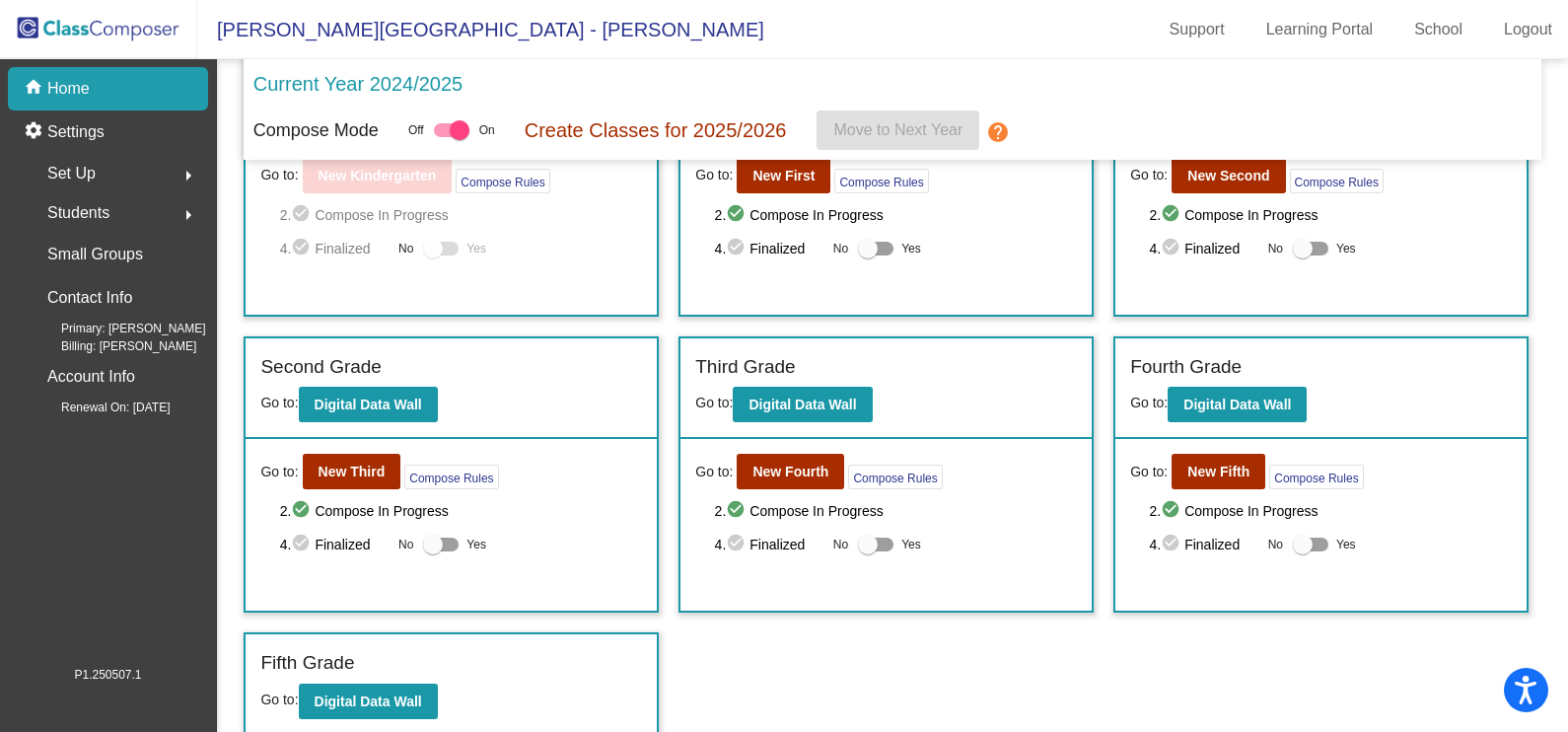 scroll, scrollTop: 0, scrollLeft: 0, axis: both 